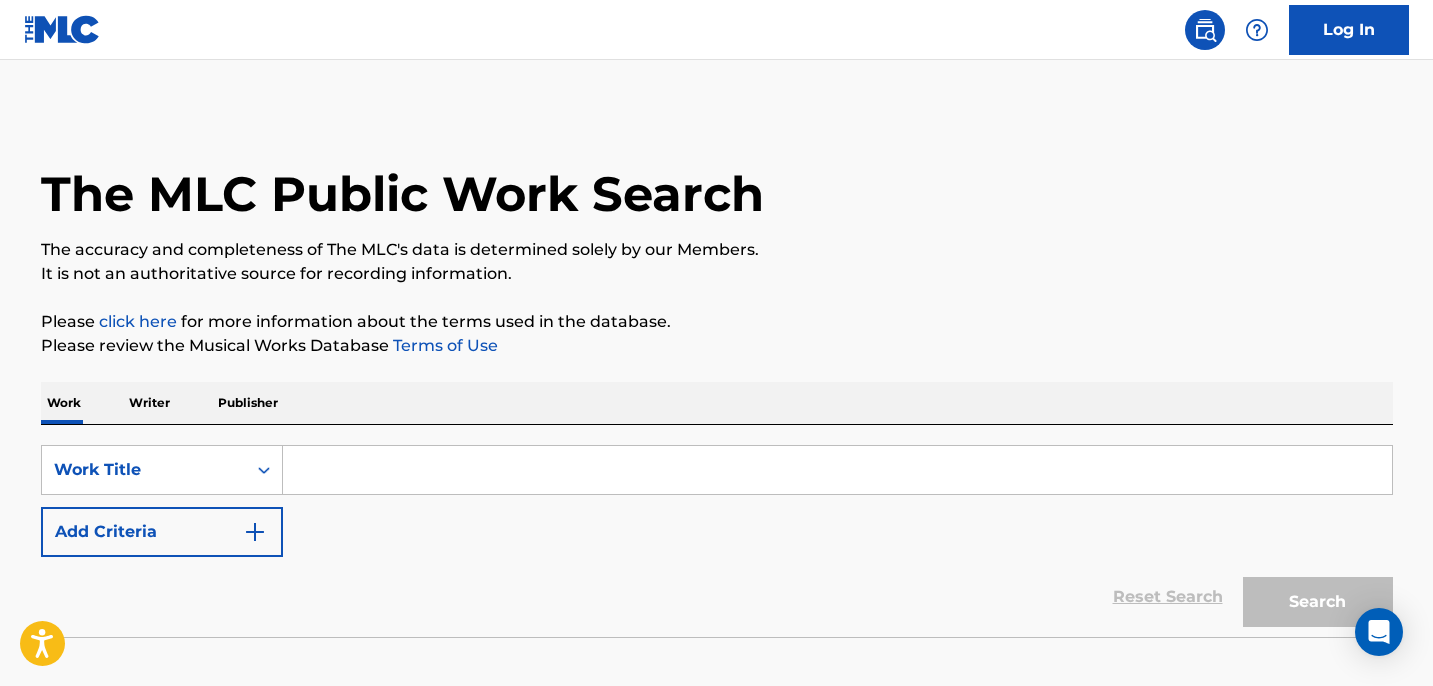 scroll, scrollTop: 0, scrollLeft: 0, axis: both 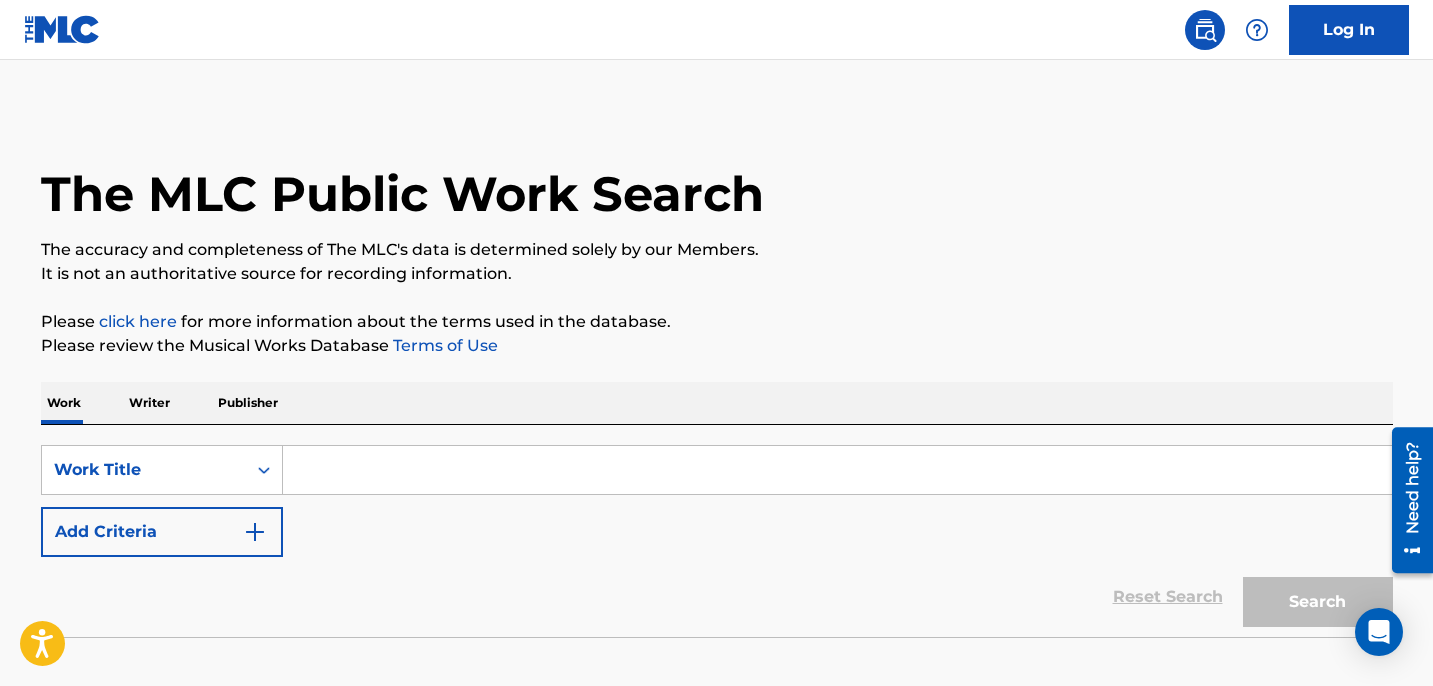 click at bounding box center [837, 470] 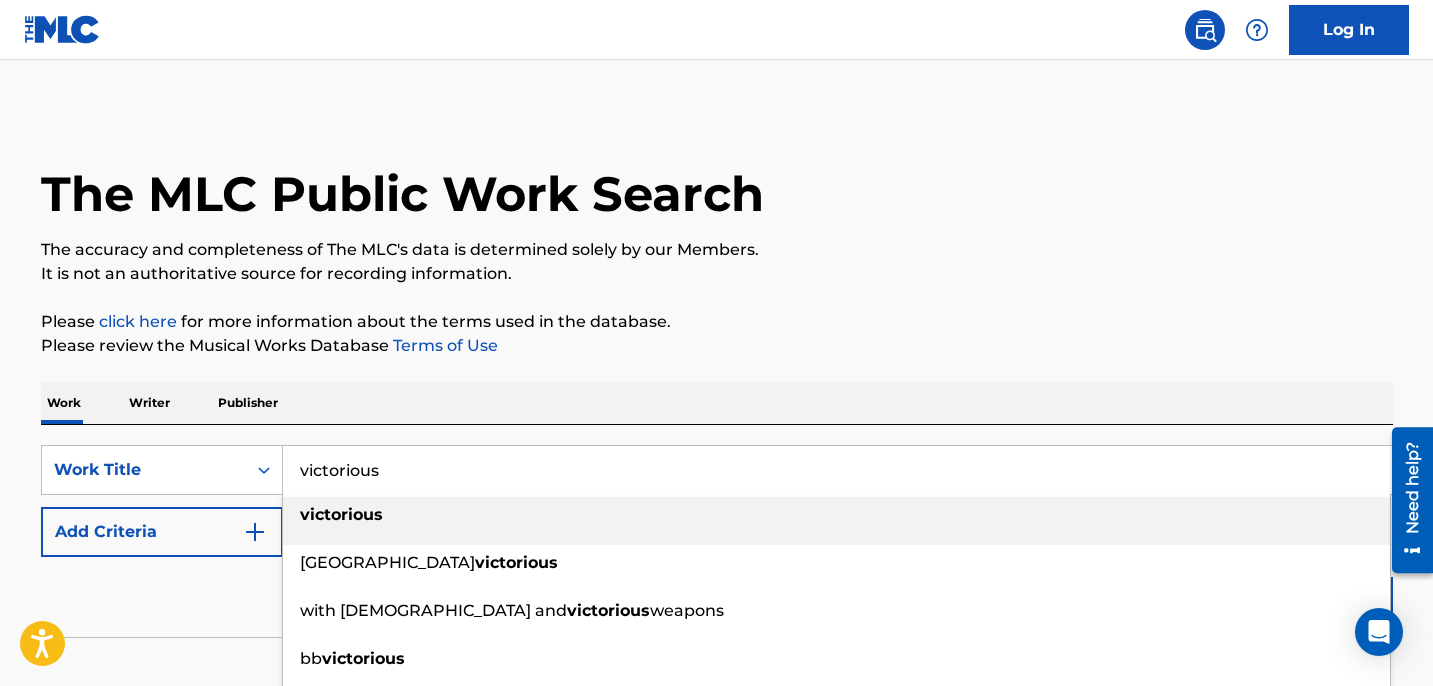 type on "victorious" 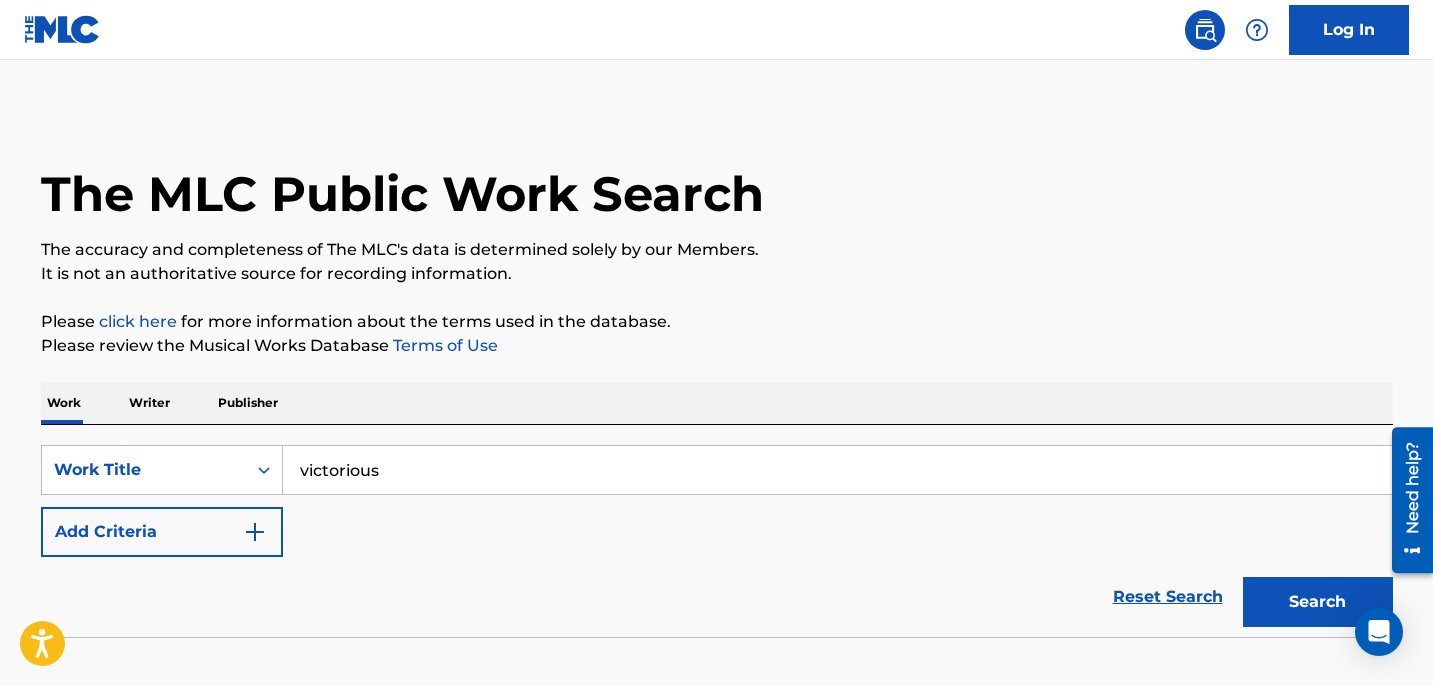 click on "Add Criteria" at bounding box center [162, 532] 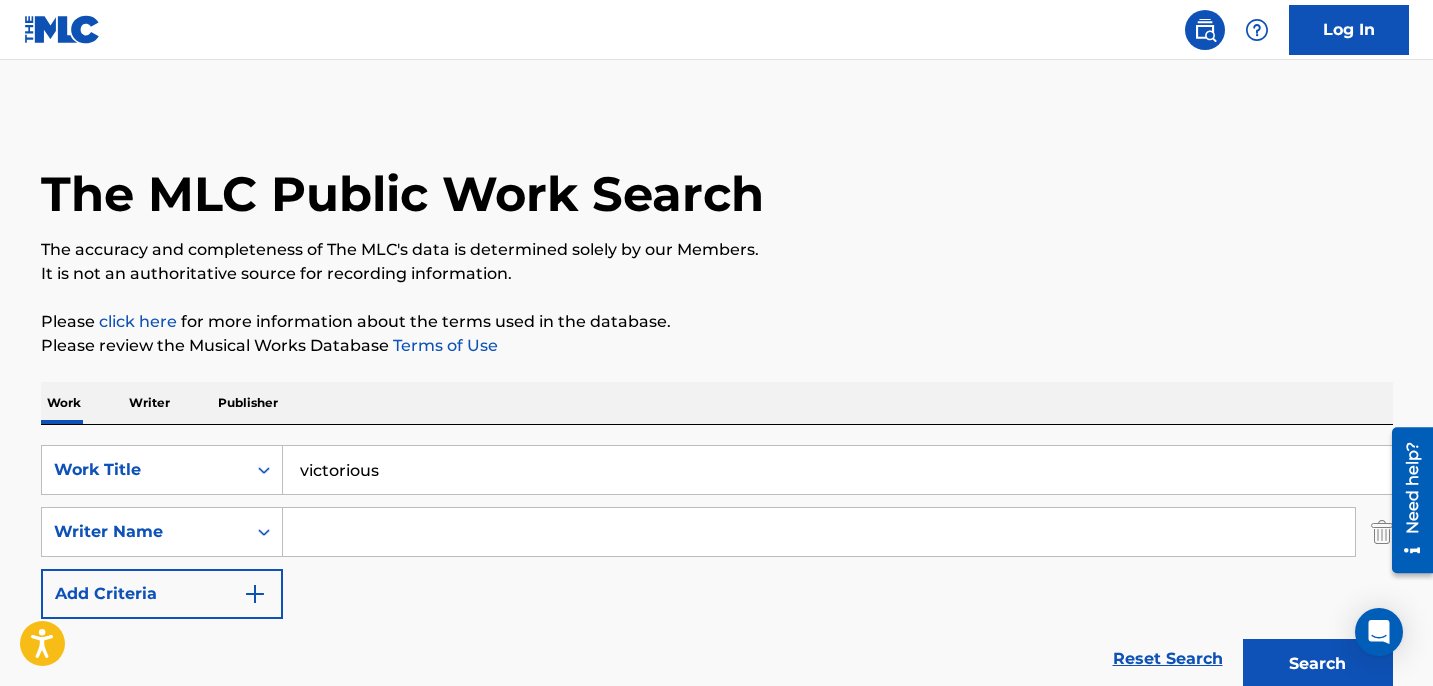 click at bounding box center [819, 532] 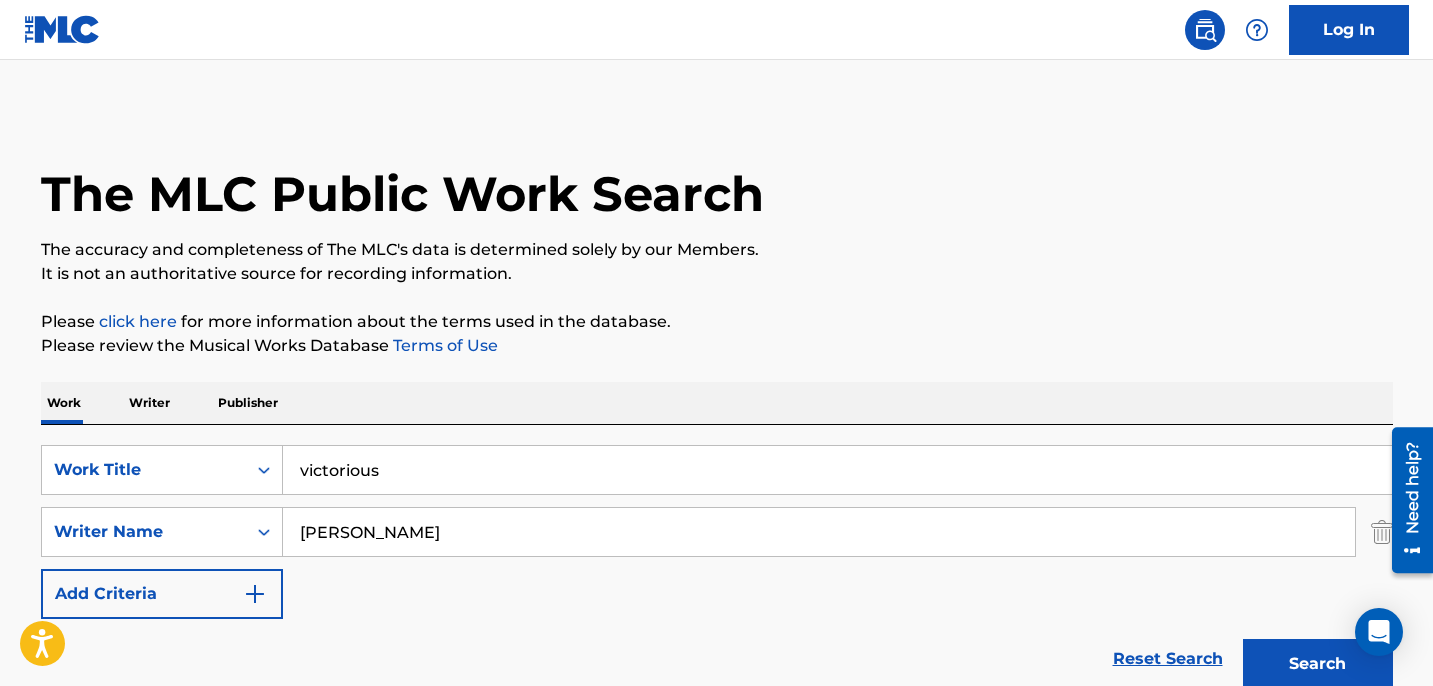 type on "[PERSON_NAME]" 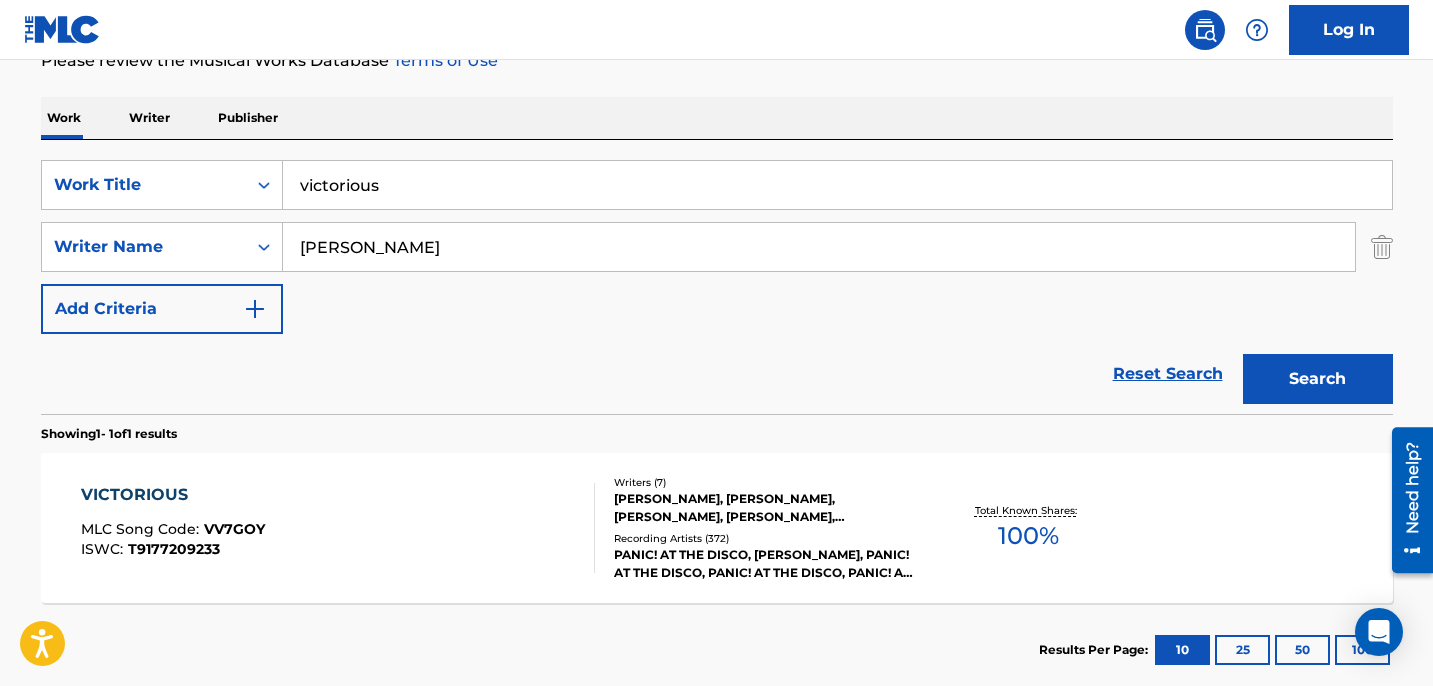 scroll, scrollTop: 349, scrollLeft: 0, axis: vertical 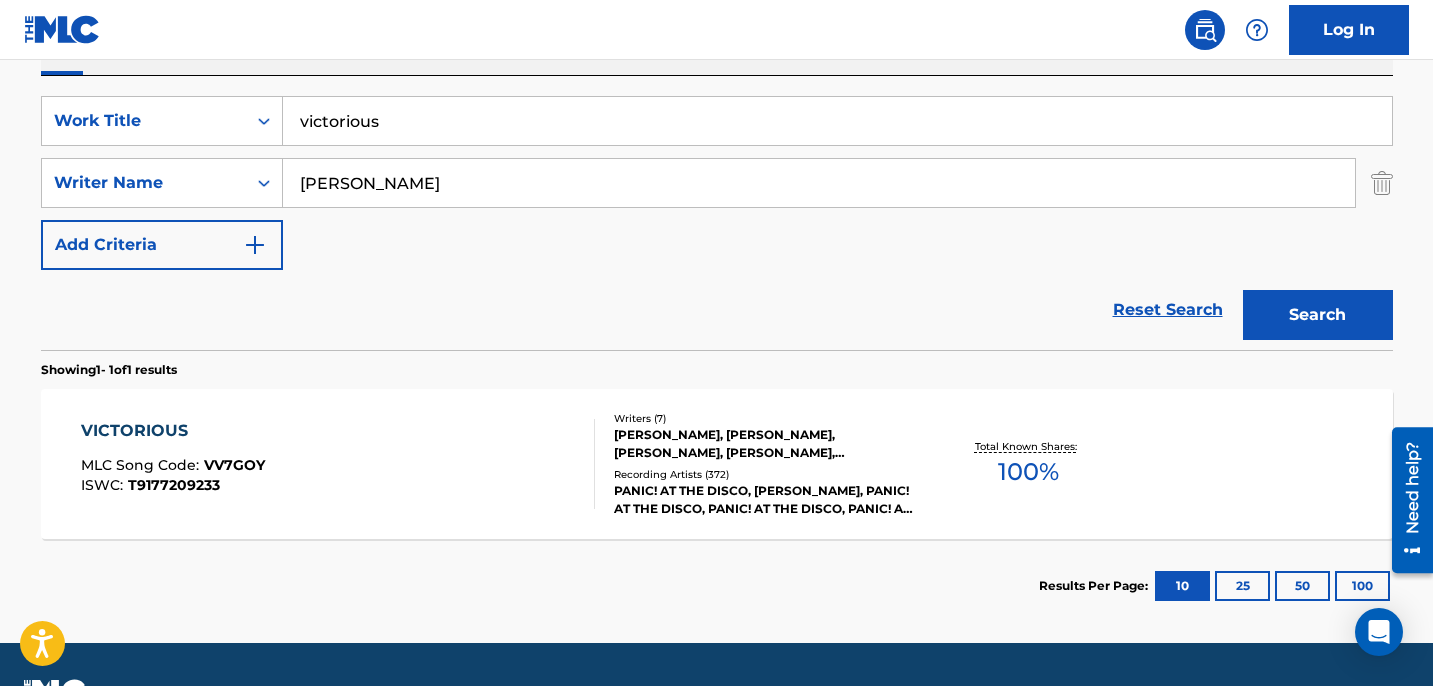 click on "VICTORIOUS MLC Song Code : VV7GOY ISWC : T9177209233" at bounding box center [338, 464] 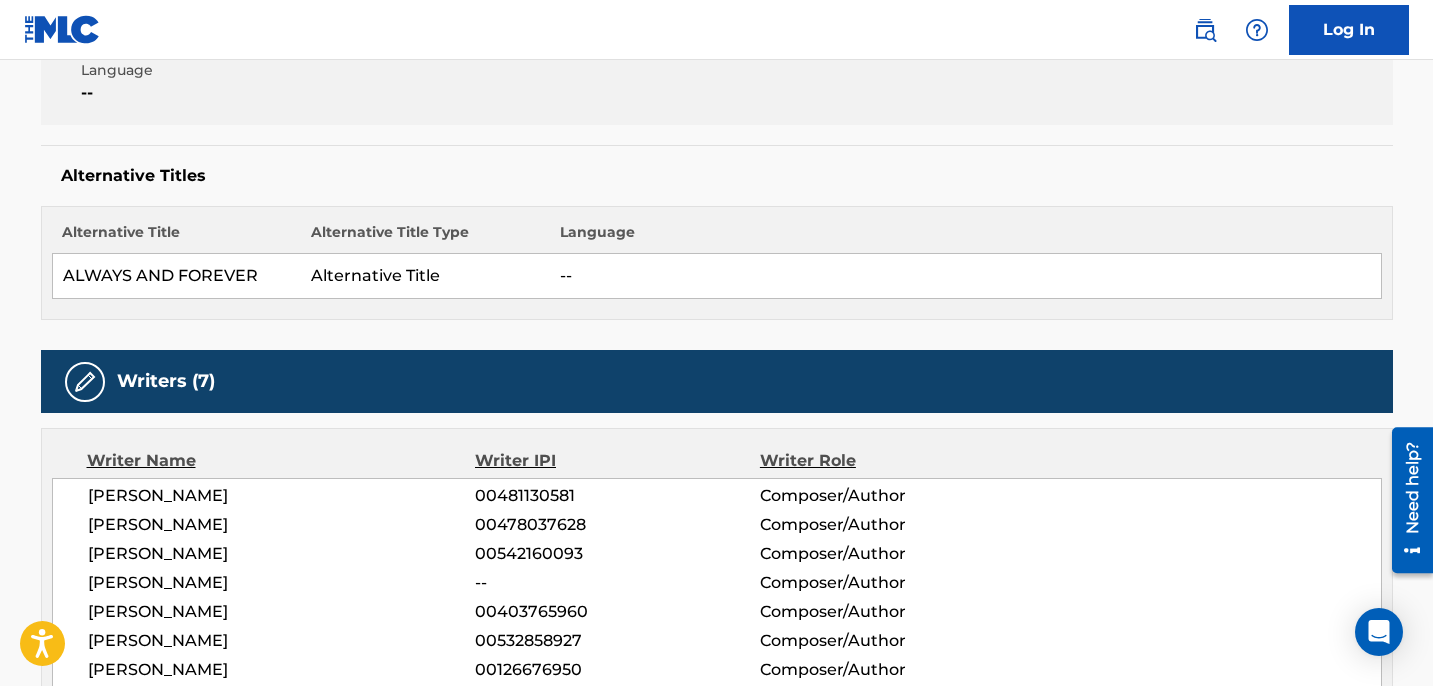 scroll, scrollTop: 0, scrollLeft: 0, axis: both 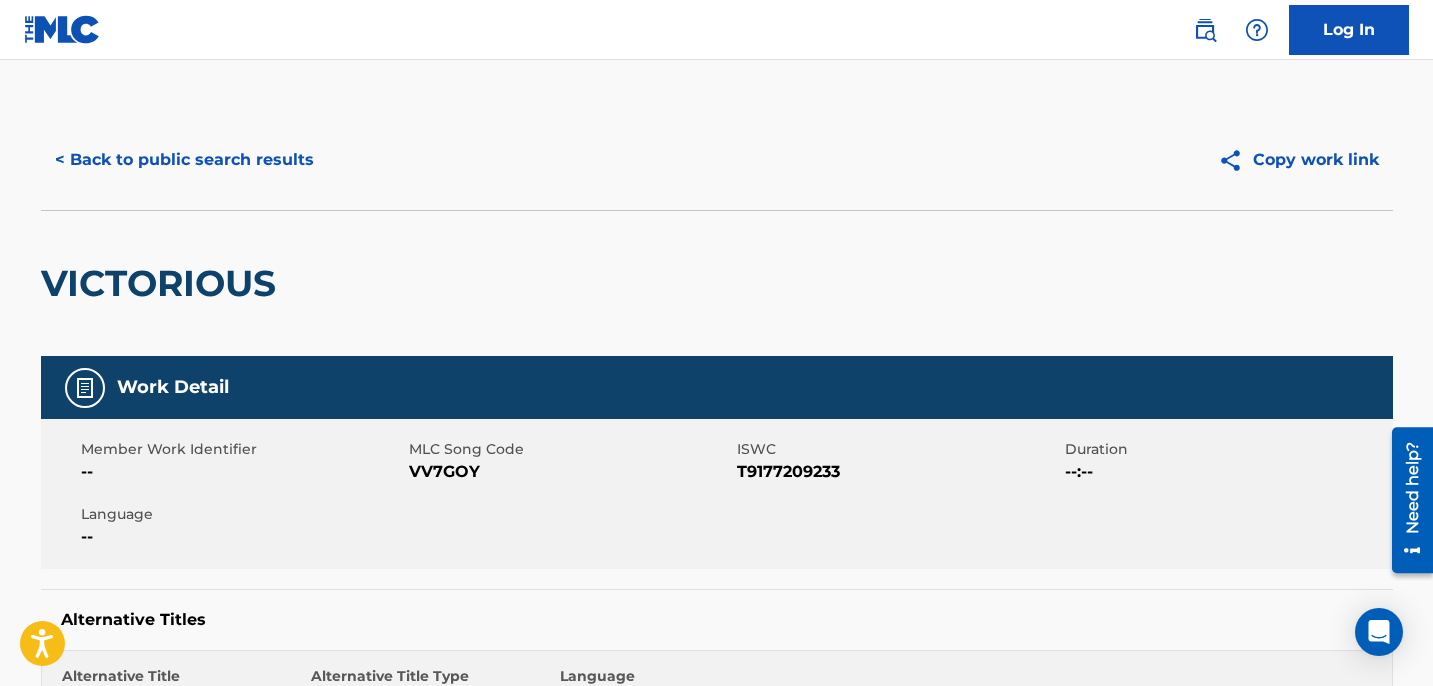 click on "< Back to public search results" at bounding box center [184, 160] 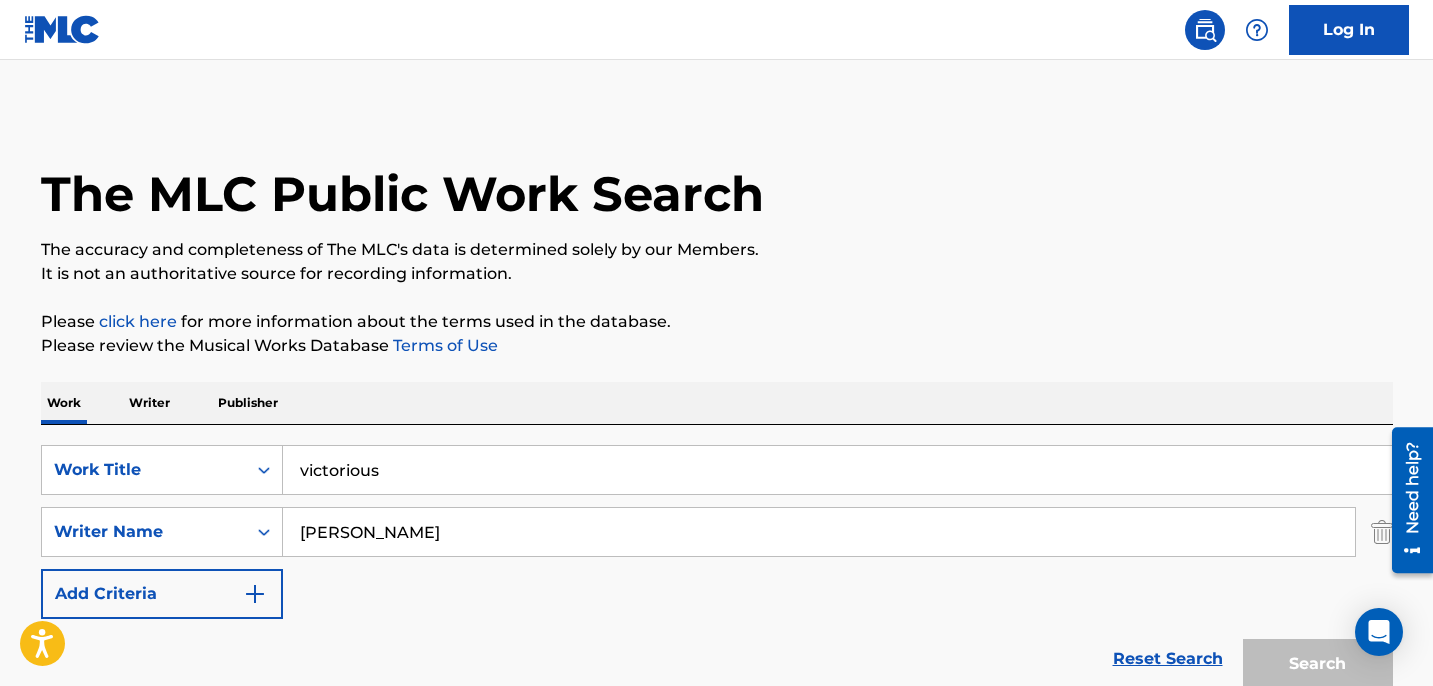 scroll, scrollTop: 288, scrollLeft: 0, axis: vertical 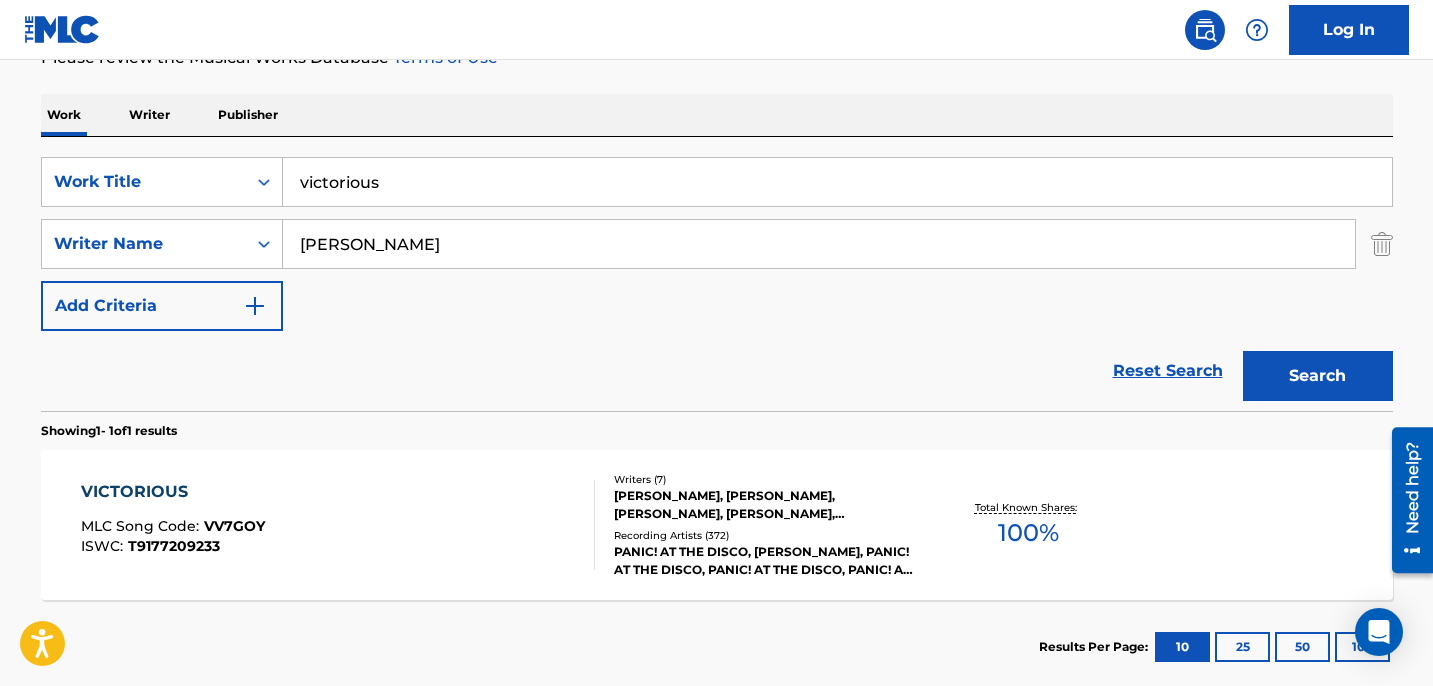 click on "victorious" at bounding box center [837, 182] 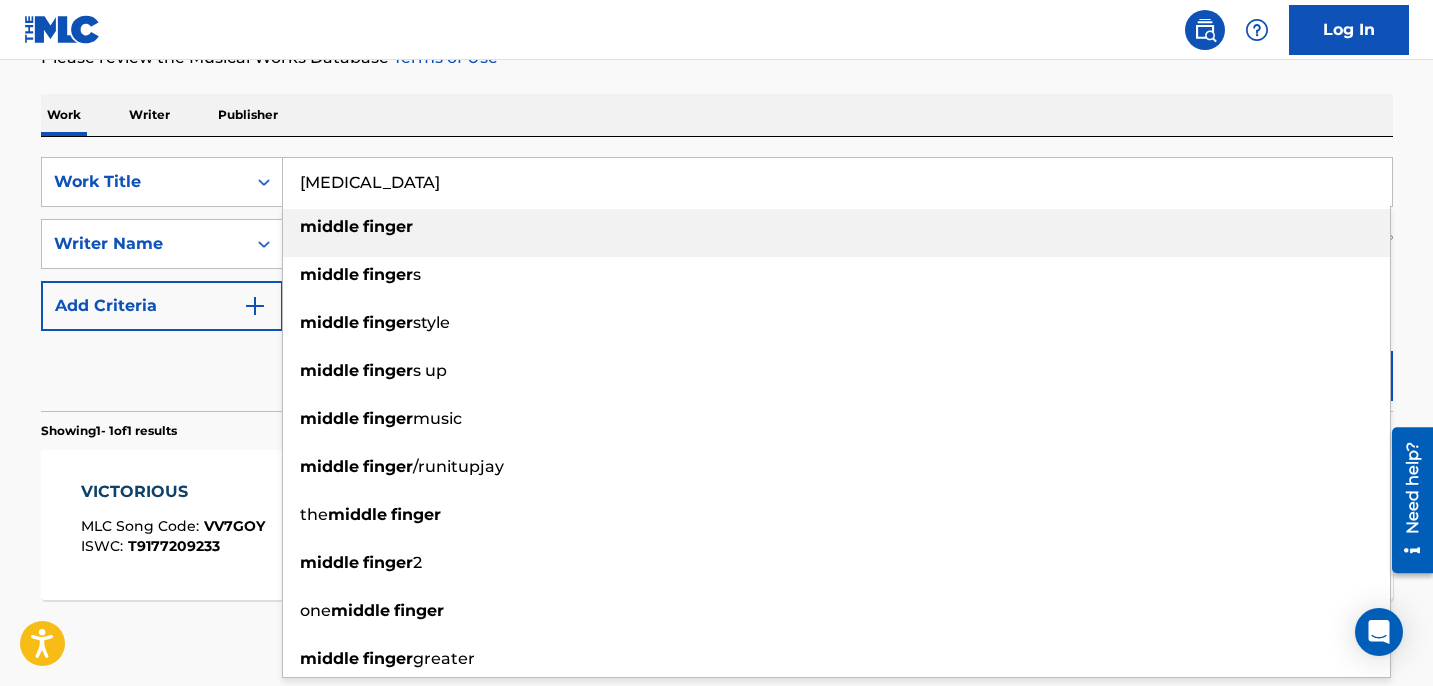 type on "[MEDICAL_DATA]" 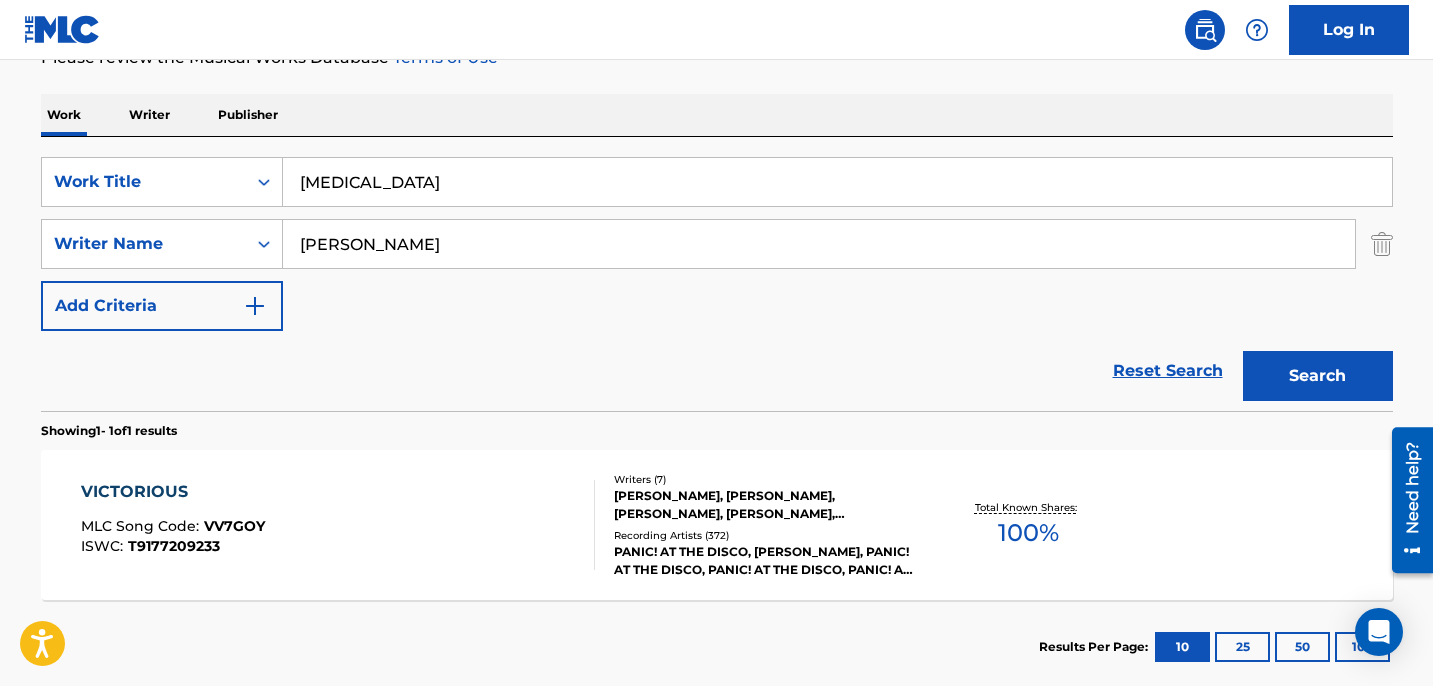 click on "Work Writer Publisher" at bounding box center [717, 115] 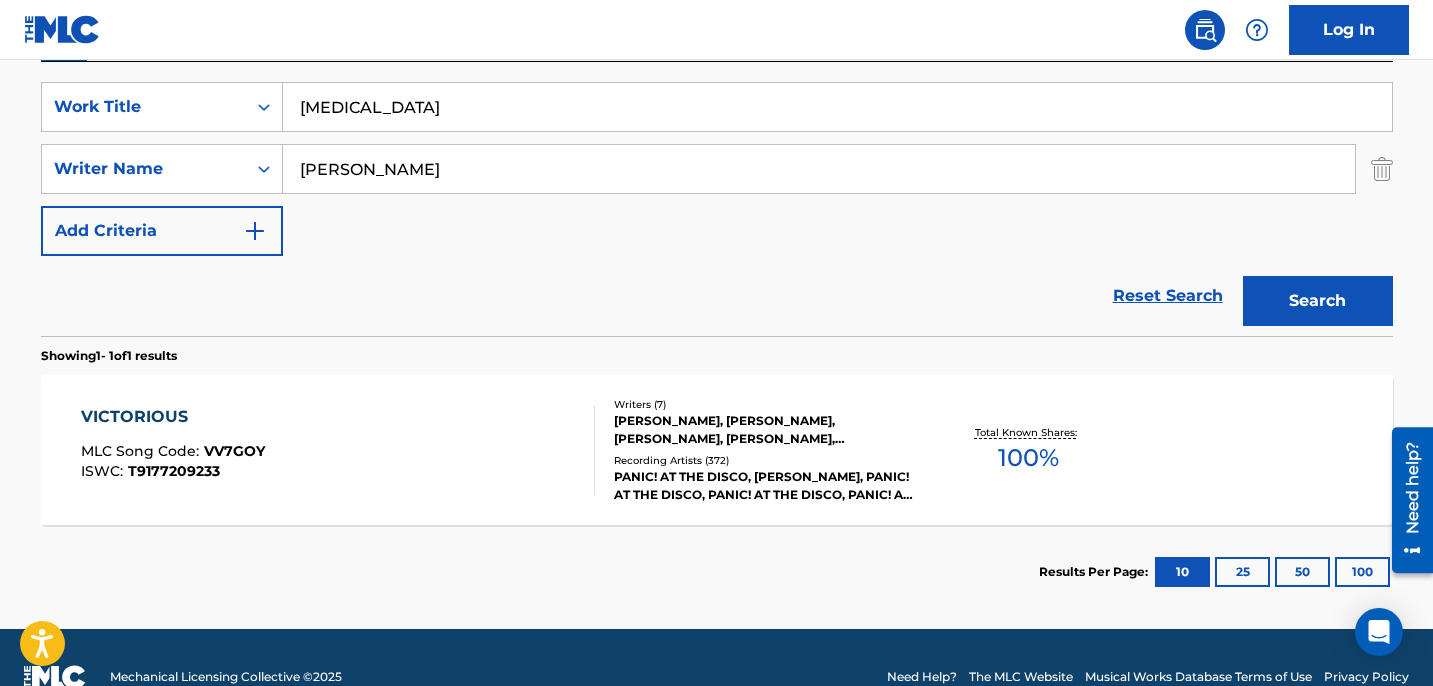 scroll, scrollTop: 402, scrollLeft: 0, axis: vertical 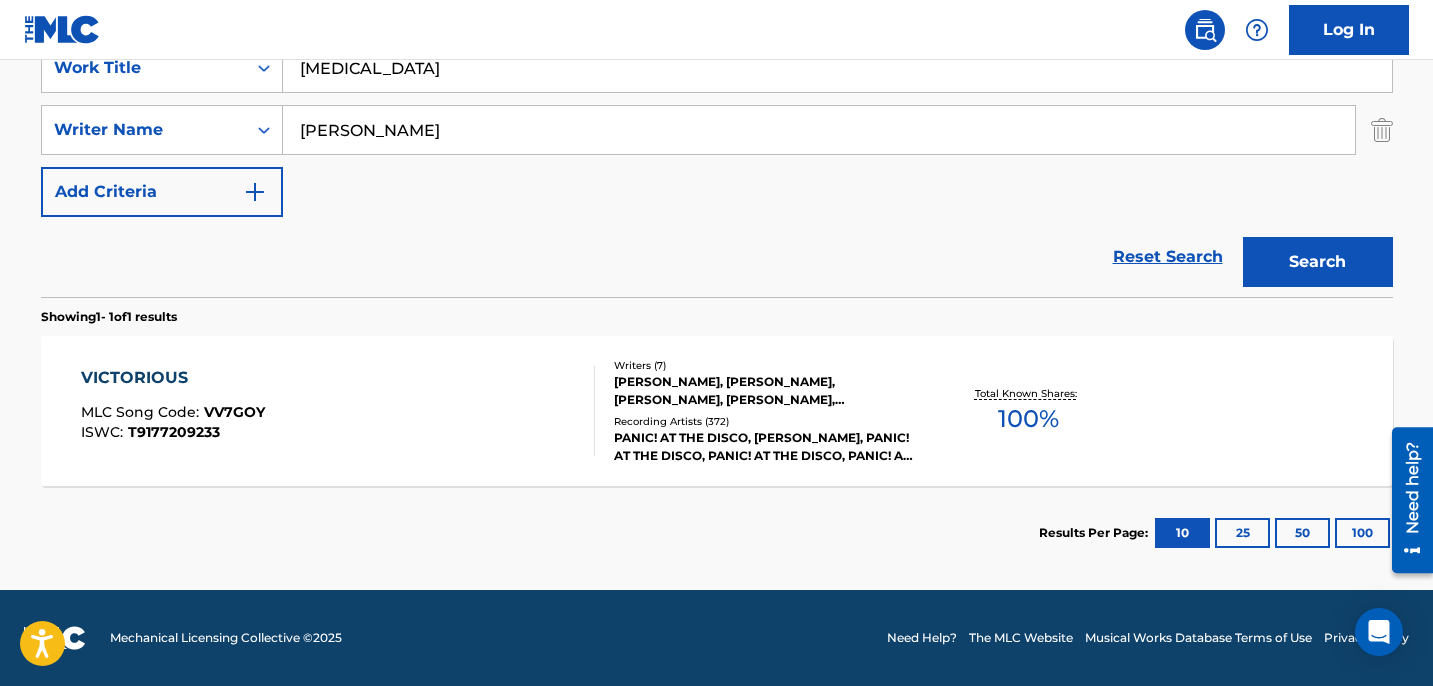 click on "Search" at bounding box center (1318, 262) 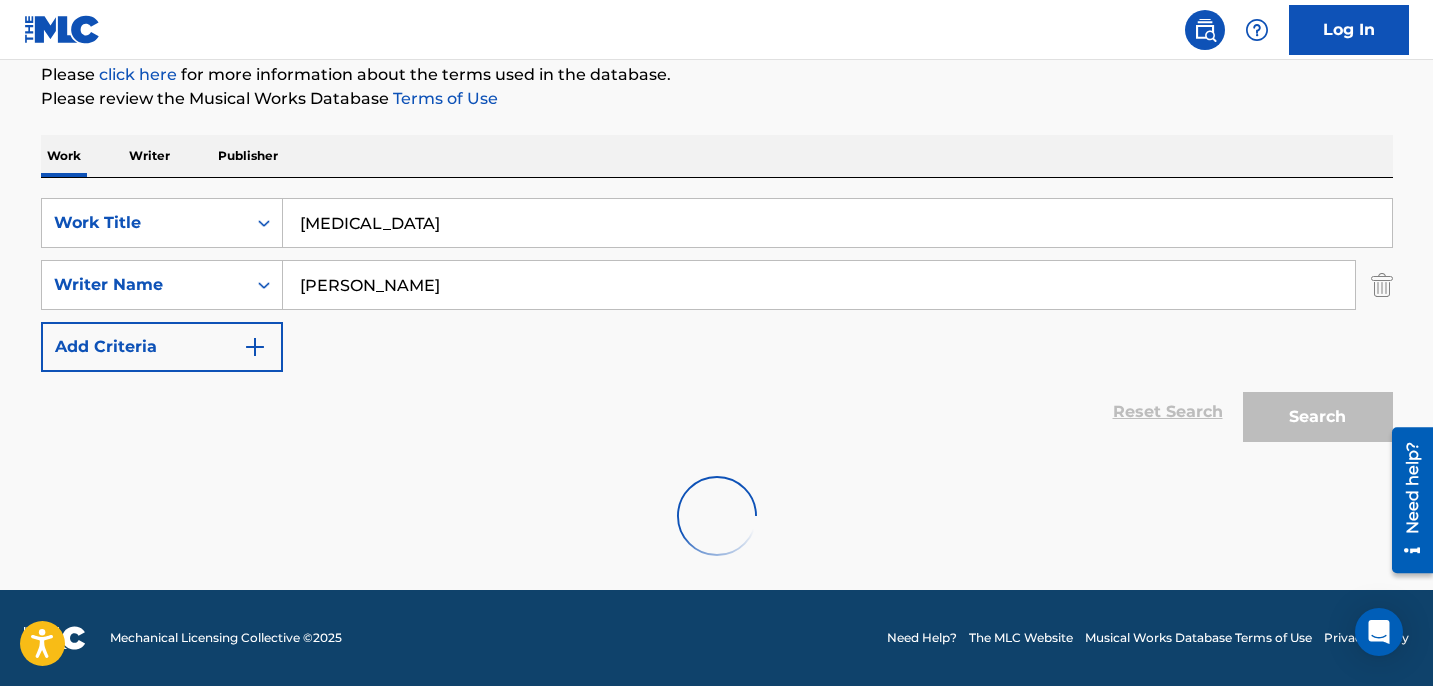 scroll, scrollTop: 402, scrollLeft: 0, axis: vertical 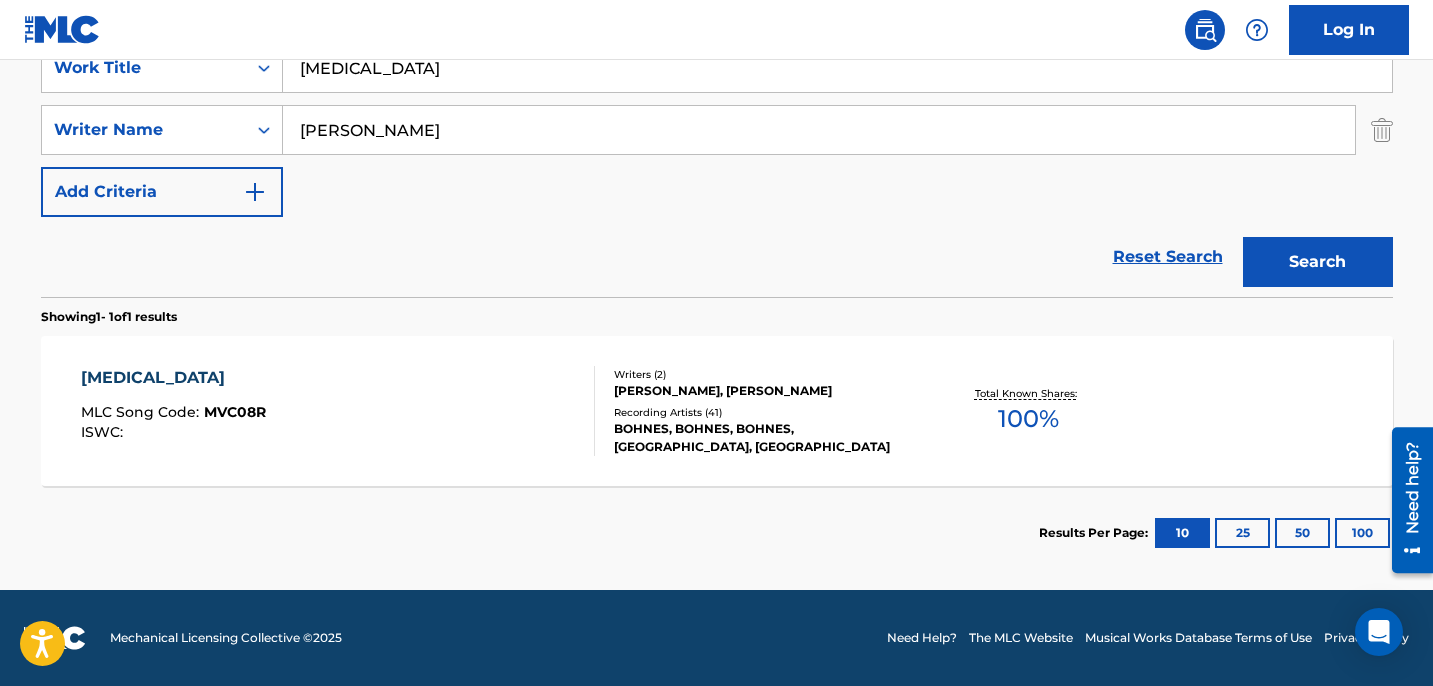 click on "[MEDICAL_DATA] MLC Song Code : MVC08R ISWC :" at bounding box center [338, 411] 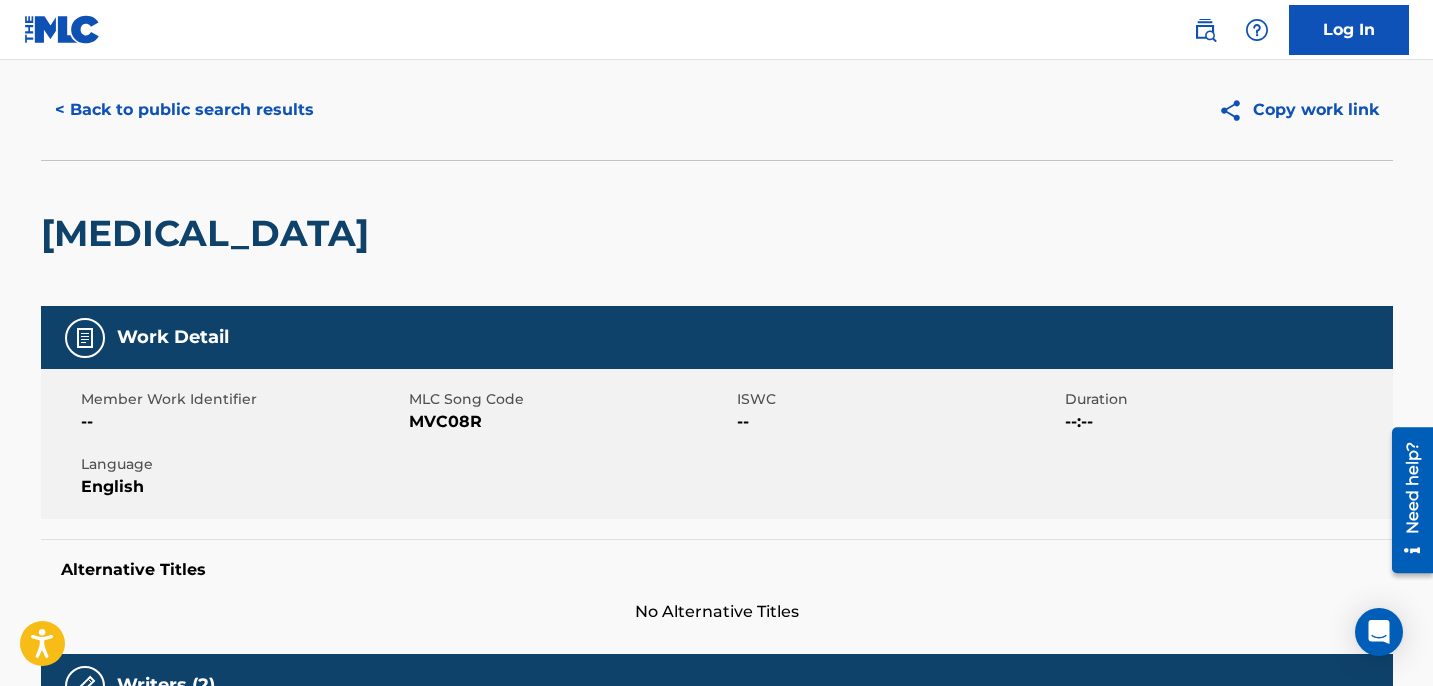 scroll, scrollTop: 0, scrollLeft: 0, axis: both 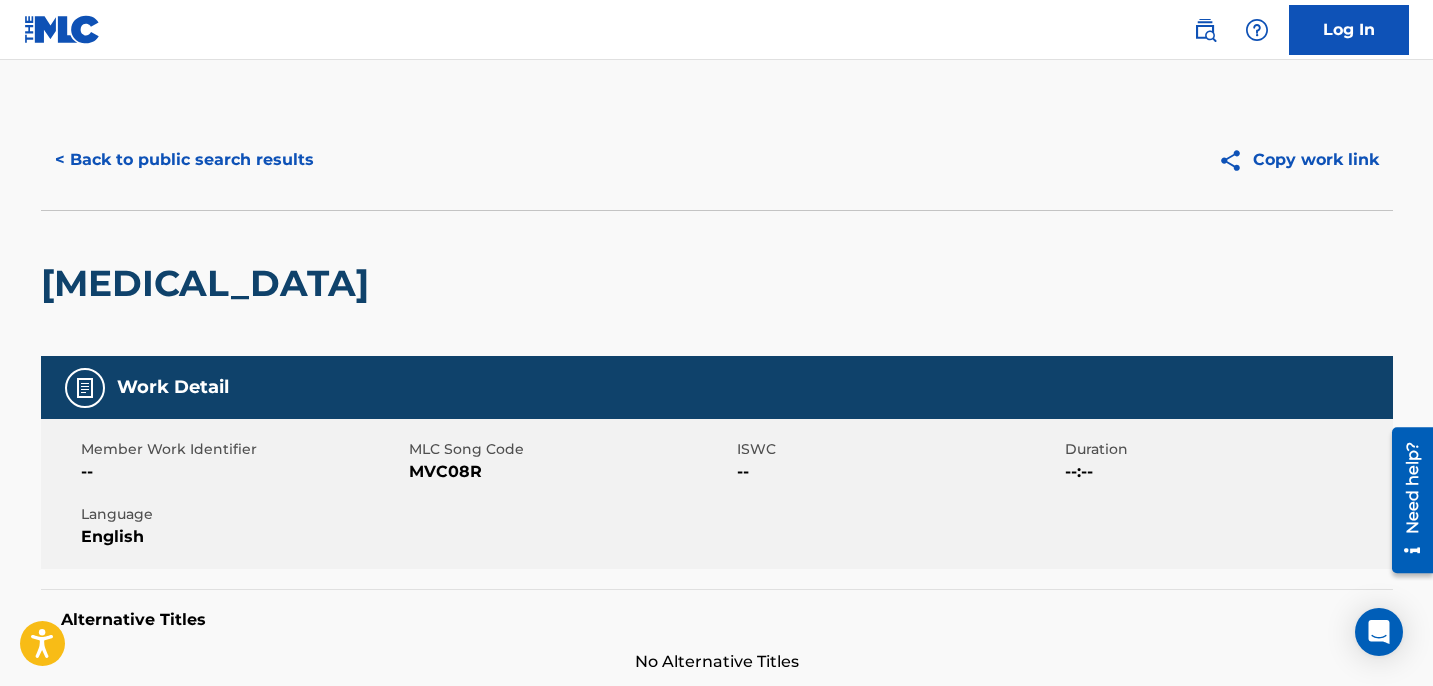 click on "< Back to public search results" at bounding box center [184, 160] 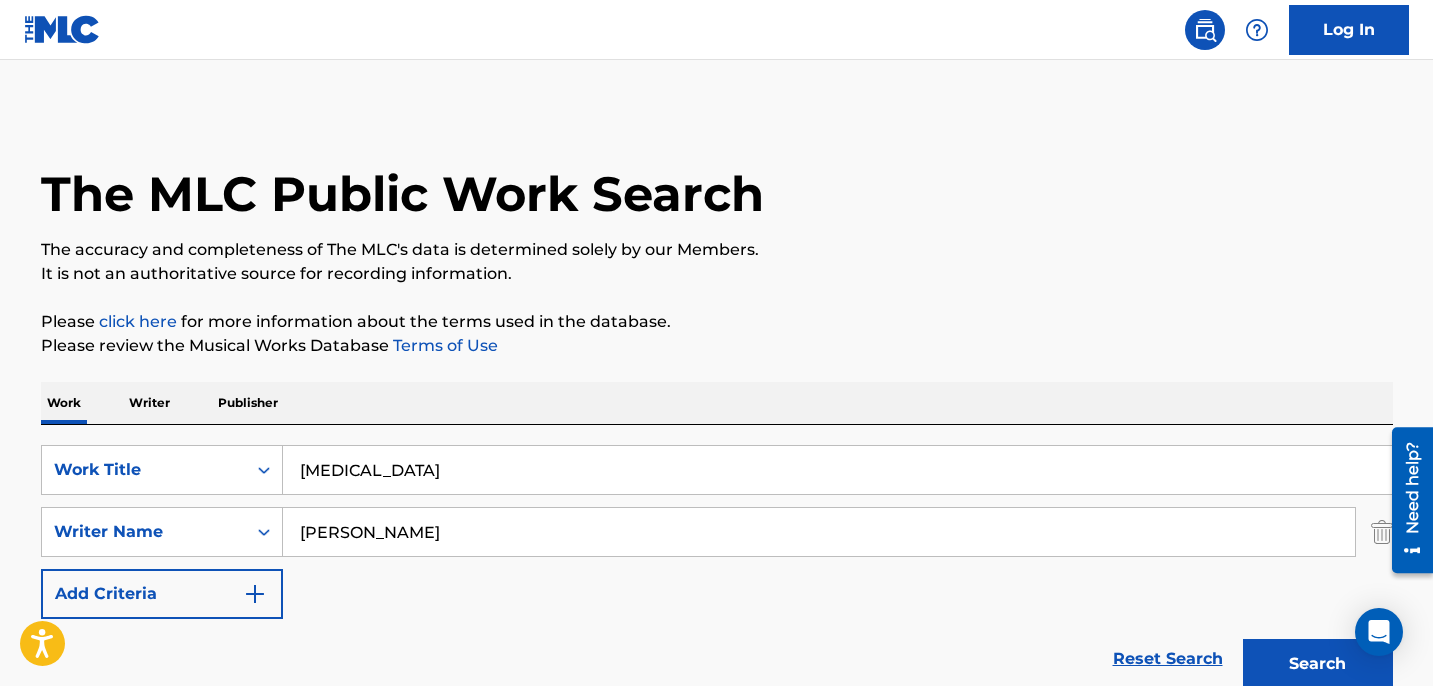scroll, scrollTop: 288, scrollLeft: 0, axis: vertical 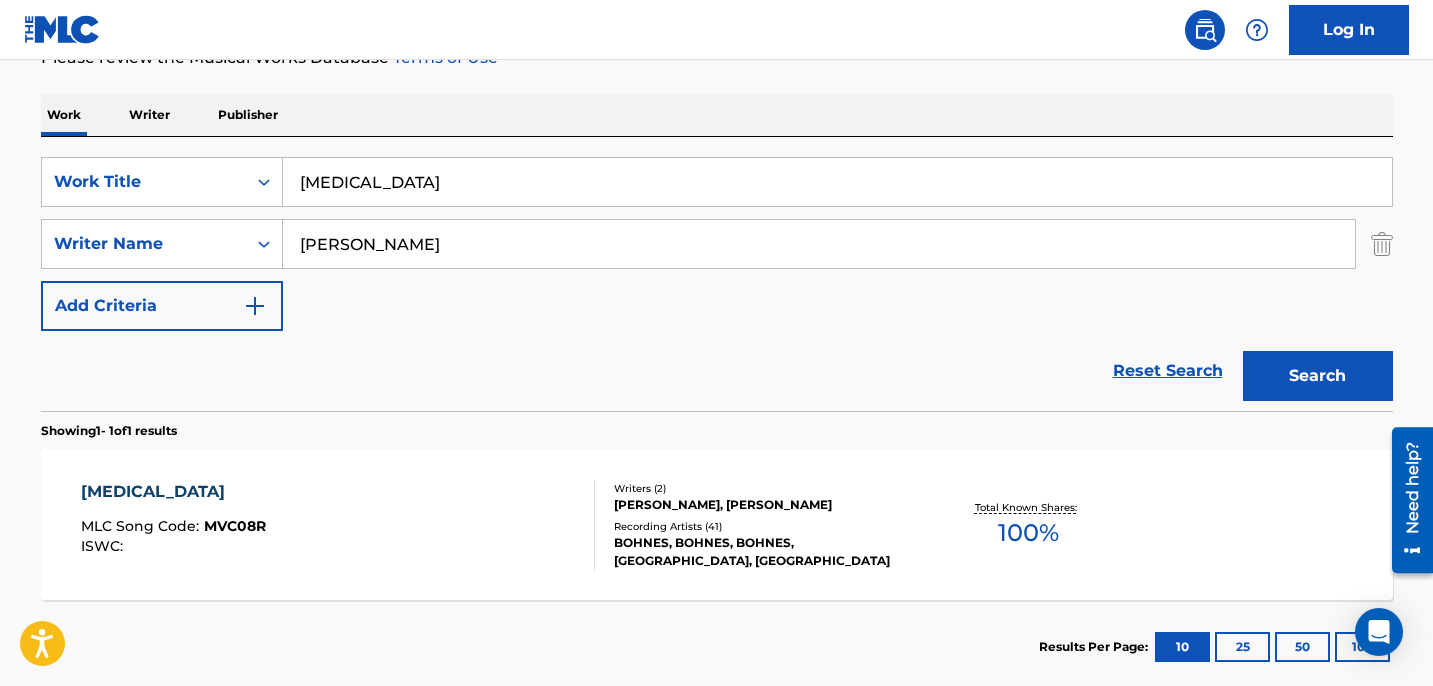 click on "[MEDICAL_DATA]" at bounding box center (837, 182) 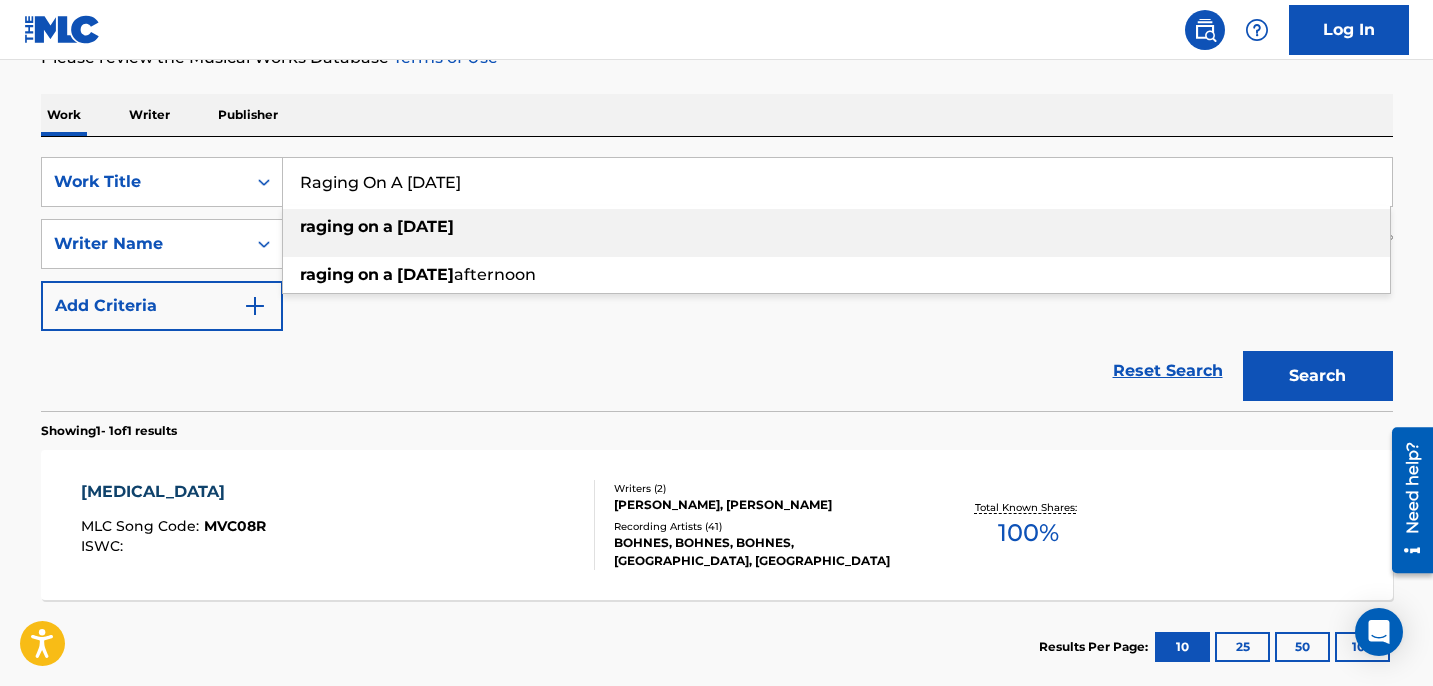 type on "Raging On A [DATE]" 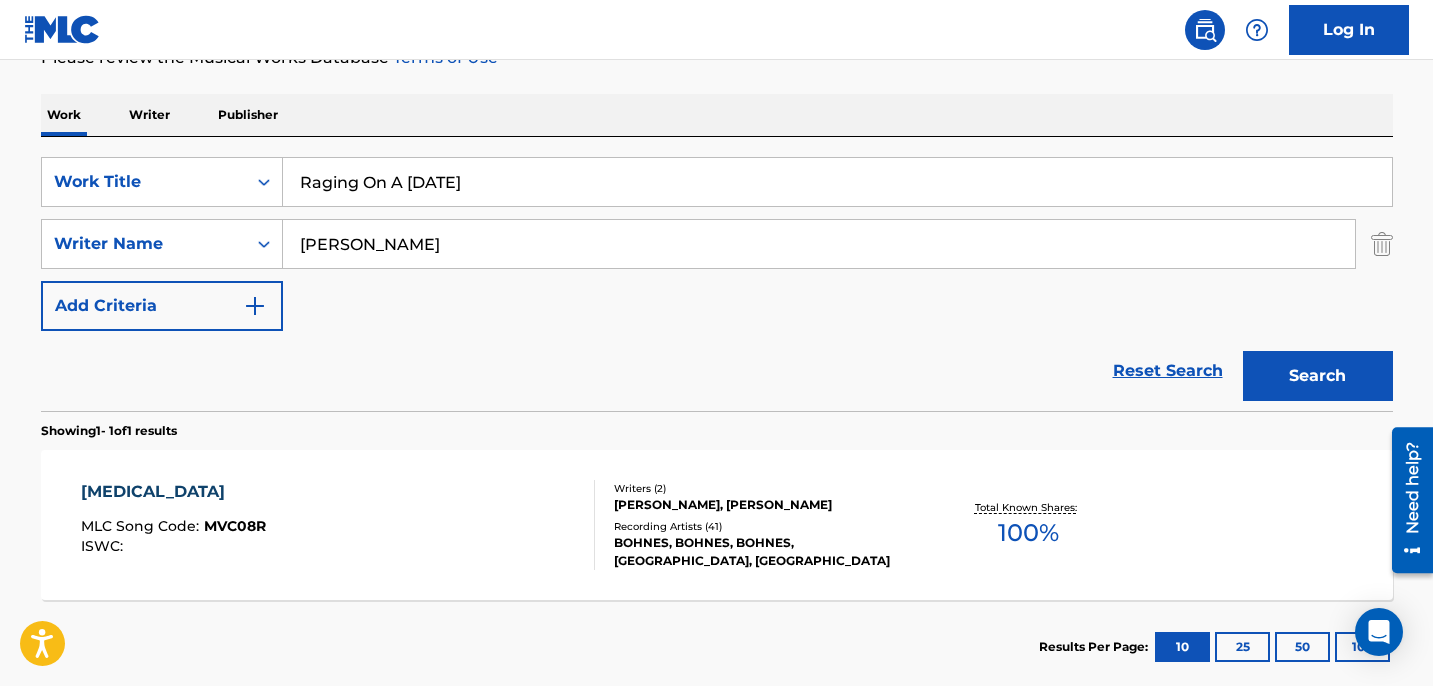 click on "Work Writer Publisher" at bounding box center (717, 115) 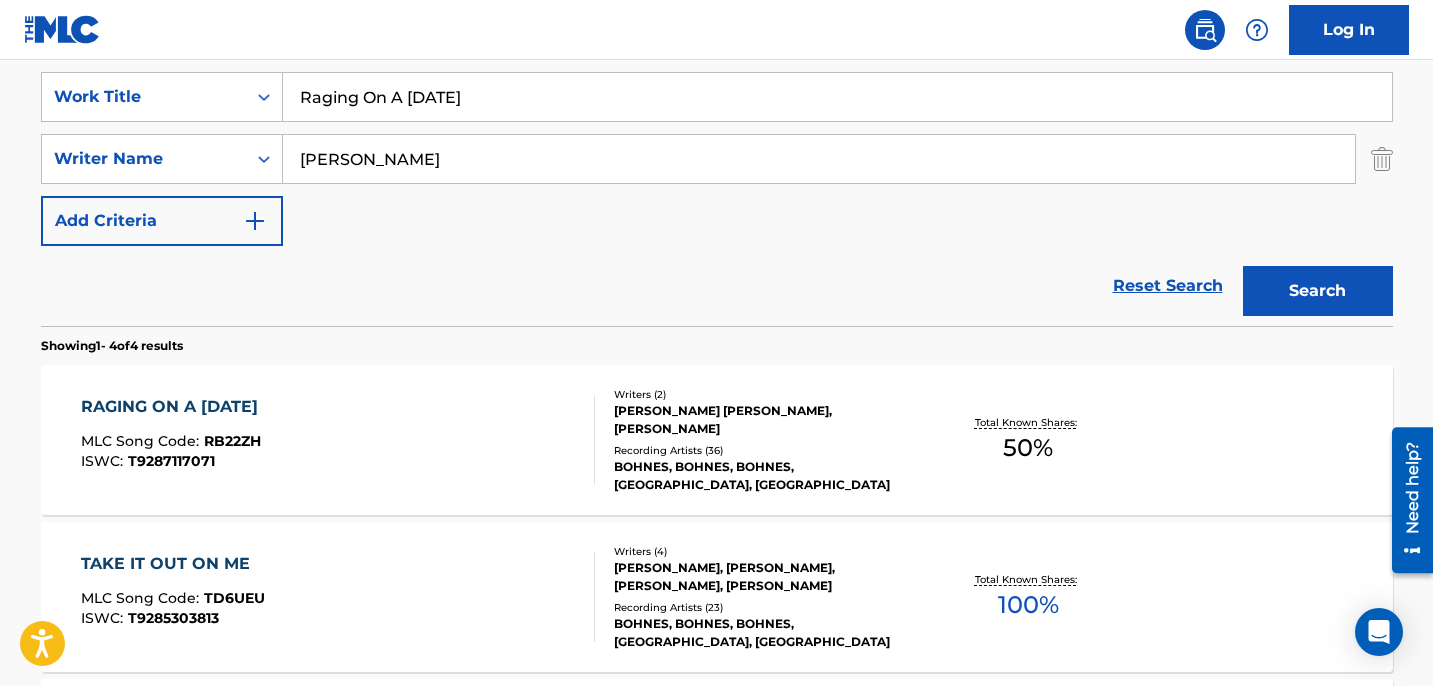 scroll, scrollTop: 418, scrollLeft: 0, axis: vertical 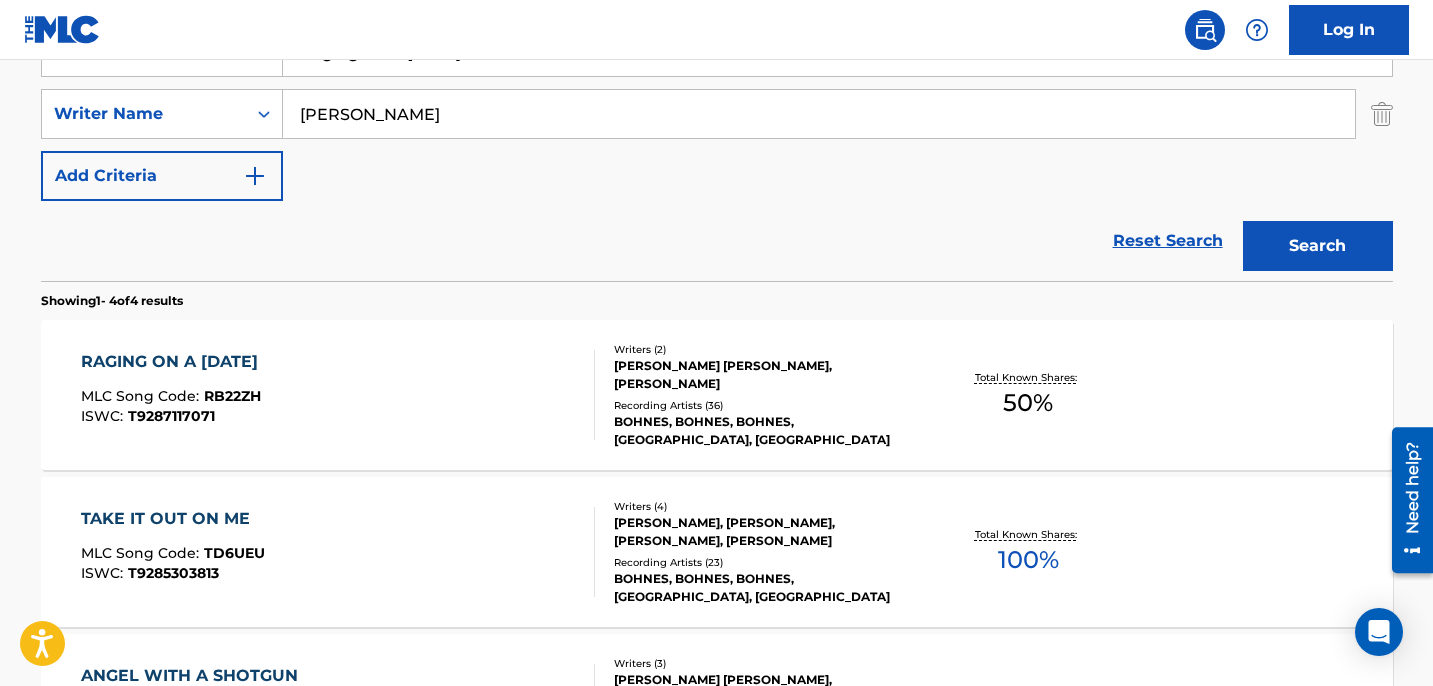 click on "RAGING ON A [DATE] MLC Song Code : RB22ZH ISWC : T9287117071" at bounding box center (338, 395) 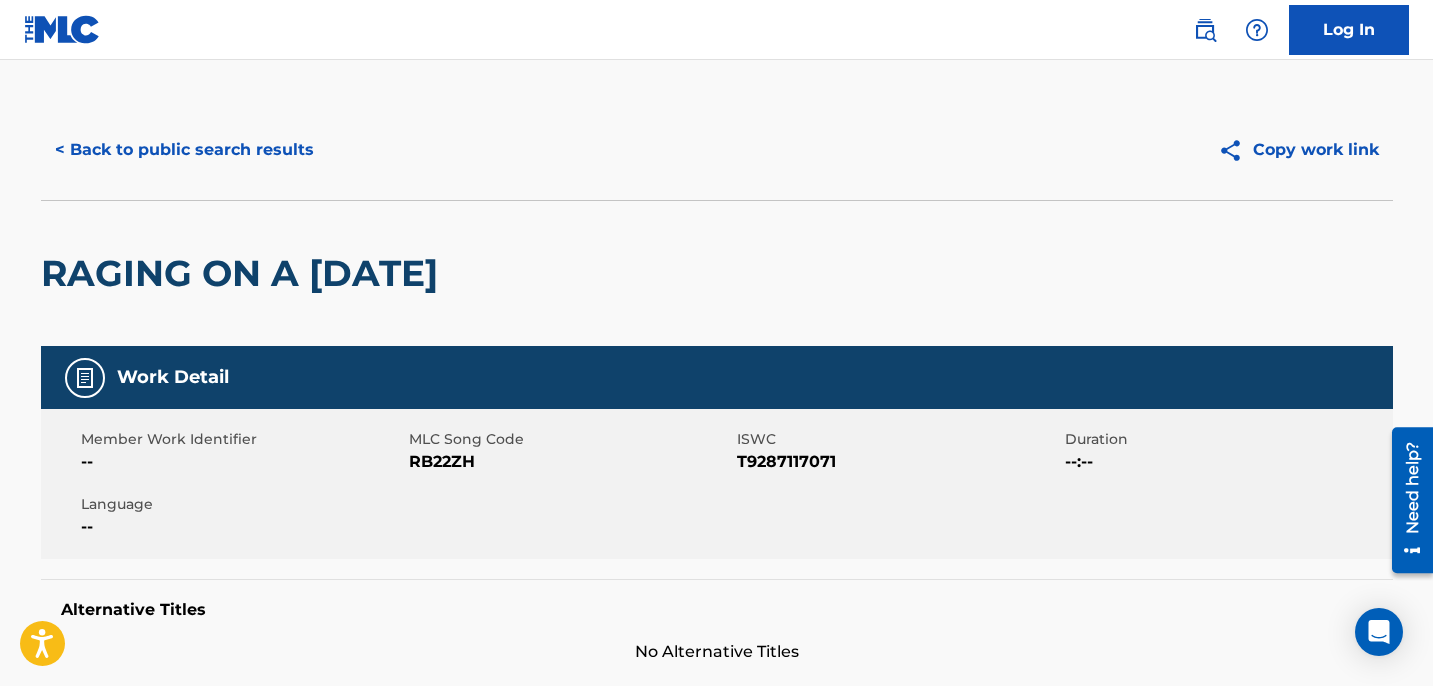 scroll, scrollTop: 0, scrollLeft: 0, axis: both 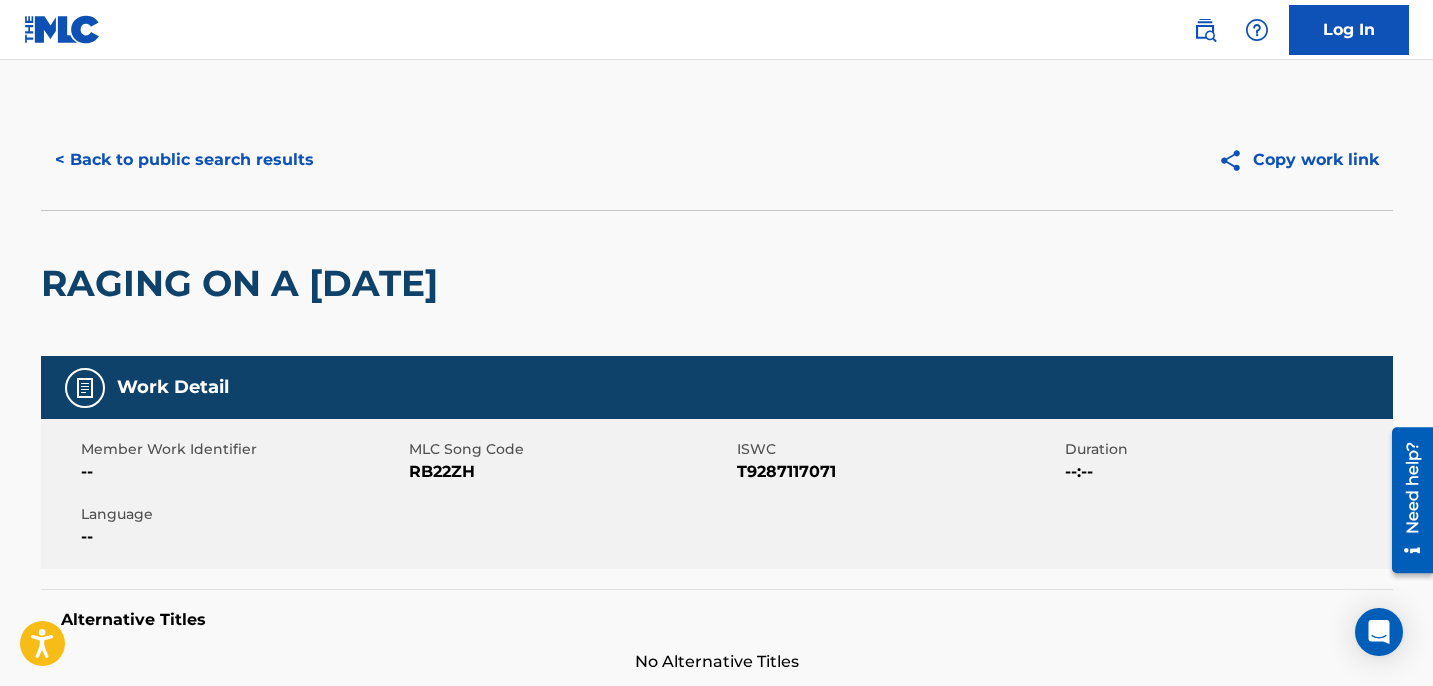 click on "< Back to public search results" at bounding box center [184, 160] 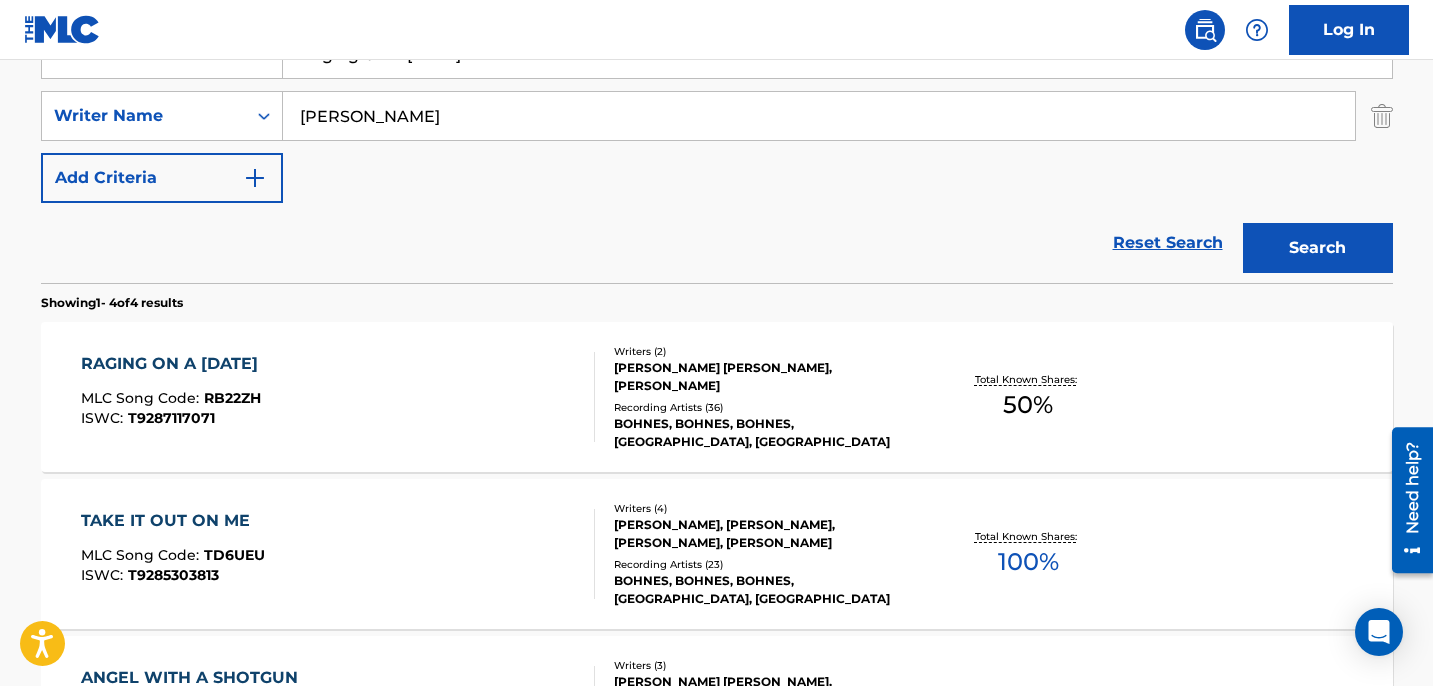 scroll, scrollTop: 298, scrollLeft: 0, axis: vertical 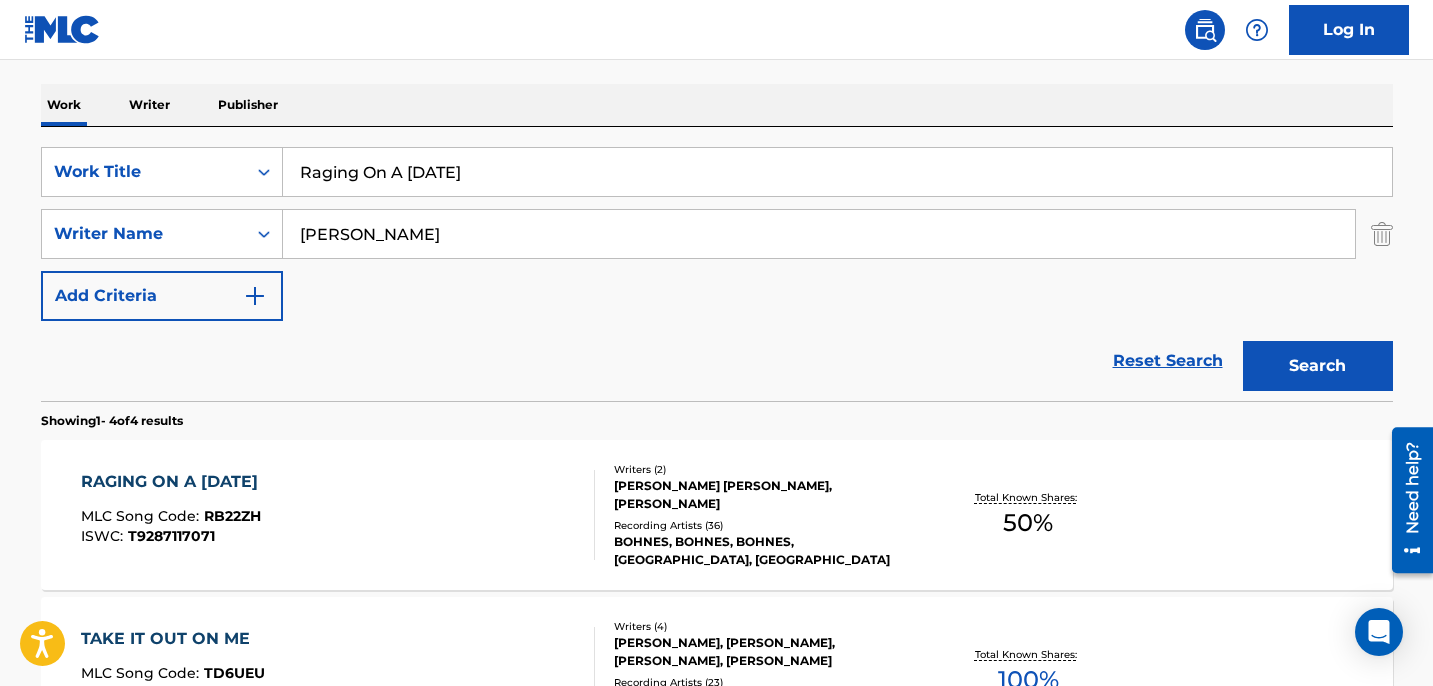 click on "SearchWithCriteria1b568741-5b9f-47f5-a676-48af715a9645 Work Title Raging On A [DATE] SearchWithCriteria38b289db-dbb6-4496-ab63-24320effc759 Writer Name [PERSON_NAME] Add Criteria Reset Search Search" at bounding box center (717, 264) 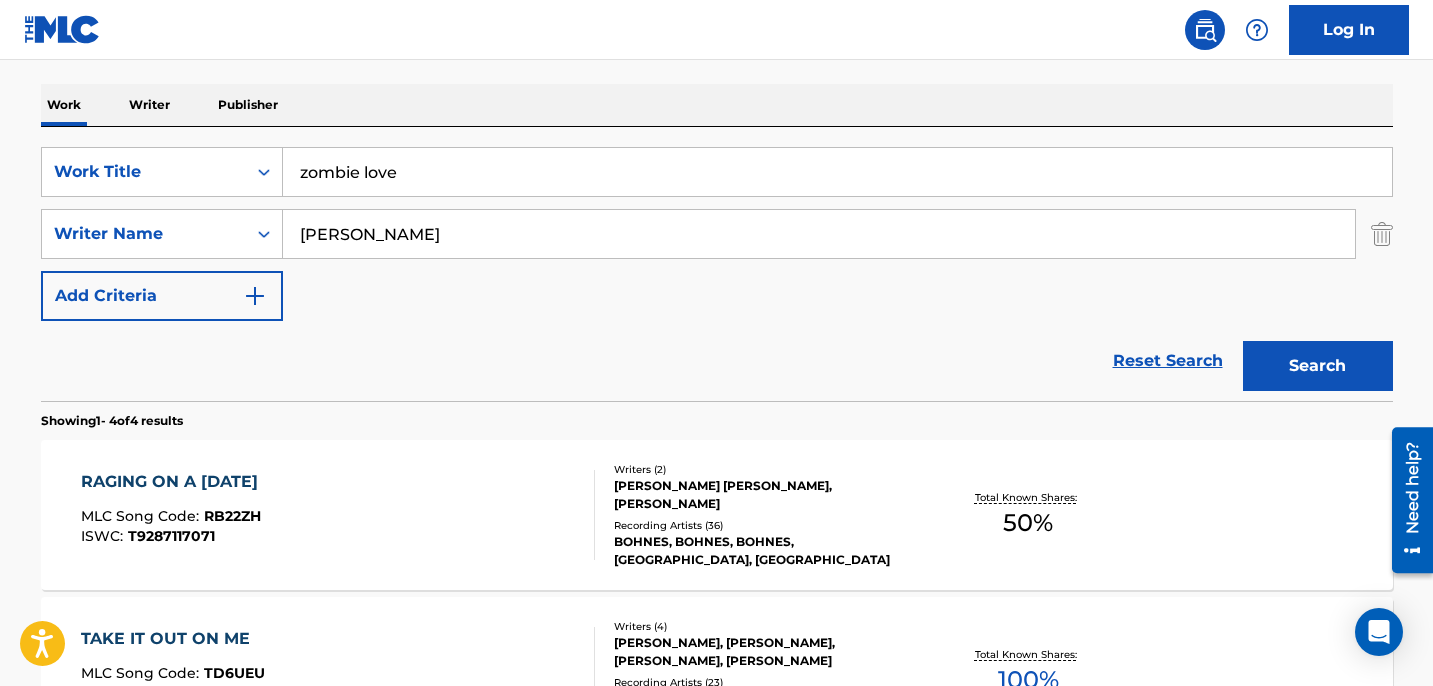 type on "zombie love" 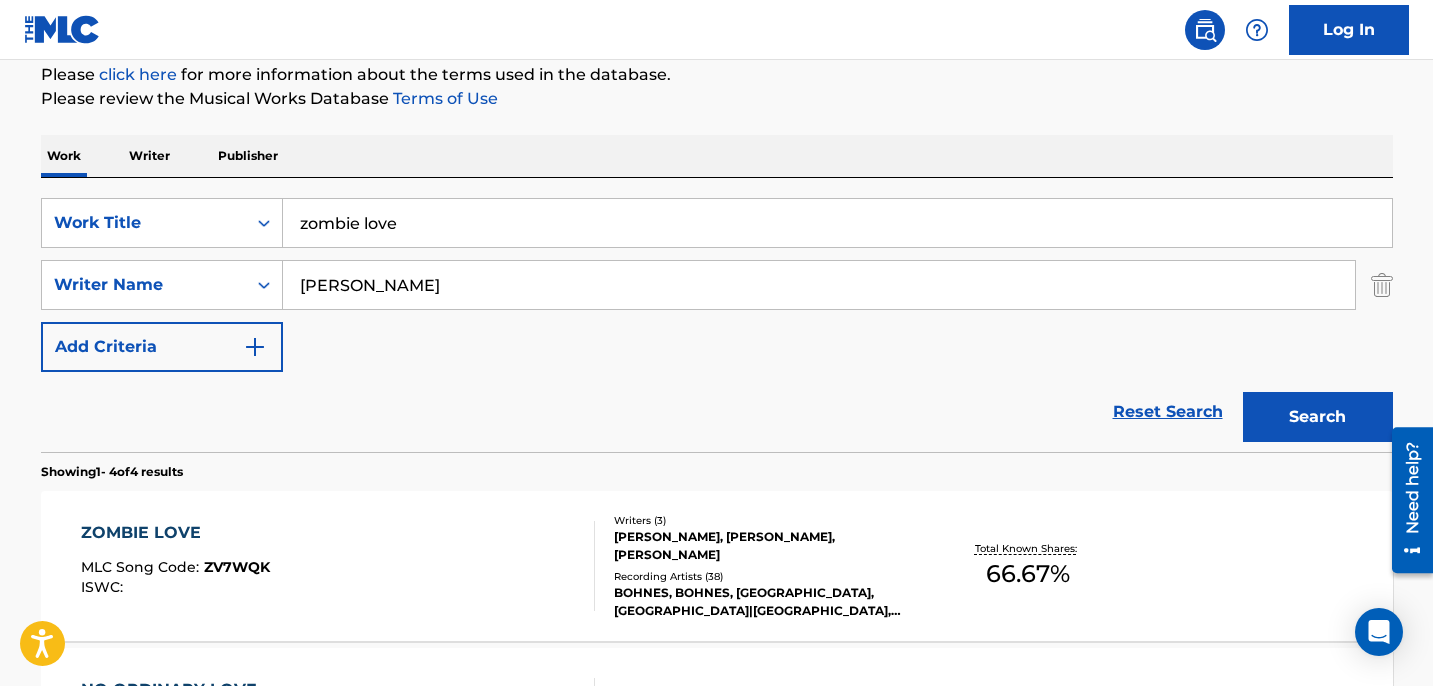 scroll, scrollTop: 364, scrollLeft: 0, axis: vertical 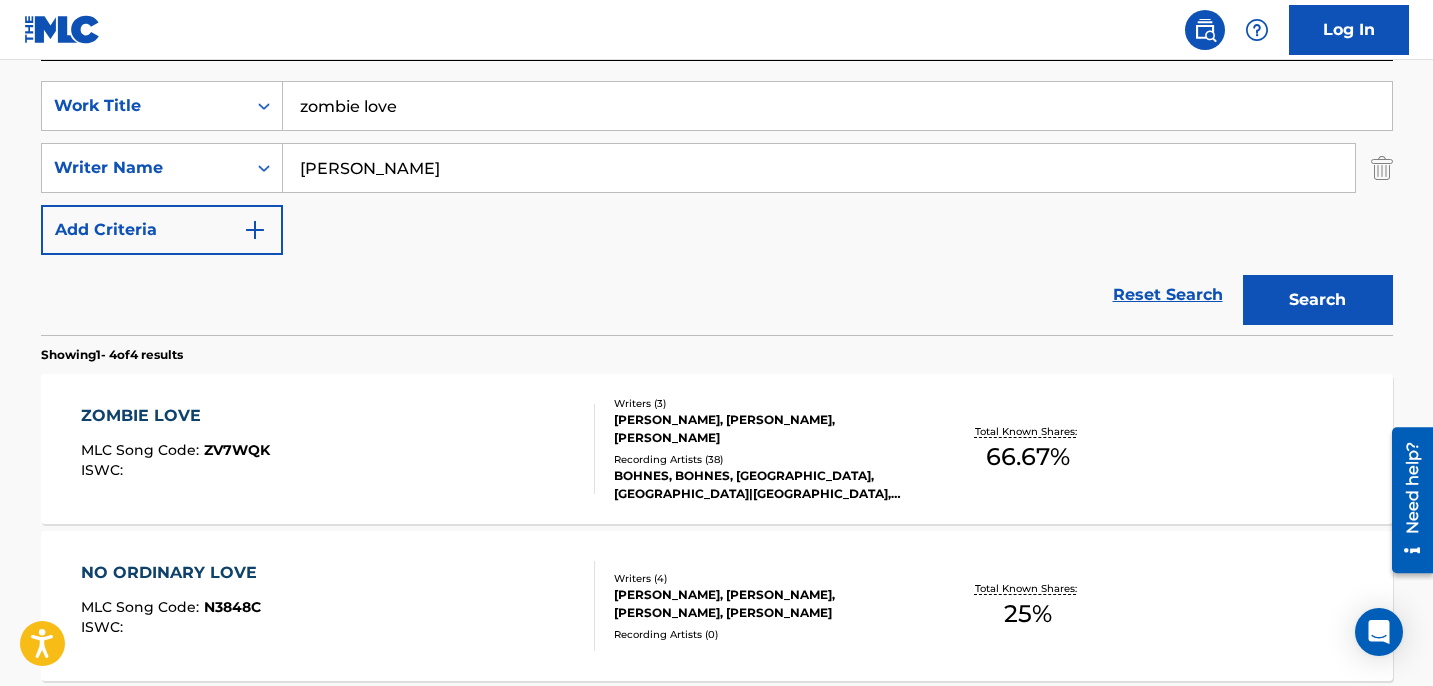 click on "ZOMBIE LOVE MLC Song Code : ZV7WQK ISWC :" at bounding box center (338, 449) 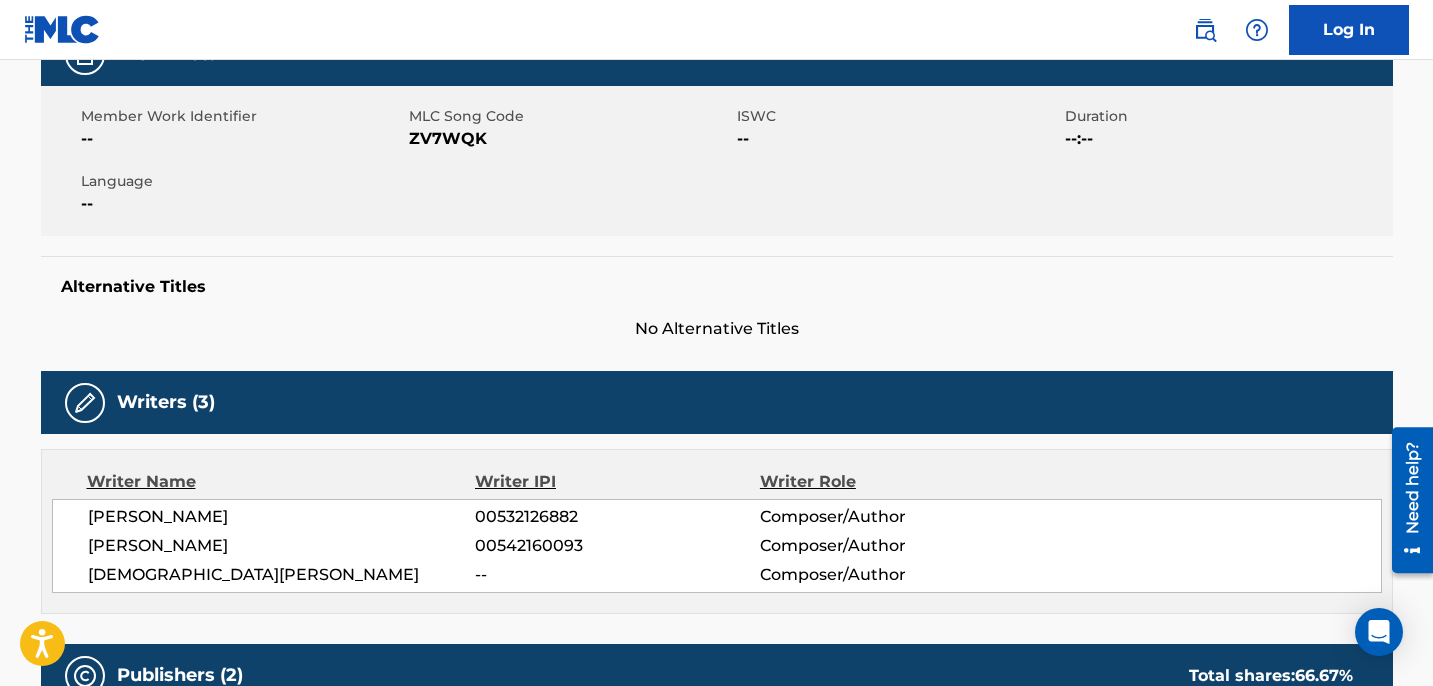 scroll, scrollTop: 0, scrollLeft: 0, axis: both 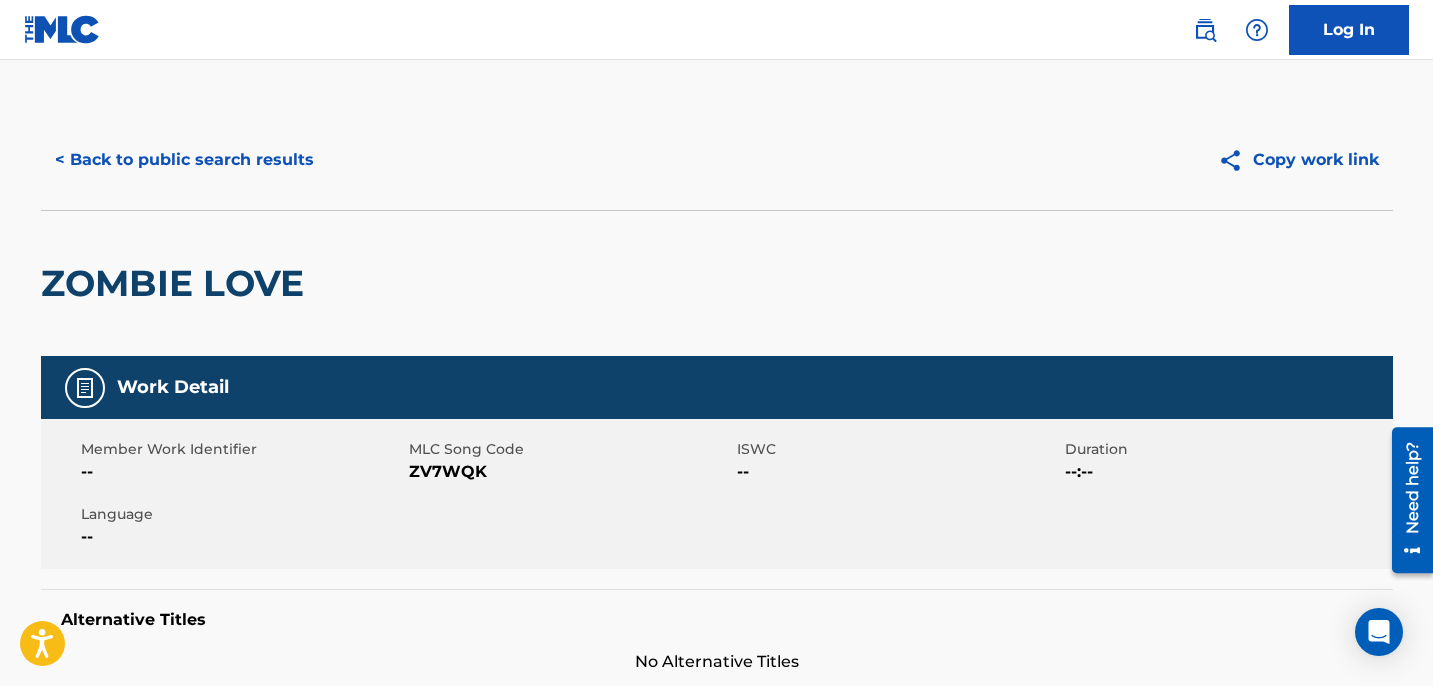 click on "< Back to public search results" at bounding box center [184, 160] 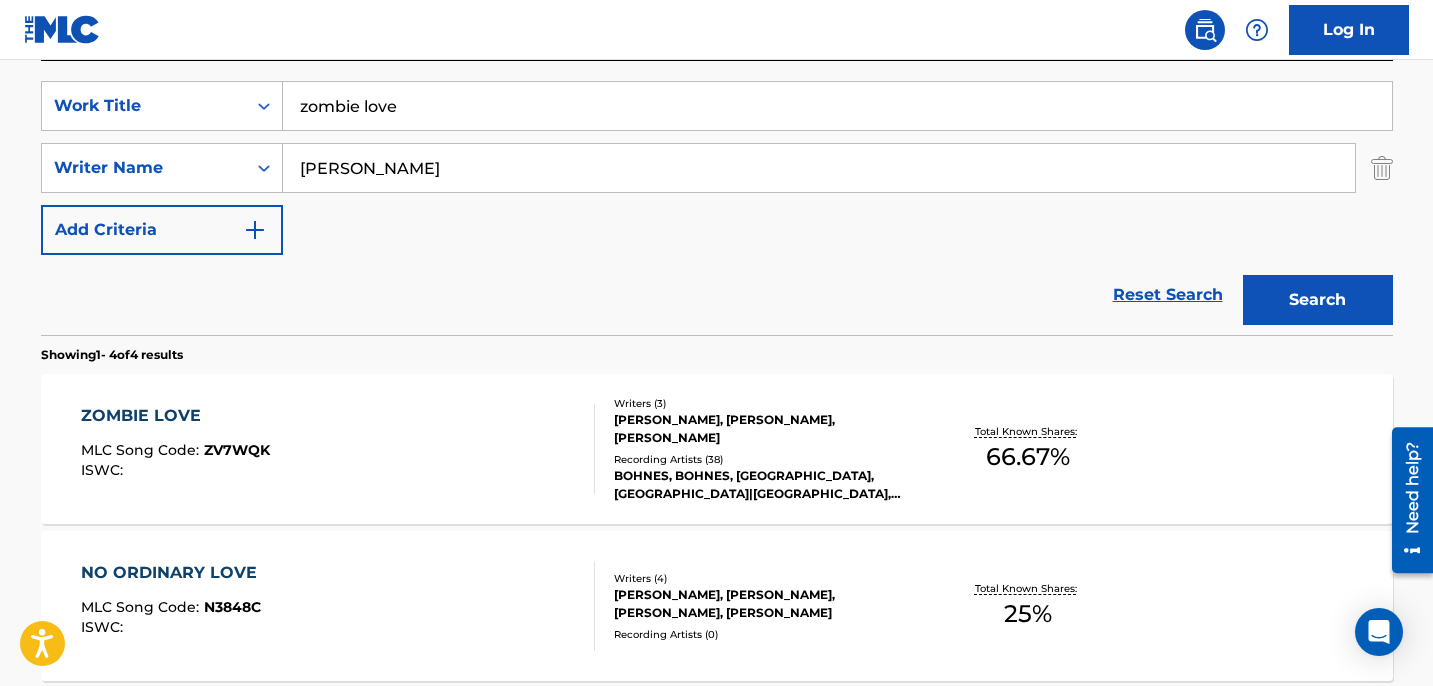 click on "zombie love" at bounding box center (837, 106) 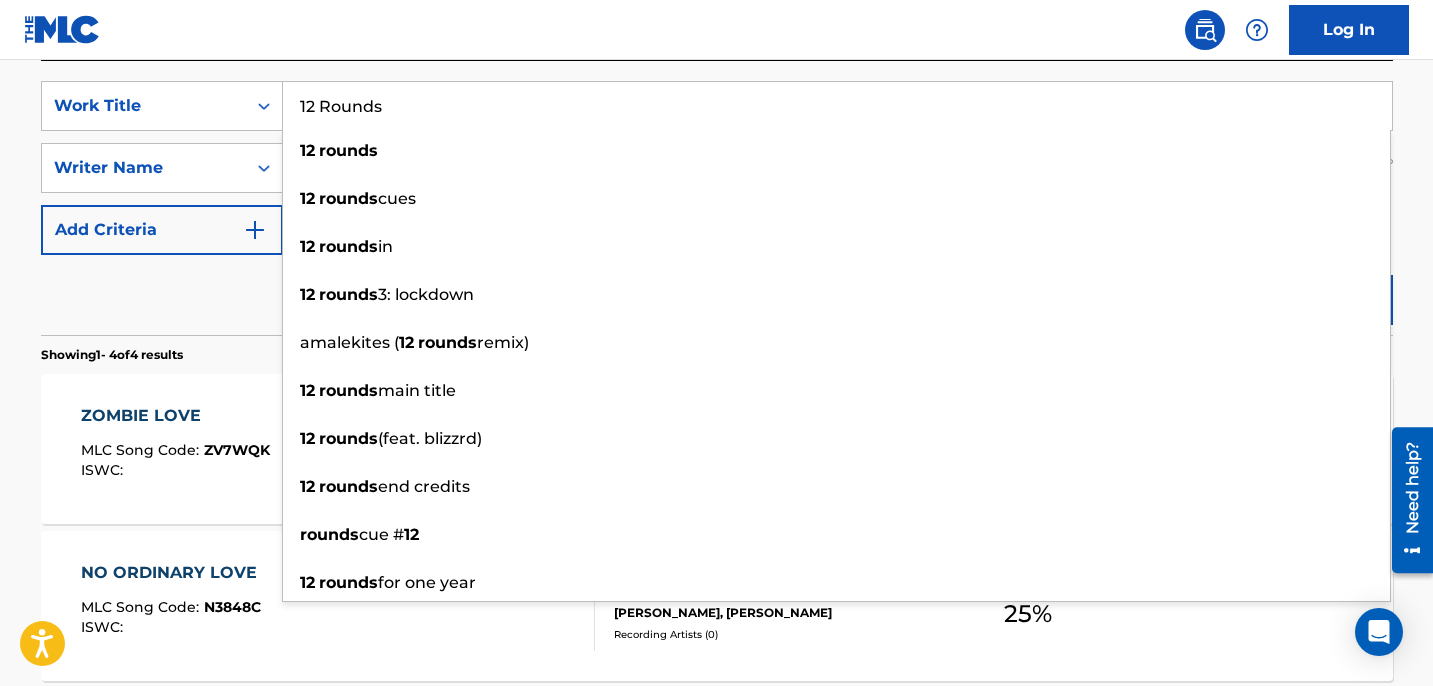 click on "Log In" at bounding box center (716, 30) 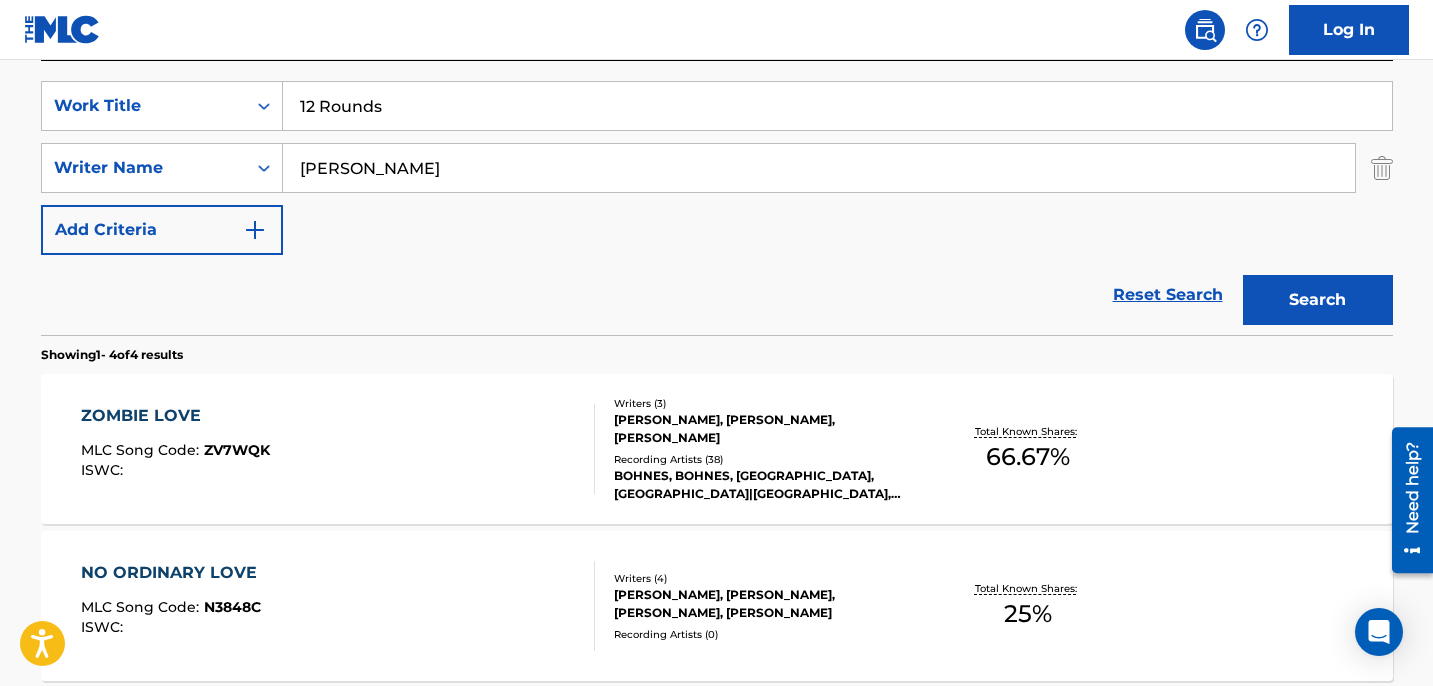 click on "Search" at bounding box center [1318, 300] 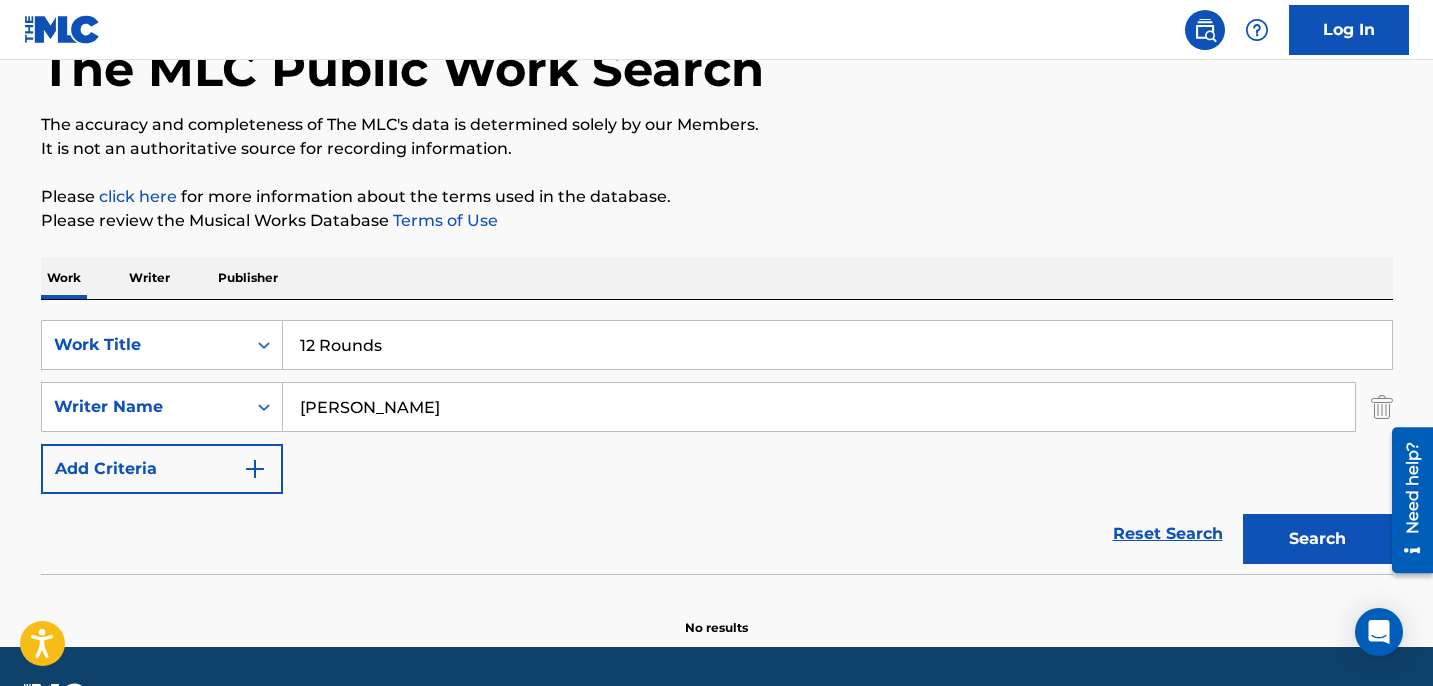 scroll, scrollTop: 123, scrollLeft: 0, axis: vertical 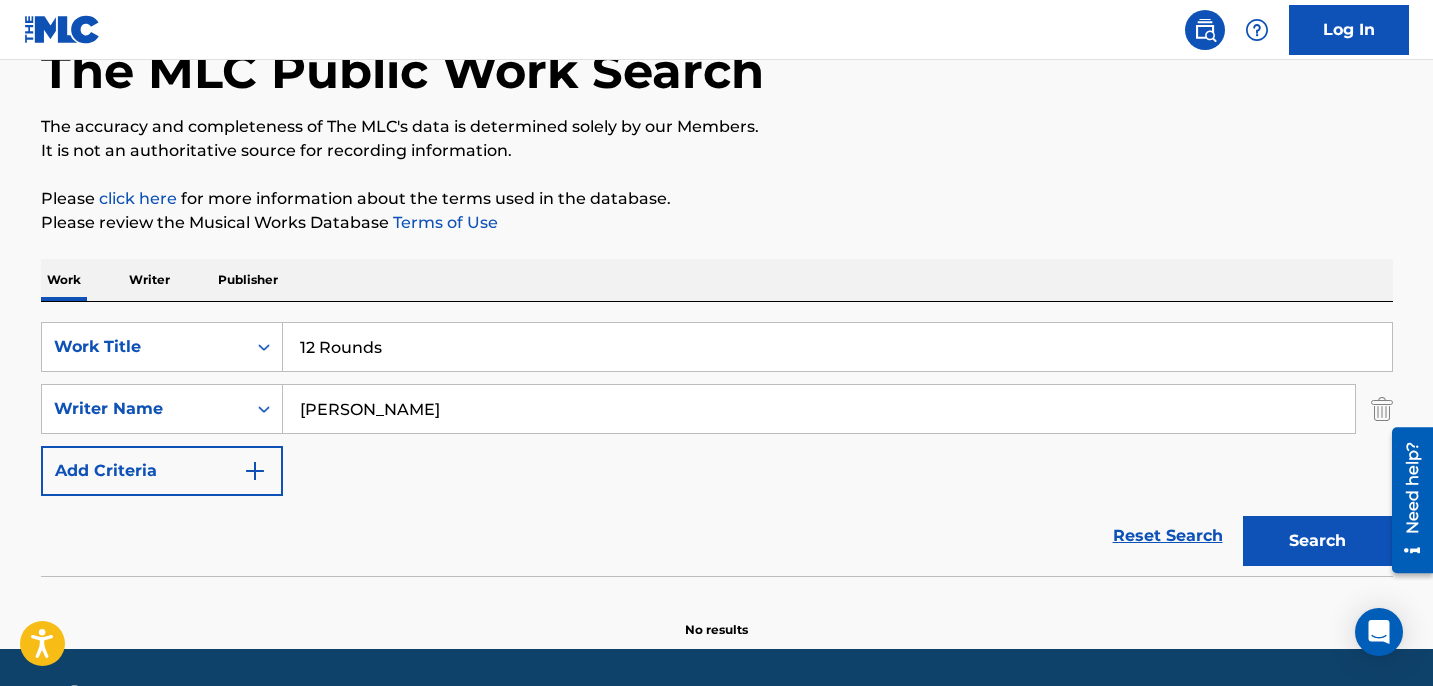 click on "12 Rounds" at bounding box center [837, 347] 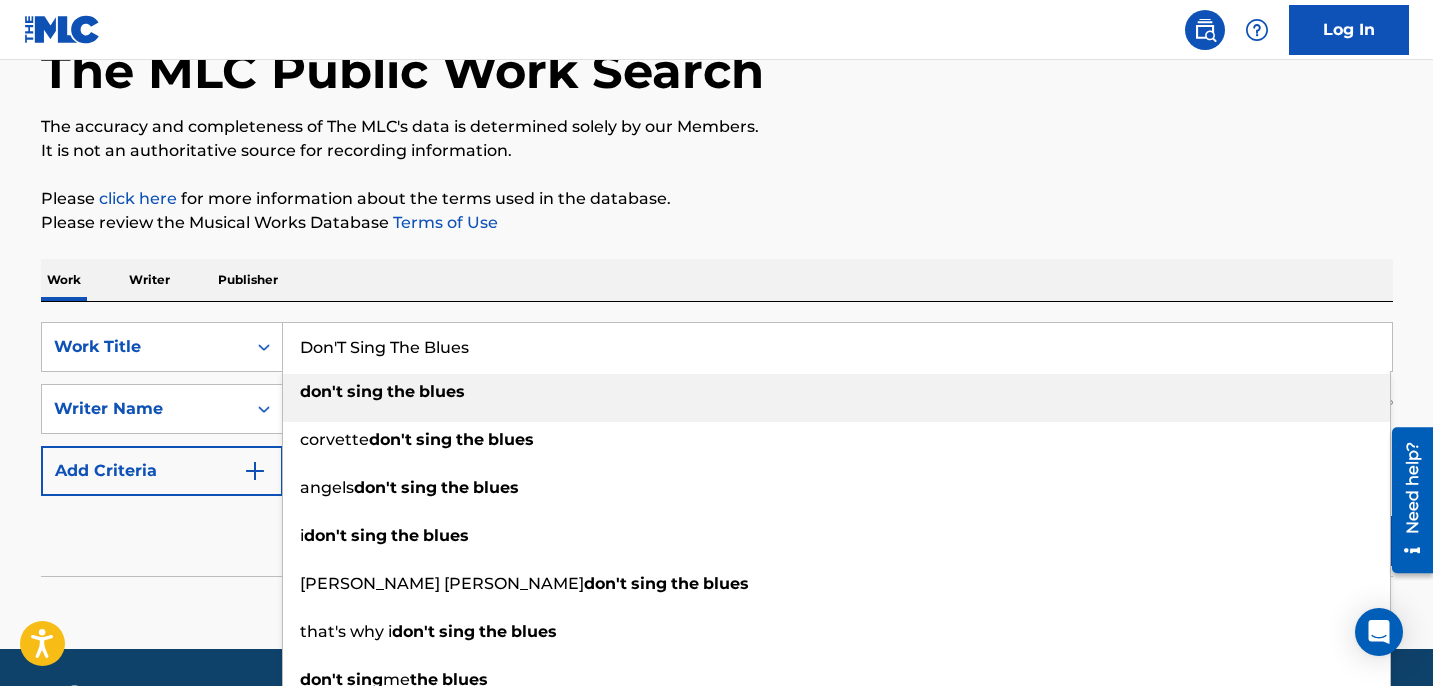 click on "don't   sing   the   blues" at bounding box center [836, 392] 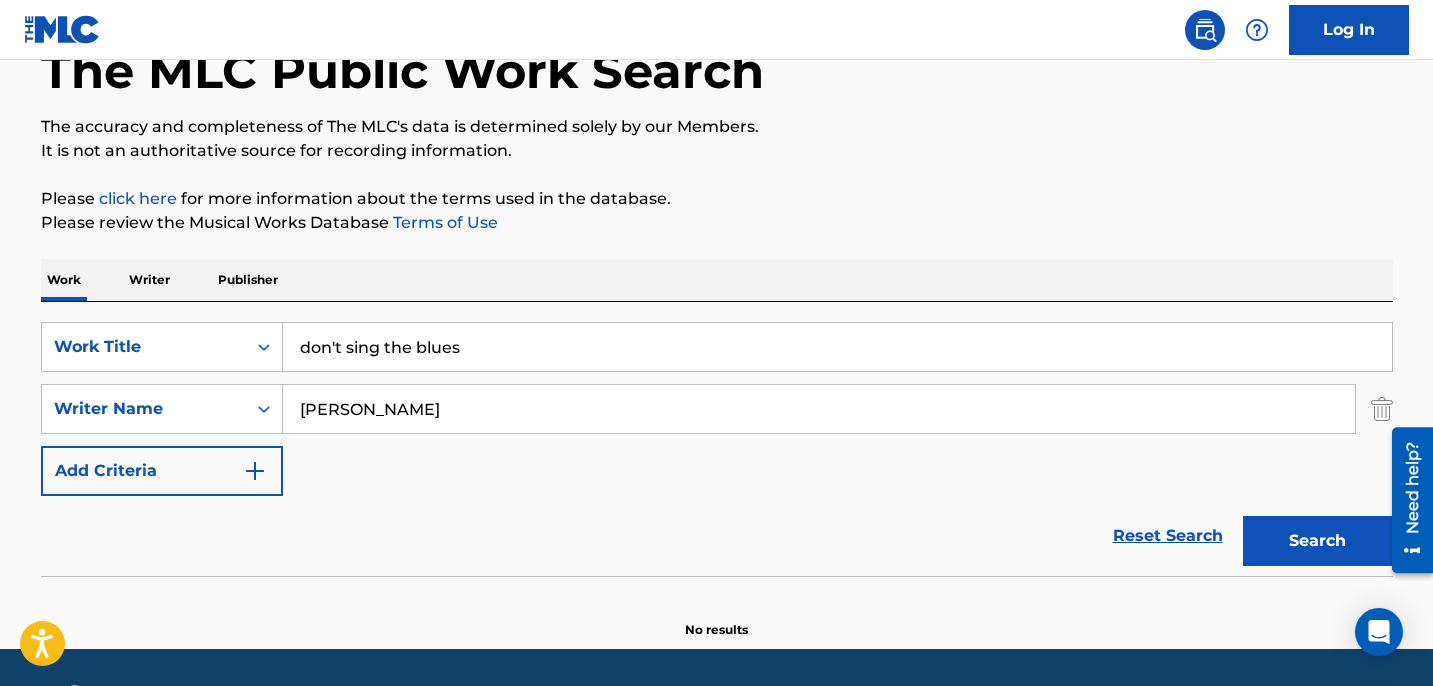 click on "Search" at bounding box center (1318, 541) 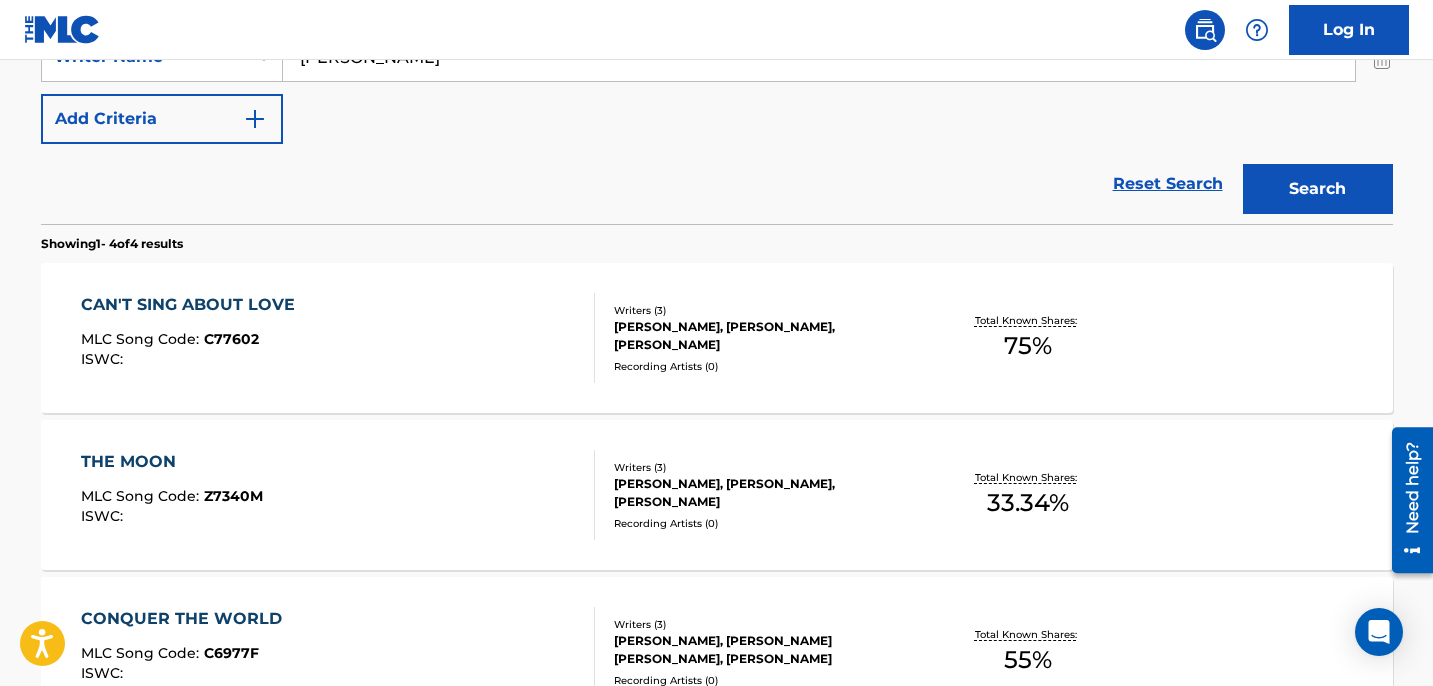 scroll, scrollTop: 393, scrollLeft: 0, axis: vertical 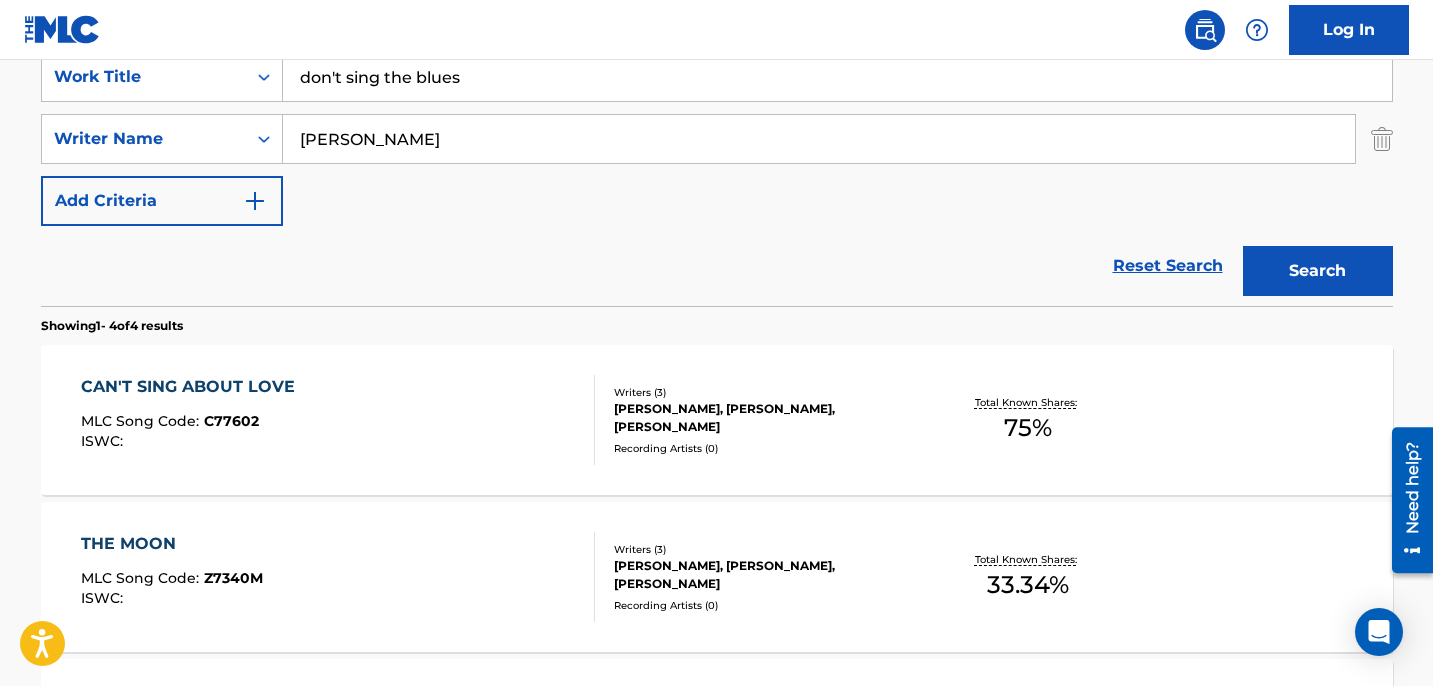 click on "don't sing the blues" at bounding box center (837, 77) 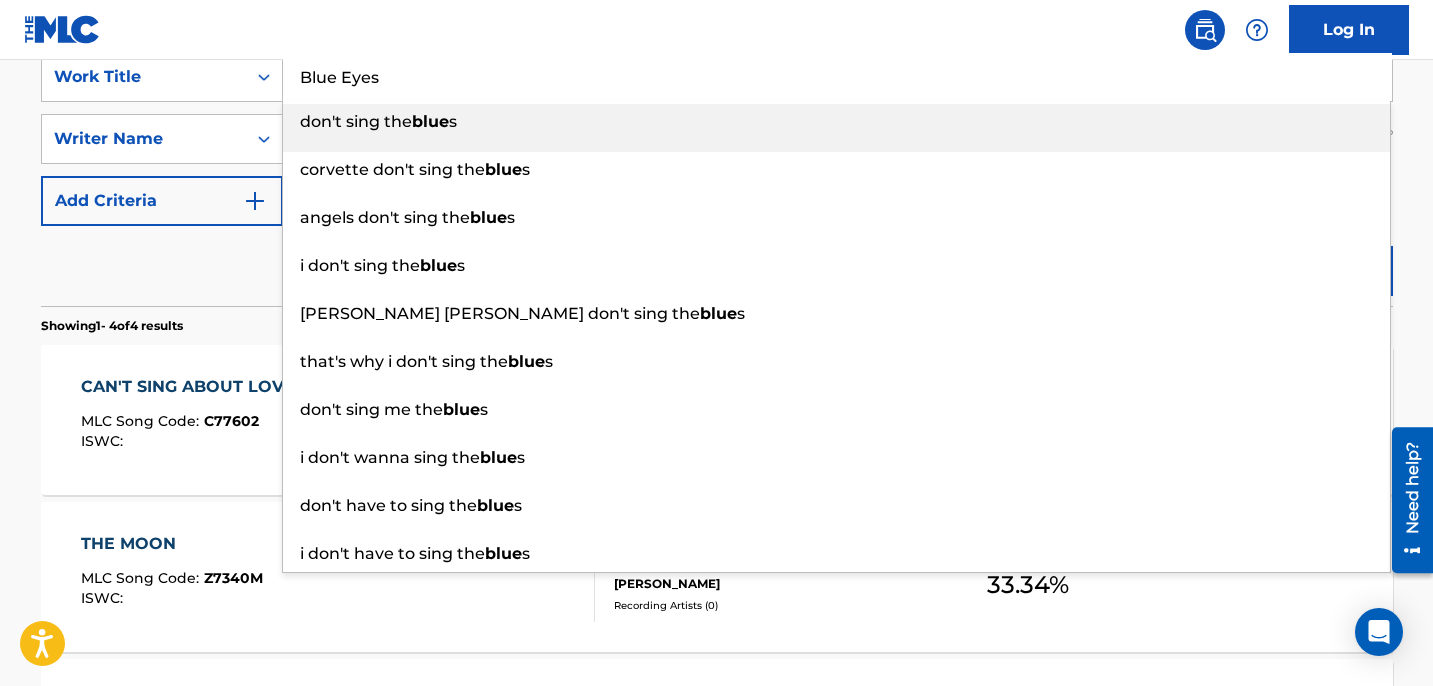 click on "Log In" at bounding box center [716, 30] 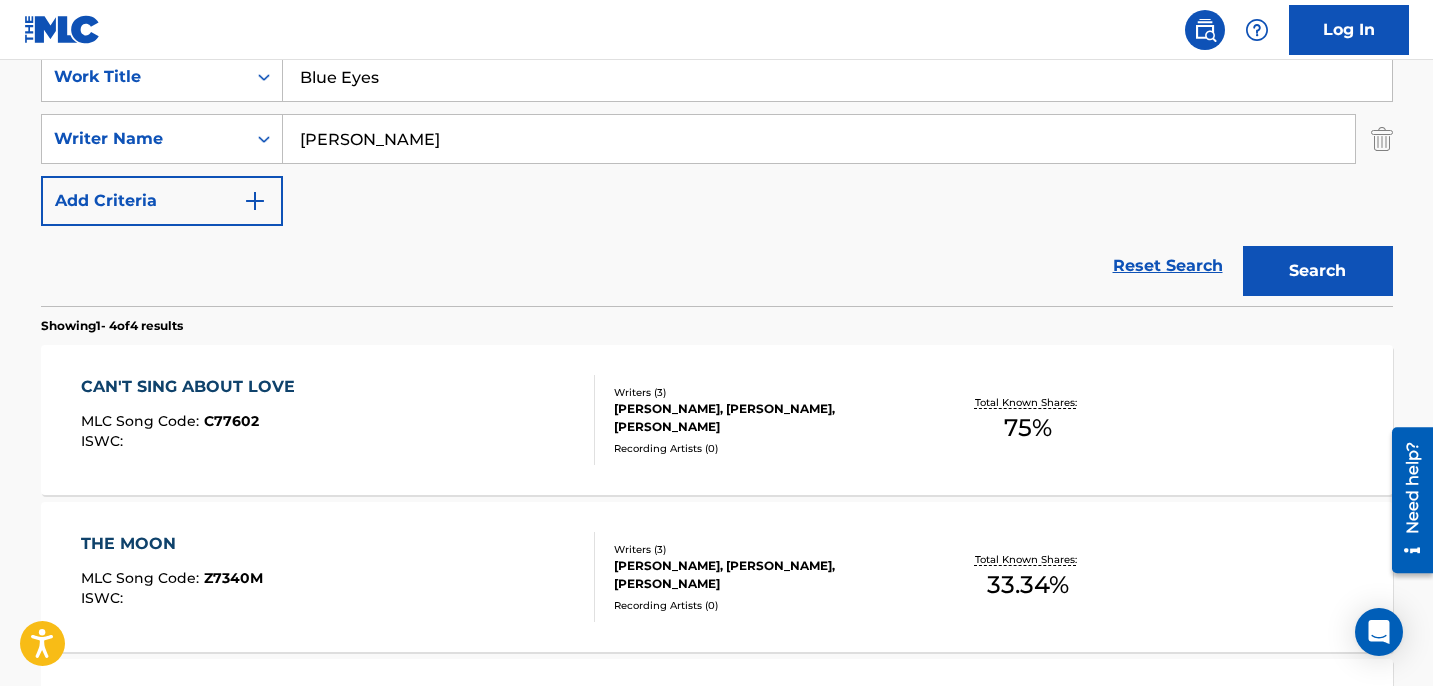 click on "Search" at bounding box center (1318, 271) 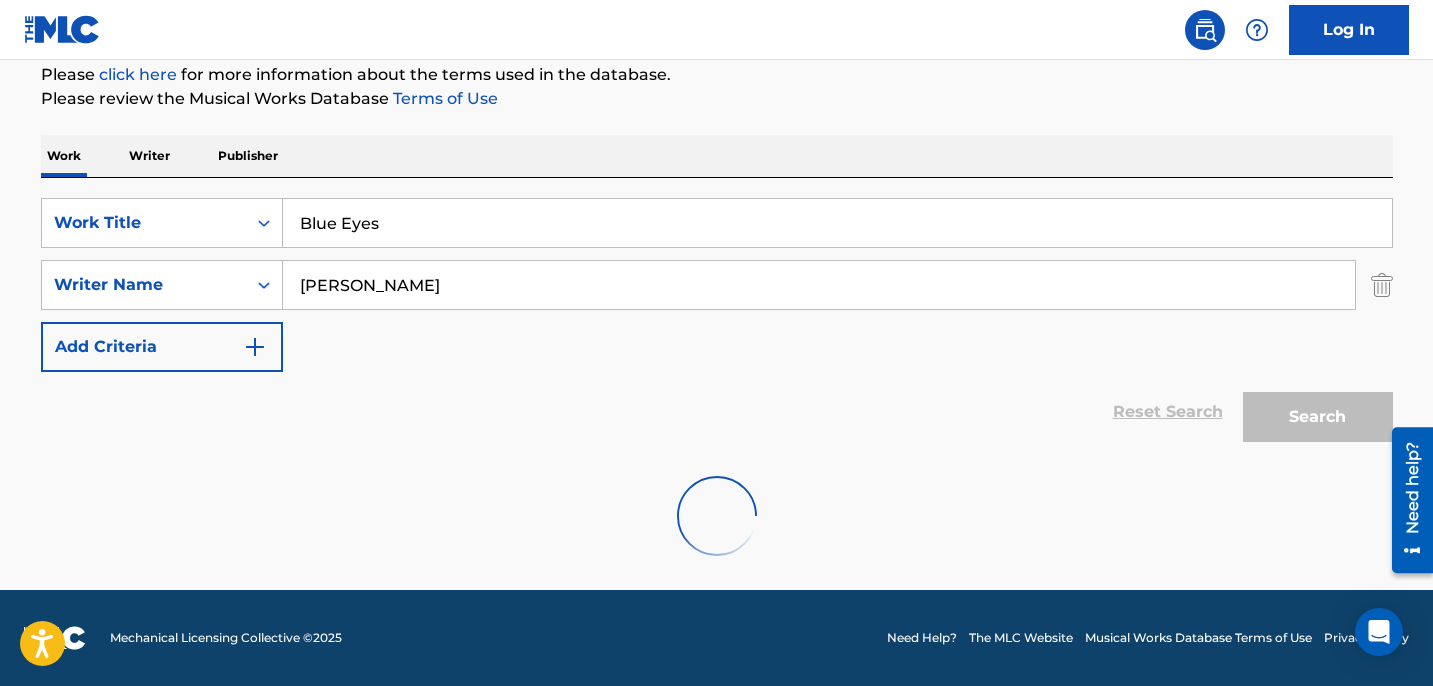 scroll, scrollTop: 182, scrollLeft: 0, axis: vertical 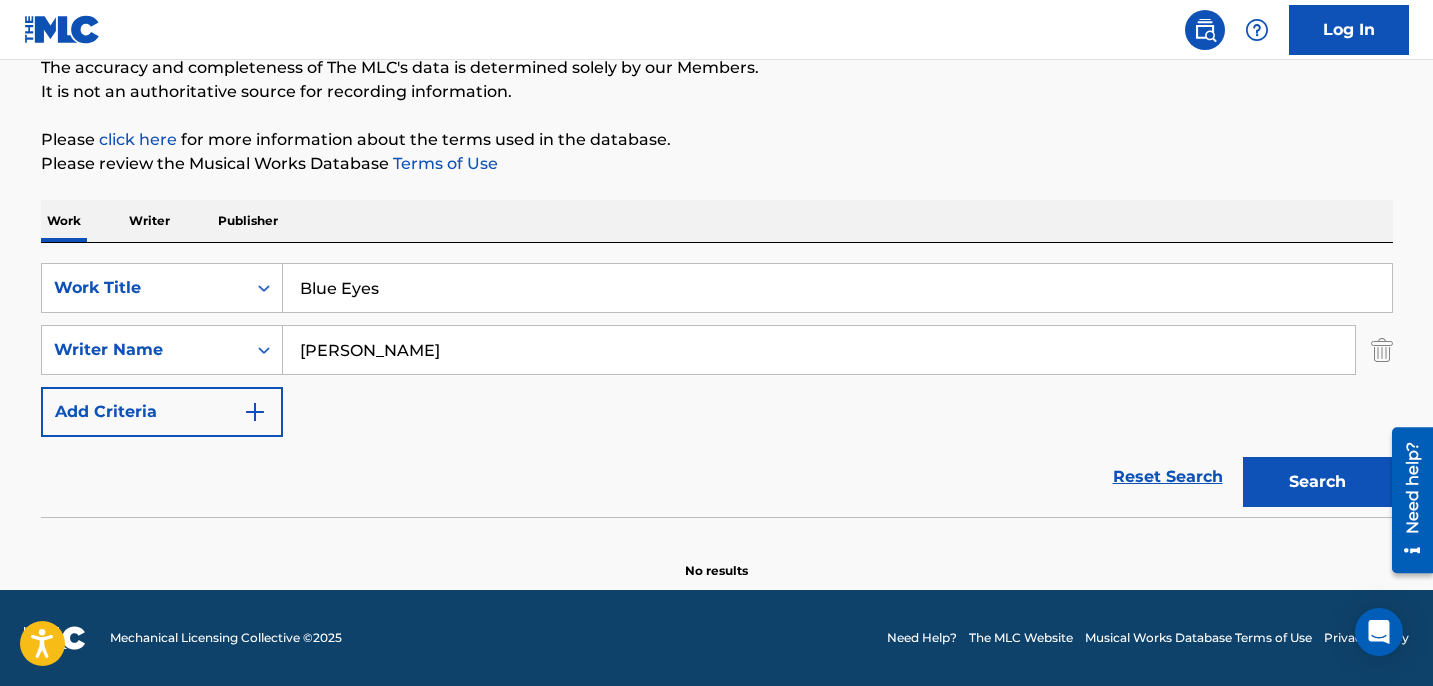 click on "Blue Eyes" at bounding box center (837, 288) 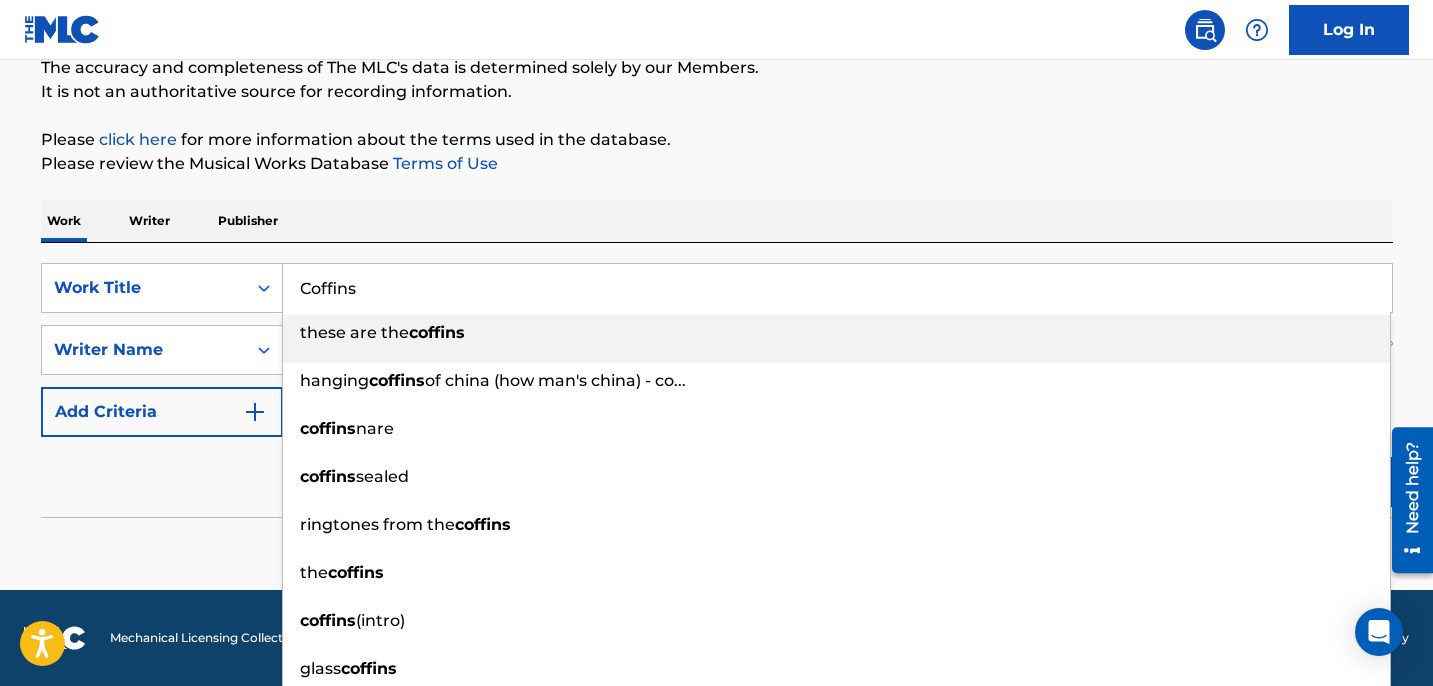 type on "Coffins" 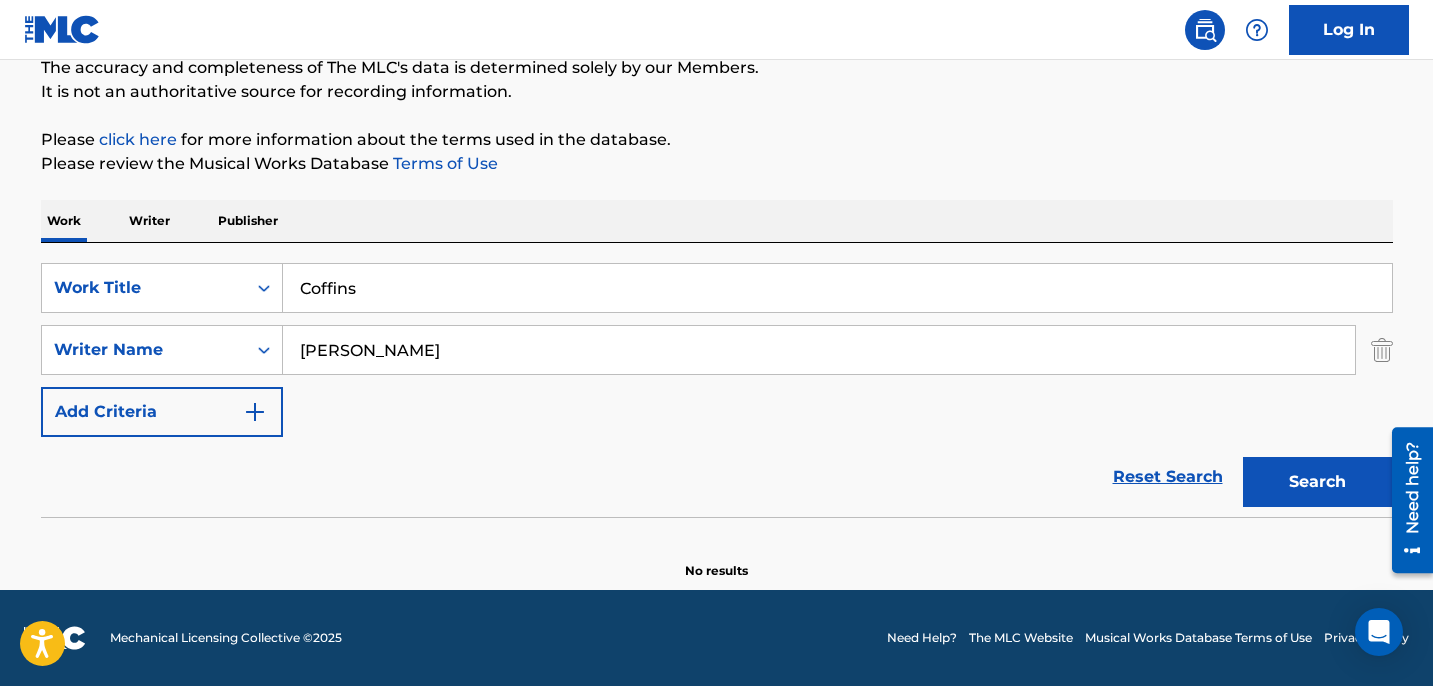 click on "Search" at bounding box center (1318, 482) 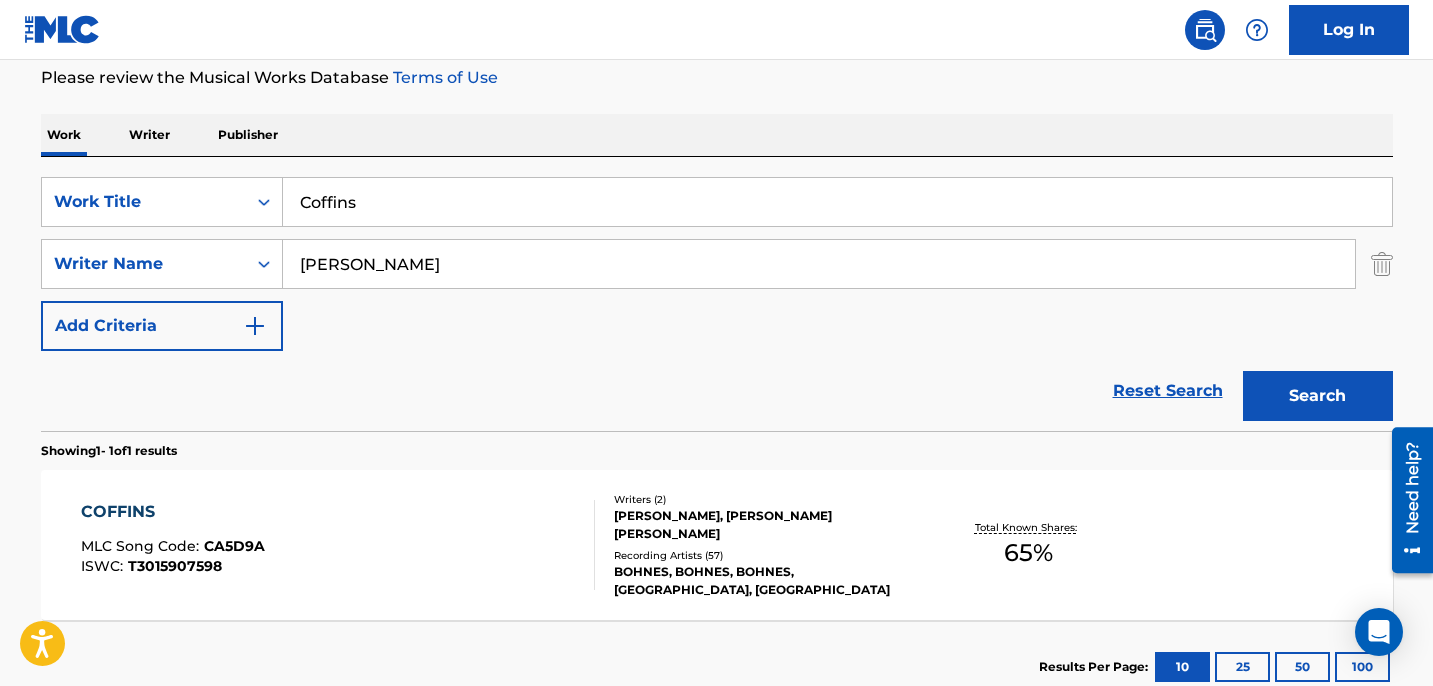 scroll, scrollTop: 402, scrollLeft: 0, axis: vertical 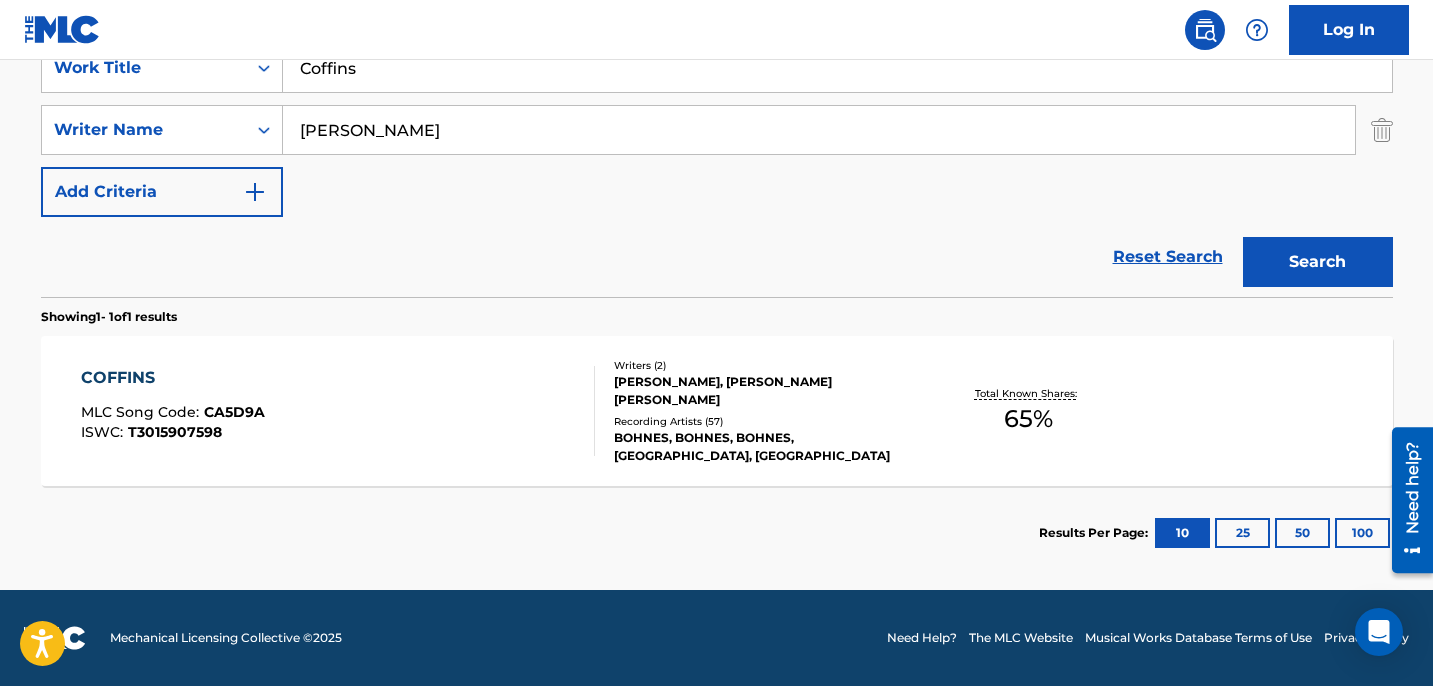 click on "COFFINS MLC Song Code : CA5D9A ISWC : T3015907598" at bounding box center (338, 411) 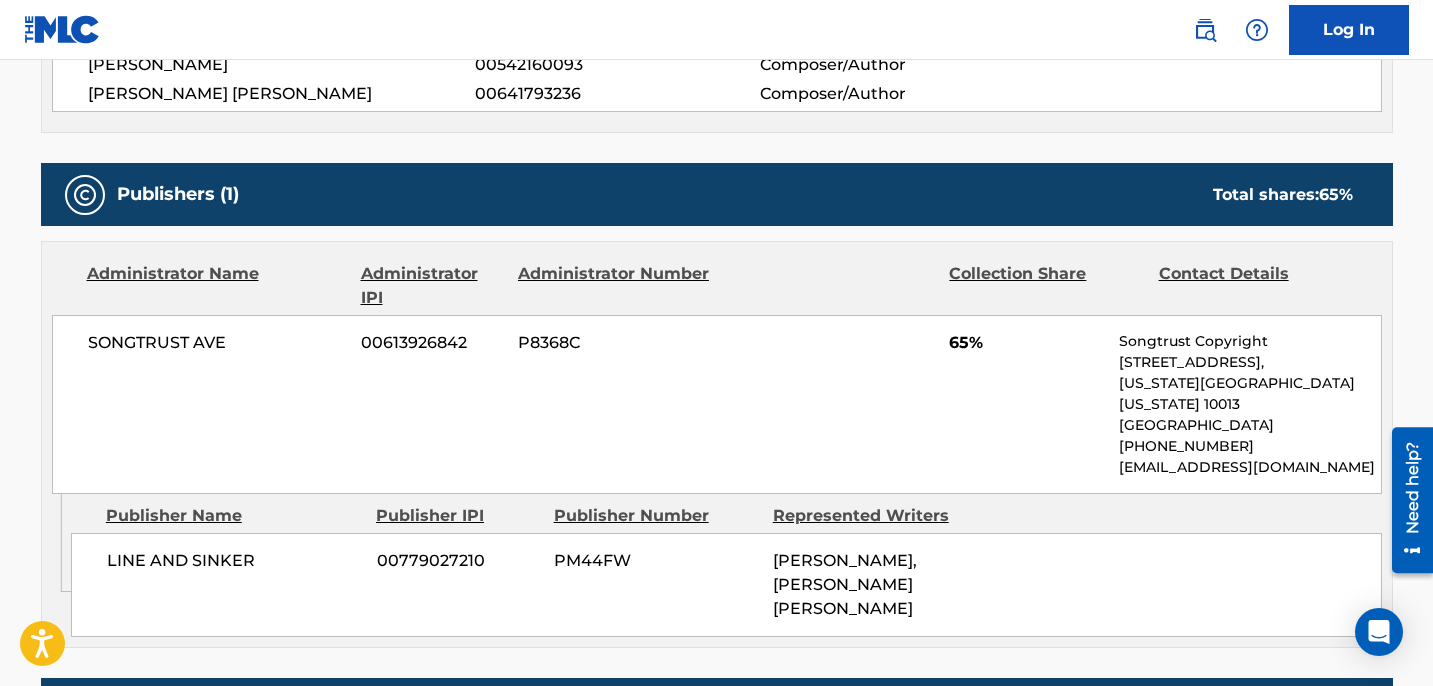 scroll, scrollTop: 0, scrollLeft: 0, axis: both 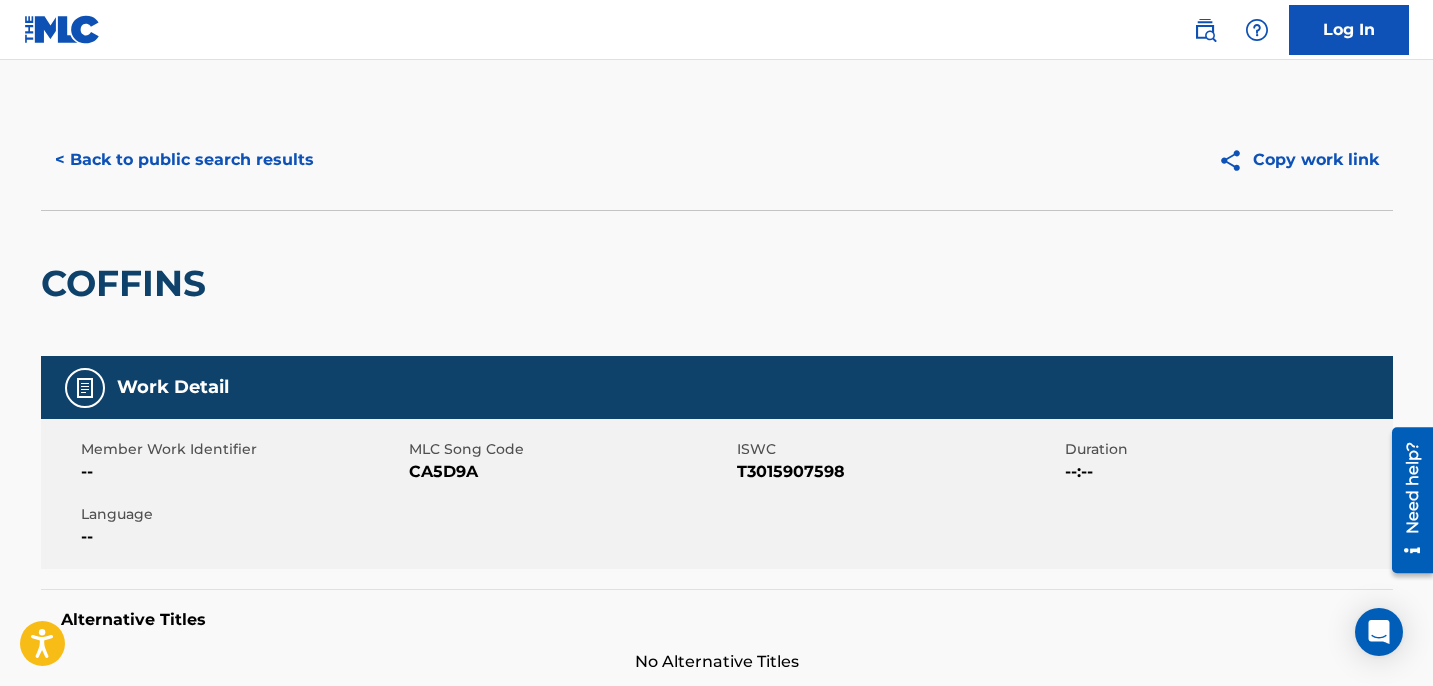 click on "< Back to public search results" at bounding box center (184, 160) 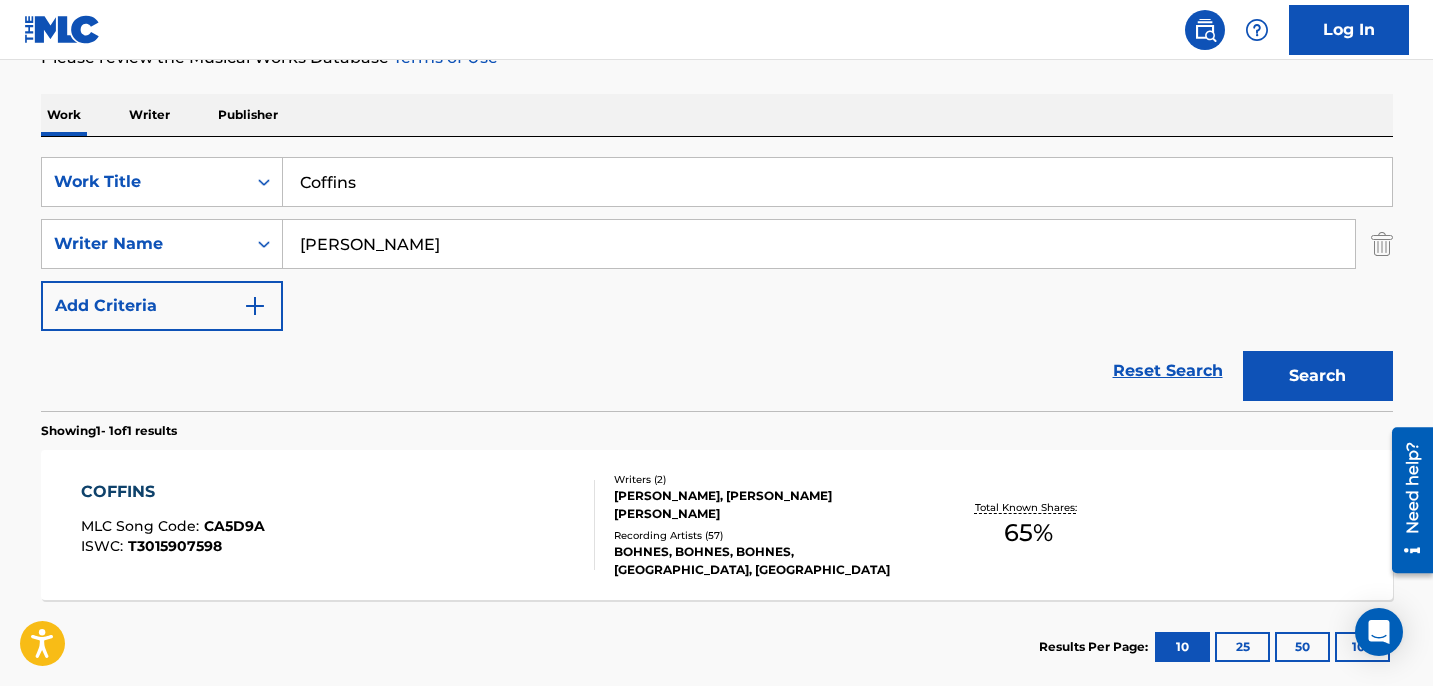 click on "Coffins" at bounding box center [837, 182] 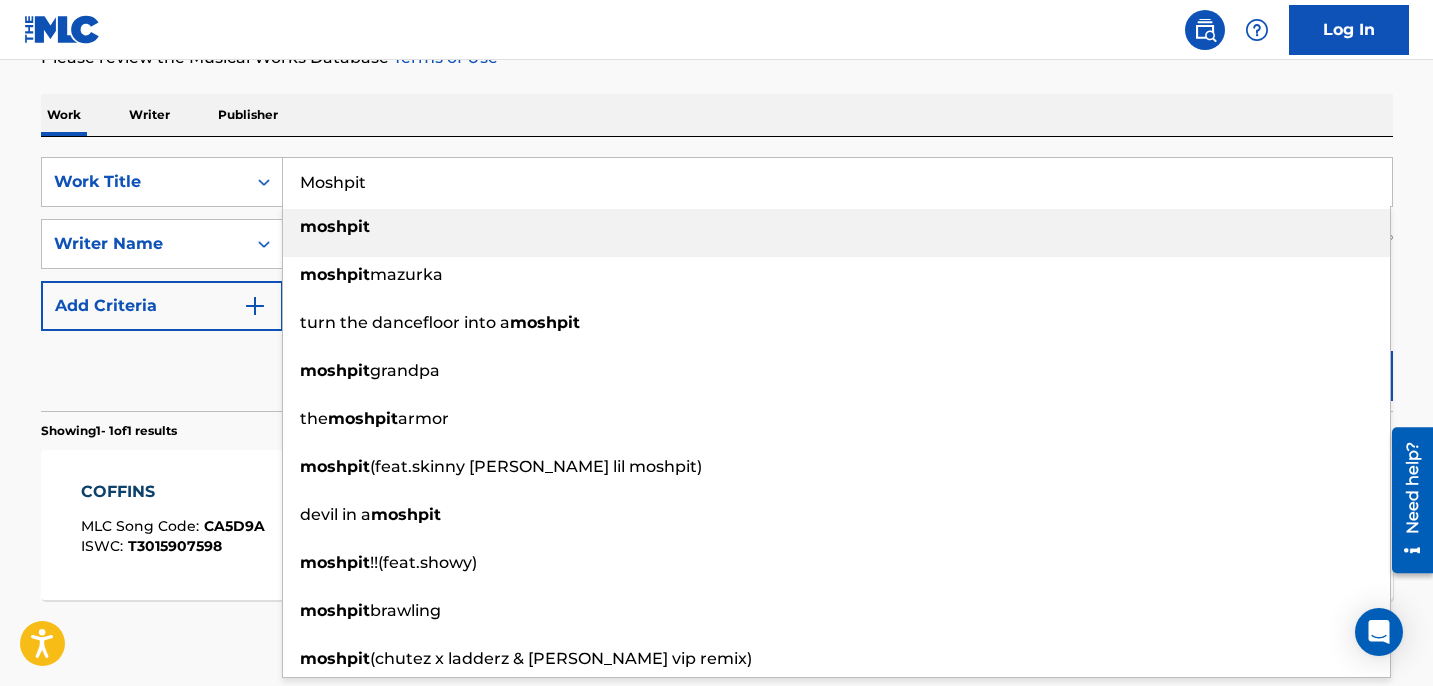 click on "Please review the Musical Works Database   Terms of Use" at bounding box center (717, 58) 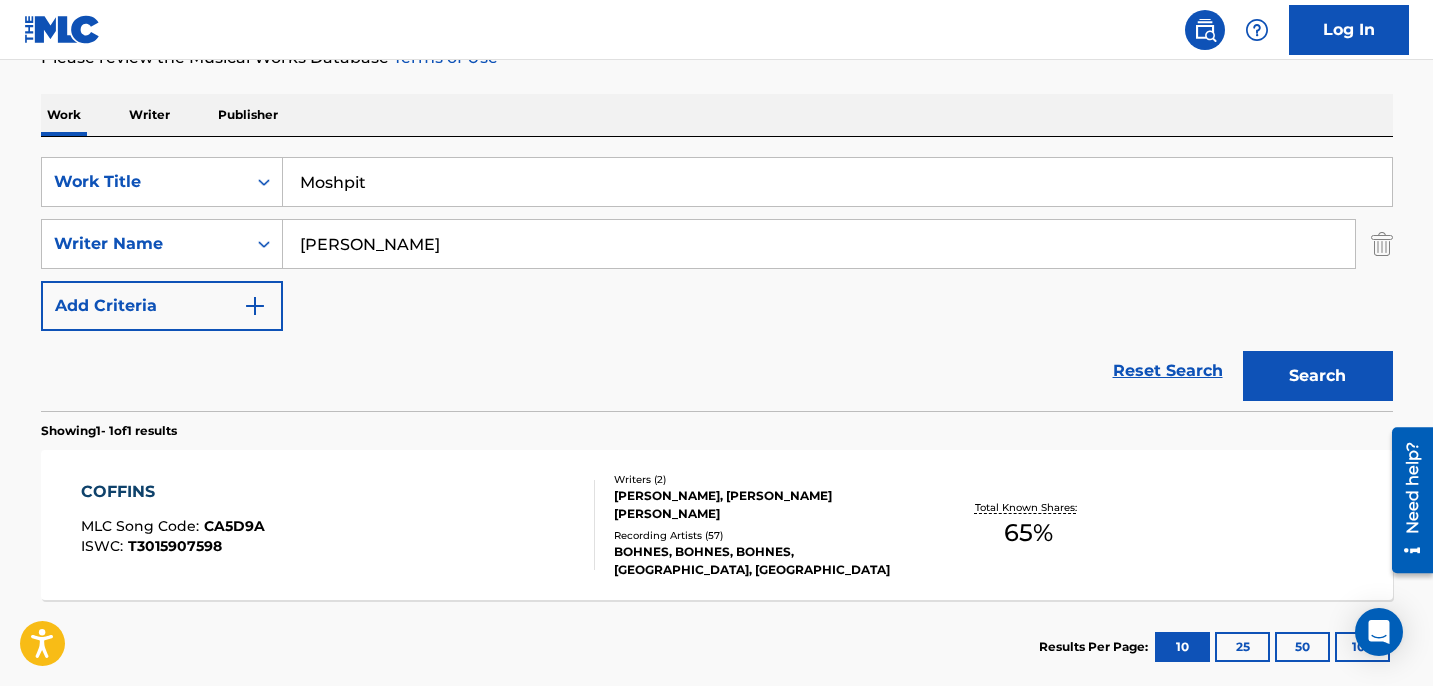 click on "Search" at bounding box center (1318, 376) 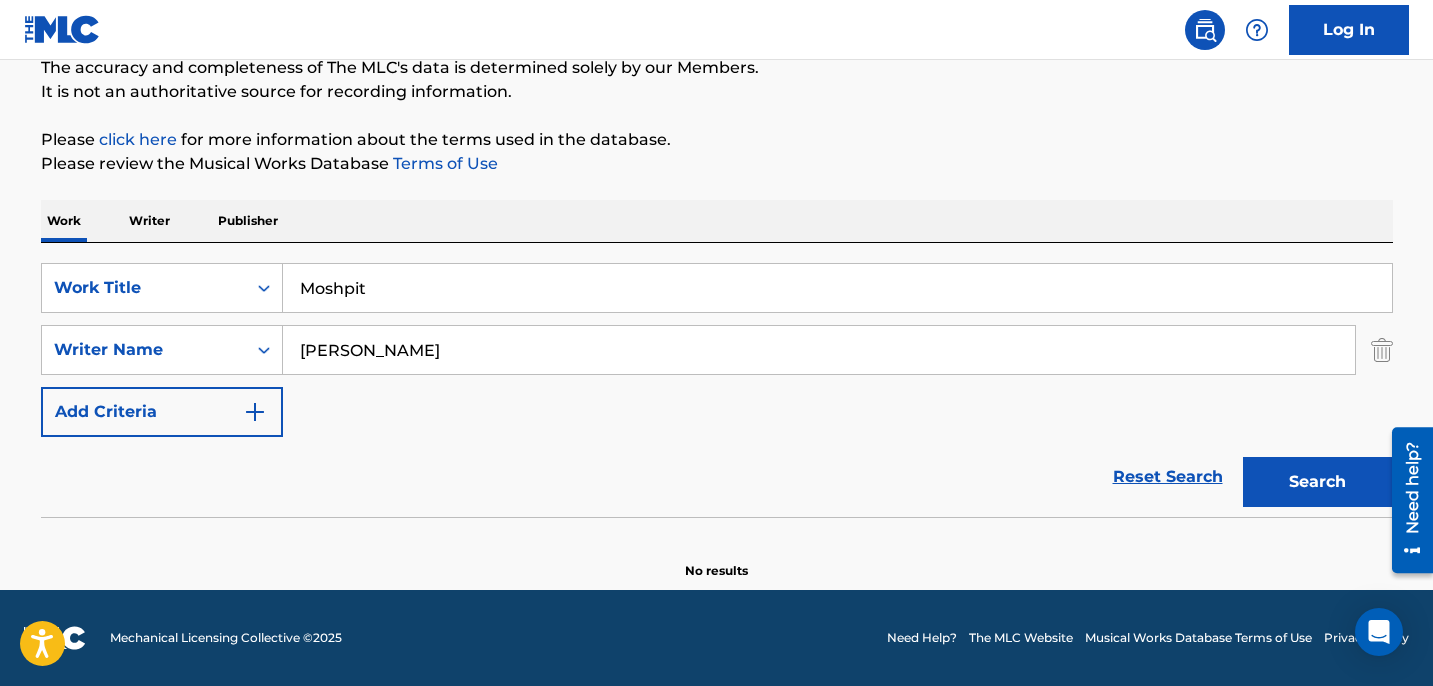 scroll, scrollTop: 182, scrollLeft: 0, axis: vertical 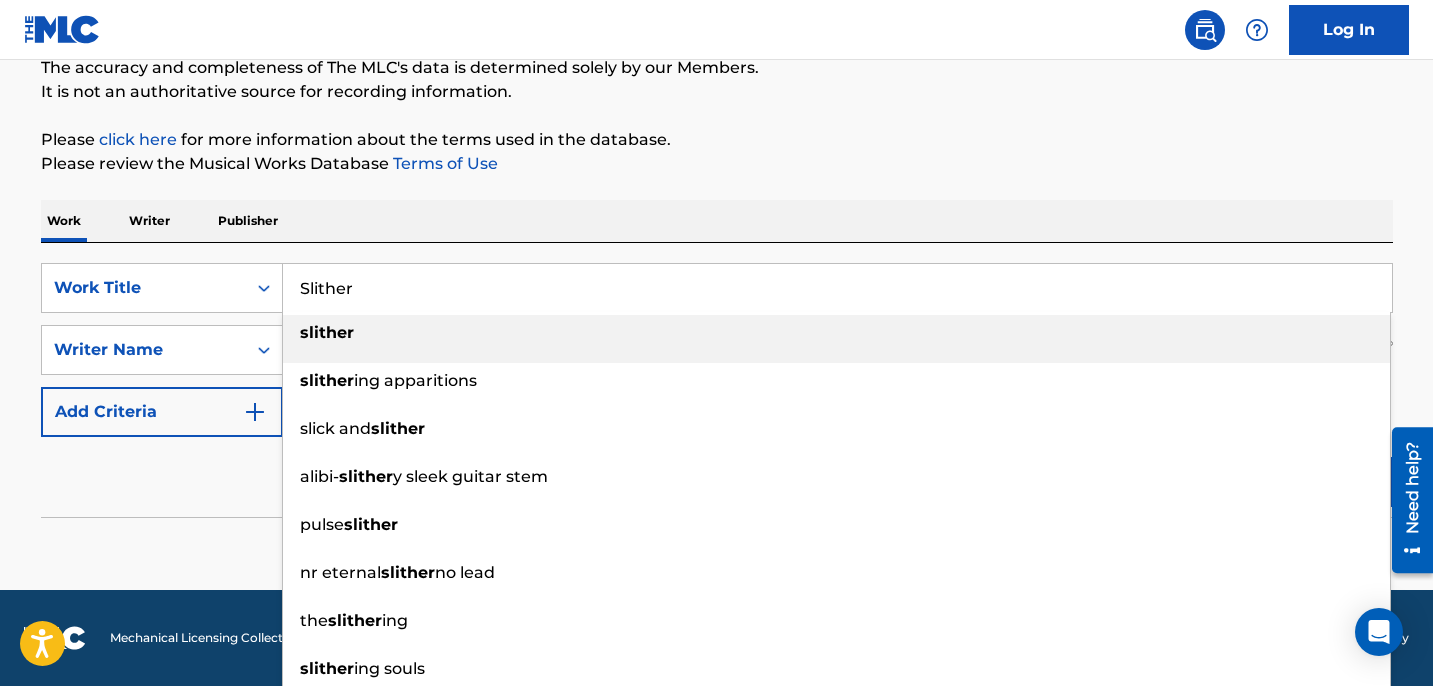 type on "Slither" 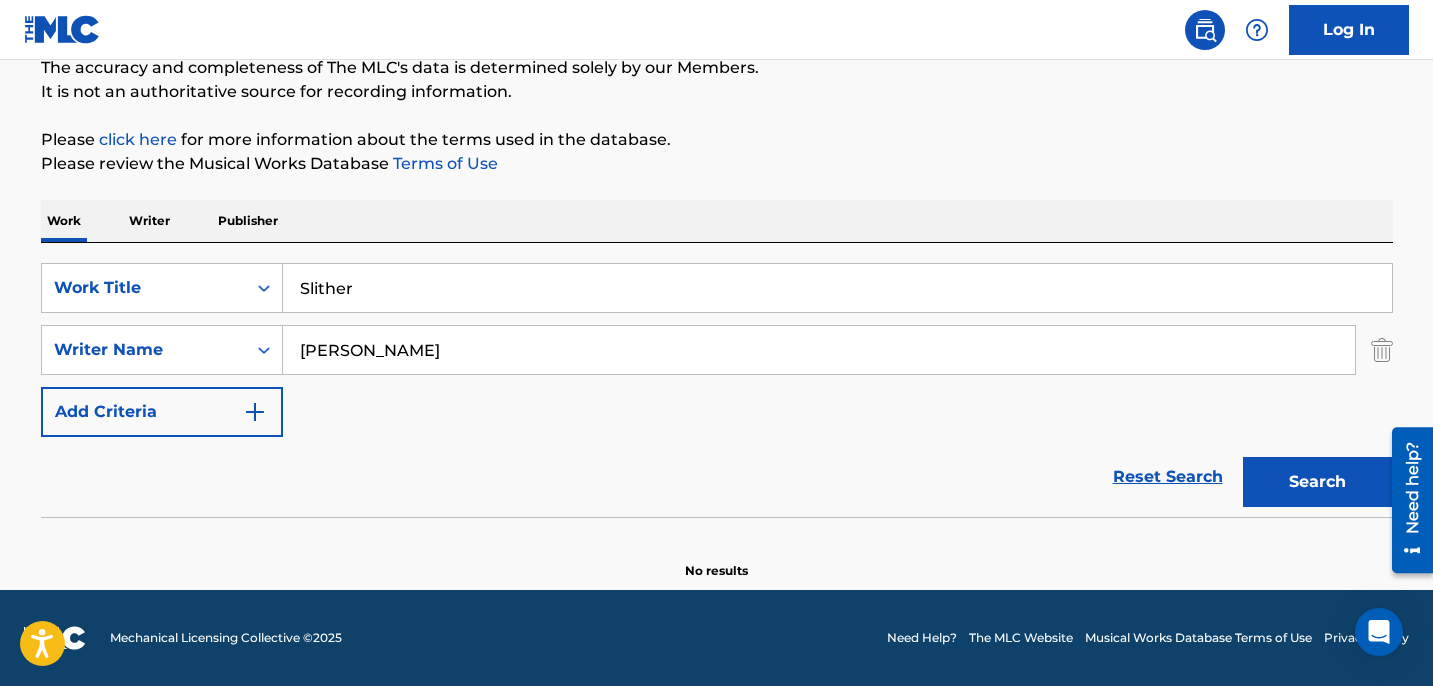 click on "Please   click here   for more information about the terms used in the database." at bounding box center [717, 140] 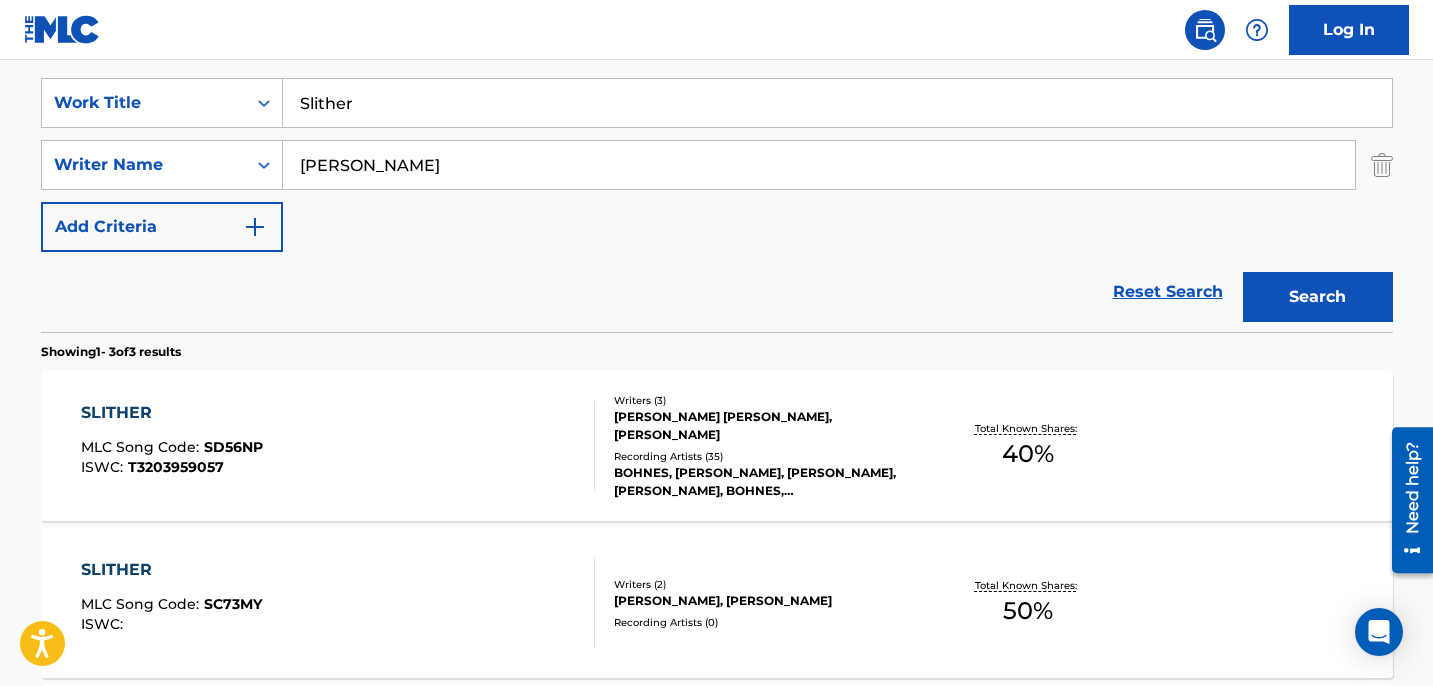scroll, scrollTop: 452, scrollLeft: 0, axis: vertical 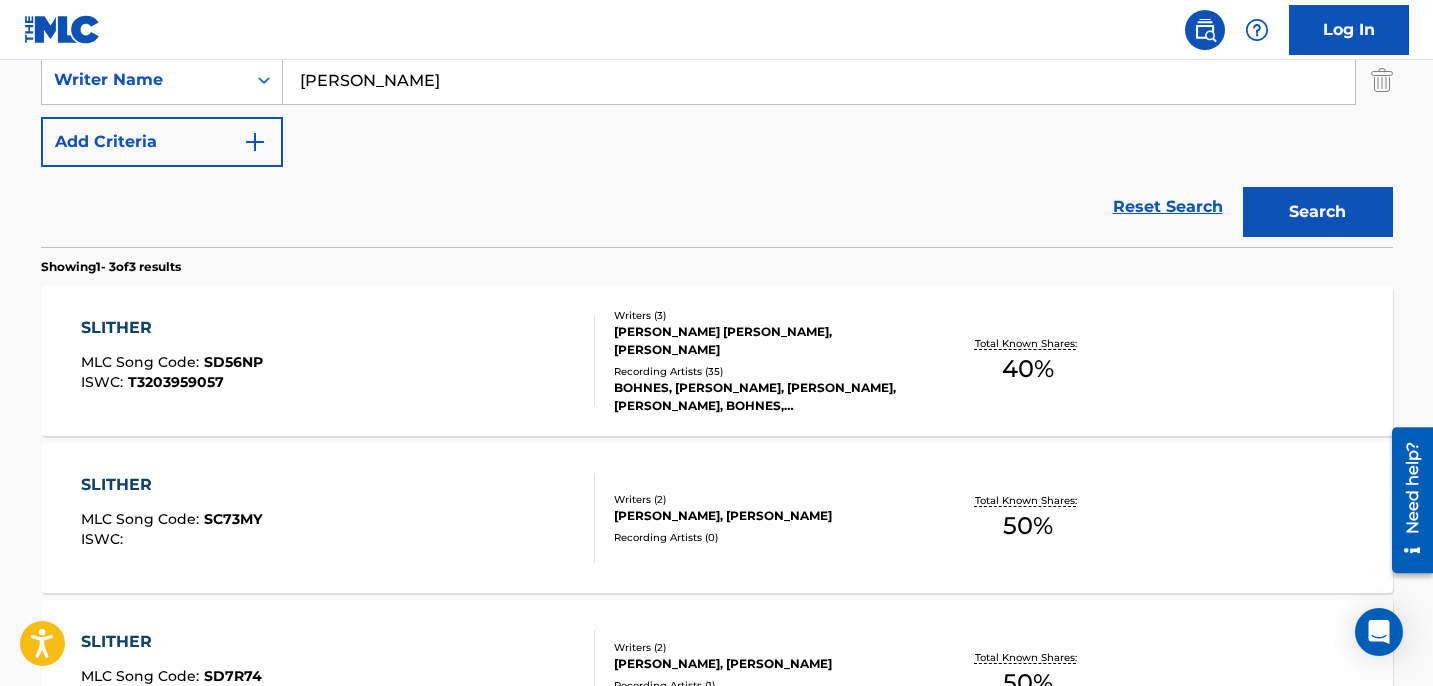 click on "SLITHER MLC Song Code : SD56NP ISWC : T3203959057" at bounding box center (338, 361) 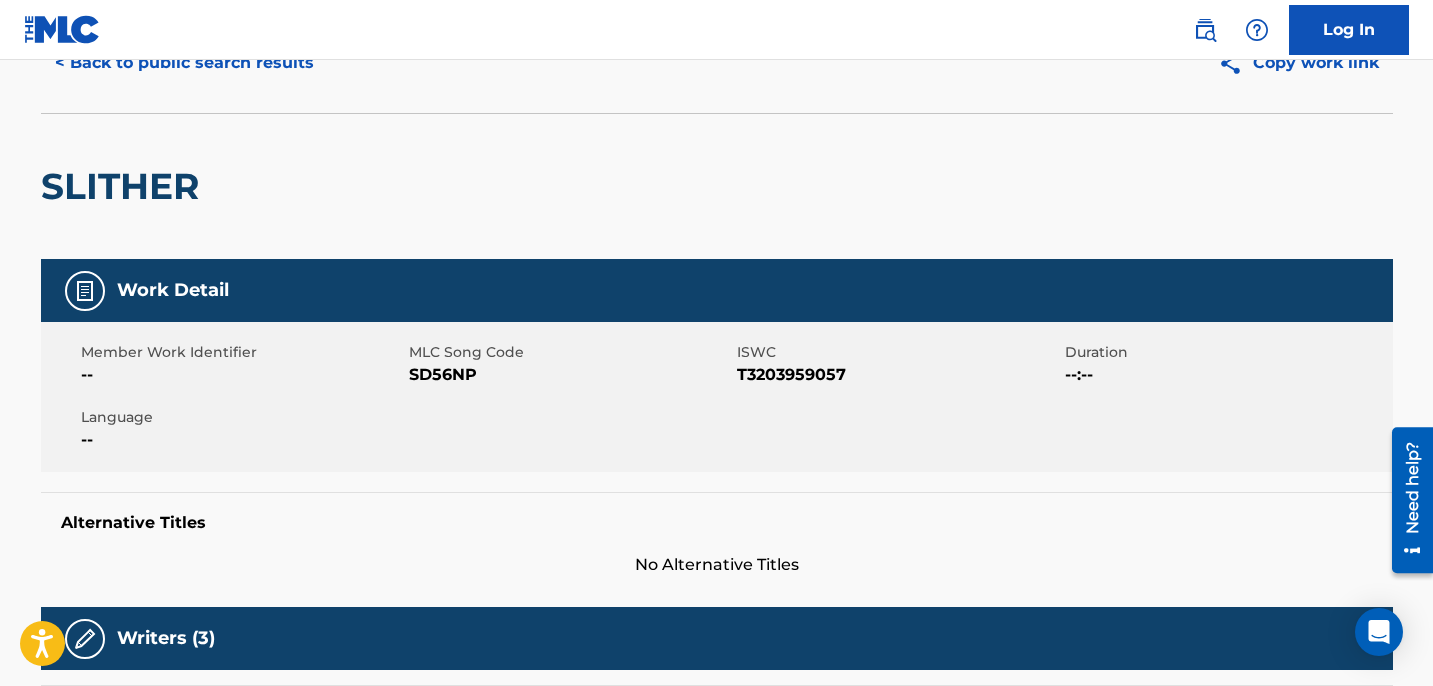 scroll, scrollTop: 0, scrollLeft: 0, axis: both 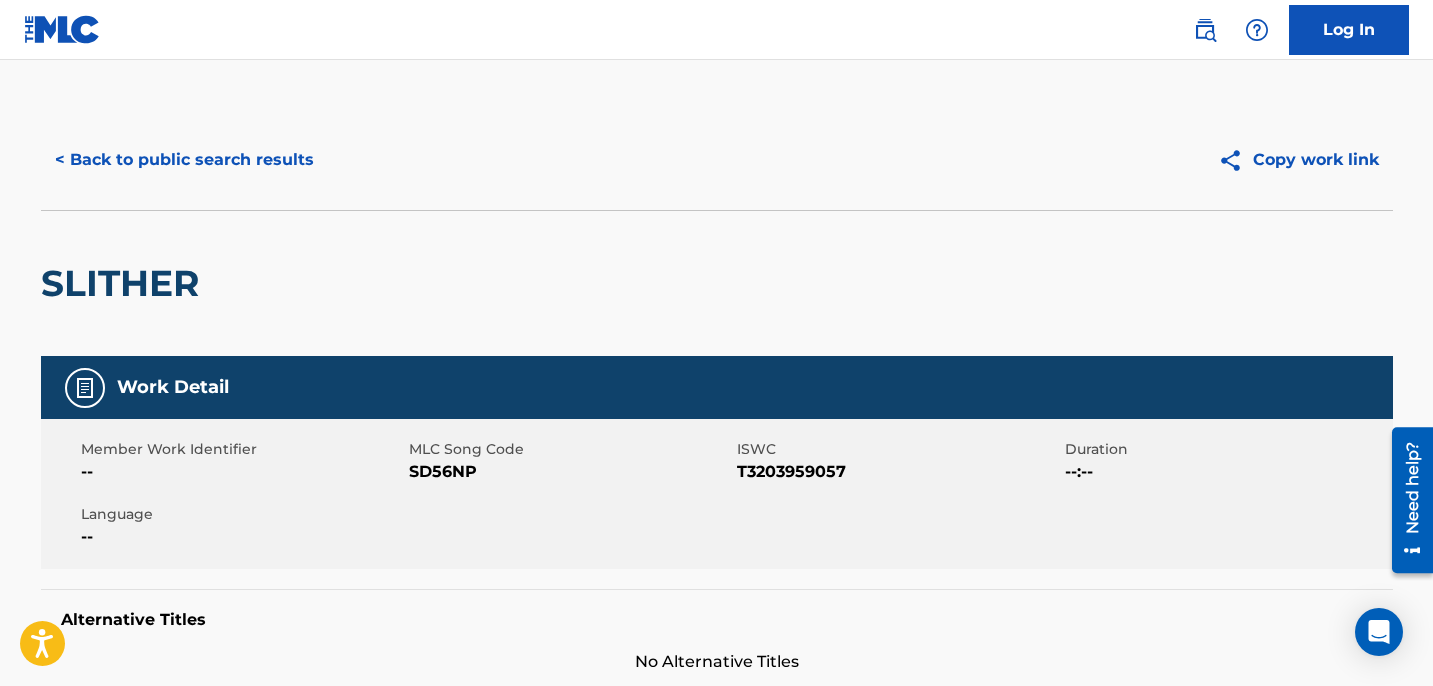 click on "< Back to public search results" at bounding box center (184, 160) 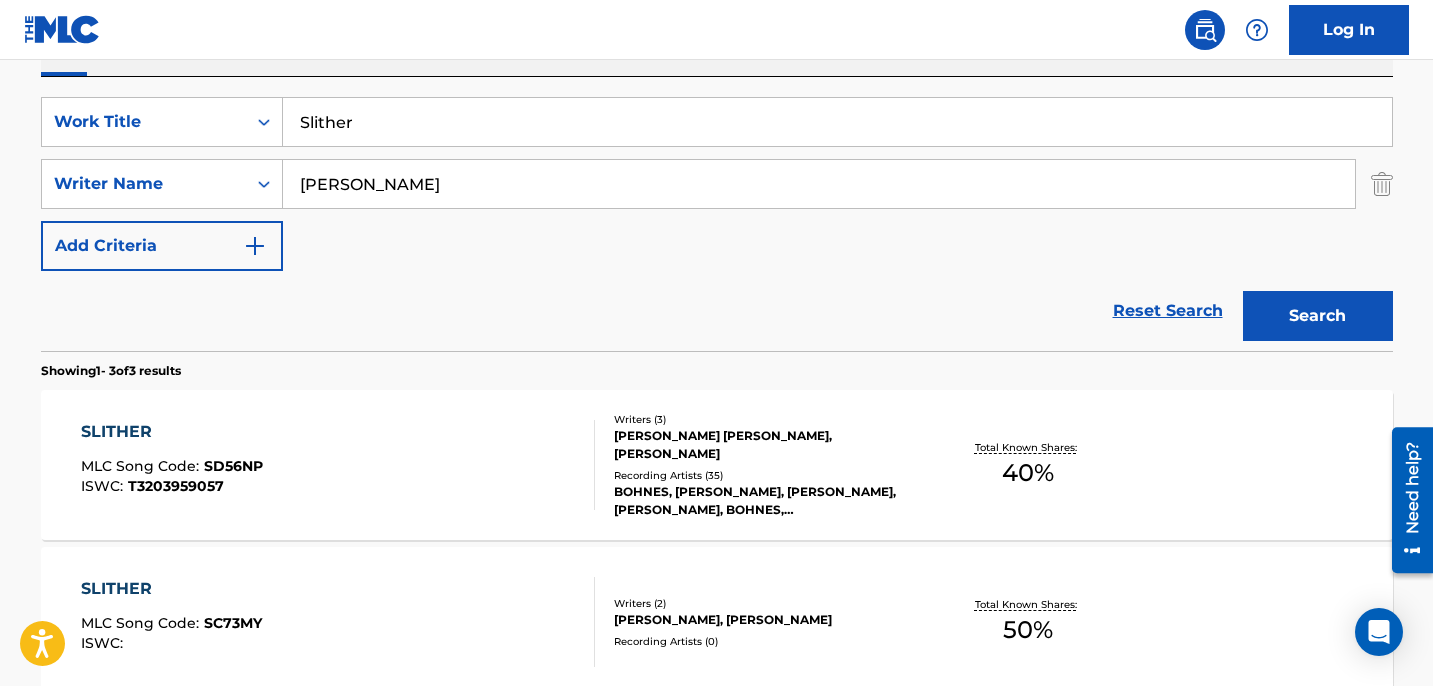 scroll, scrollTop: 204, scrollLeft: 0, axis: vertical 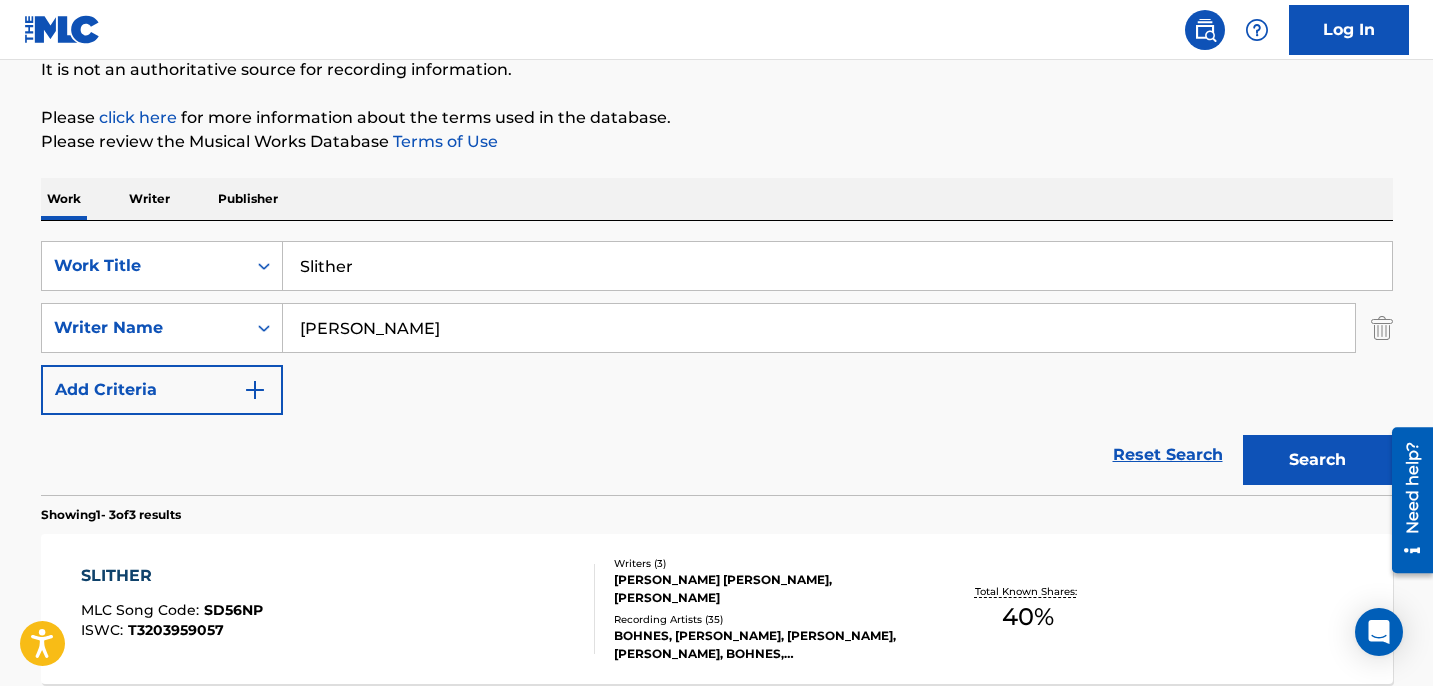 click on "Slither" at bounding box center (837, 266) 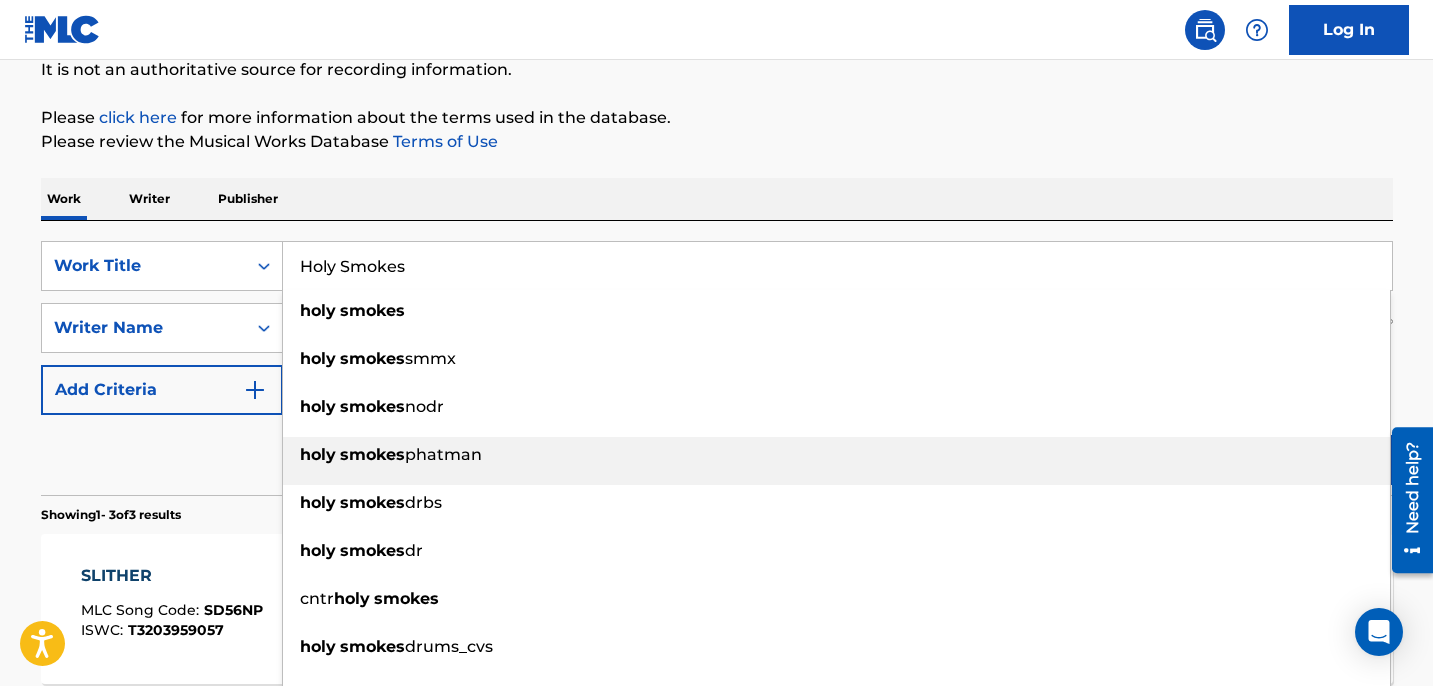 click on "holy   smokes  phatman" at bounding box center (836, 455) 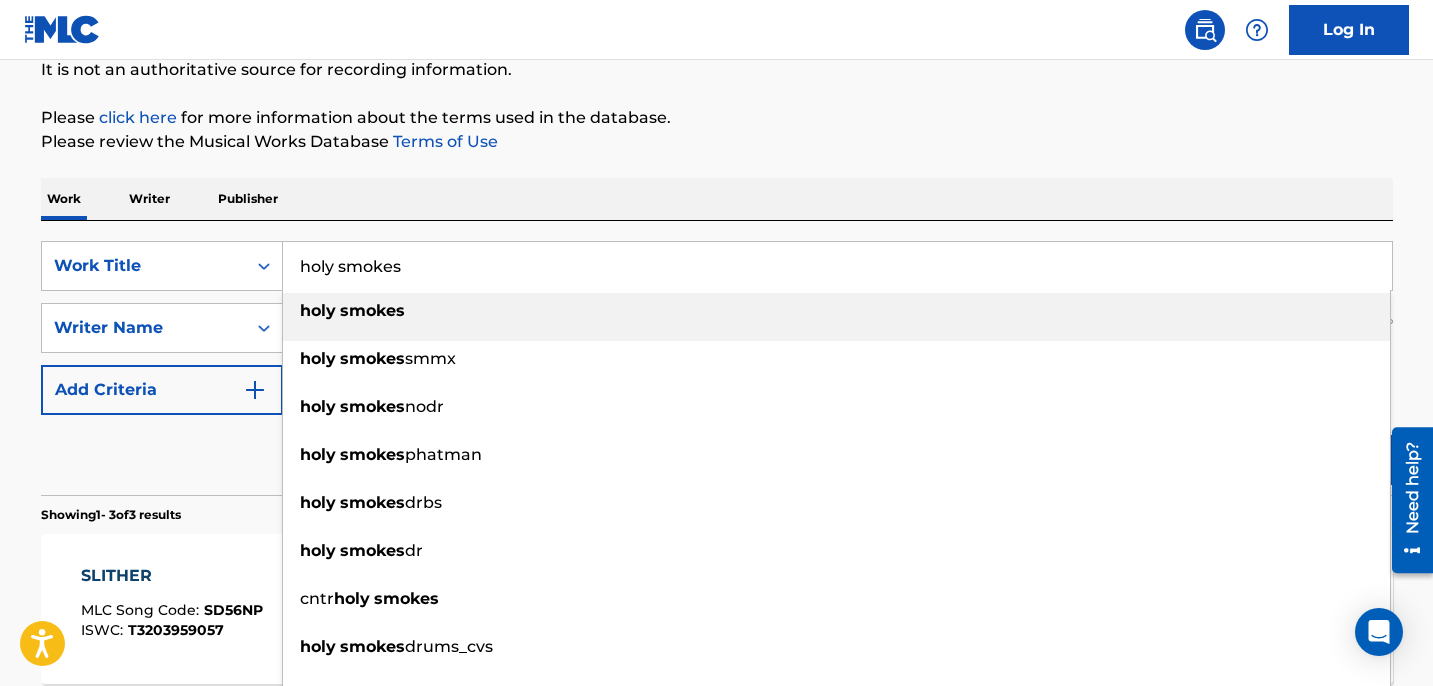 click on "holy smokes" at bounding box center [837, 266] 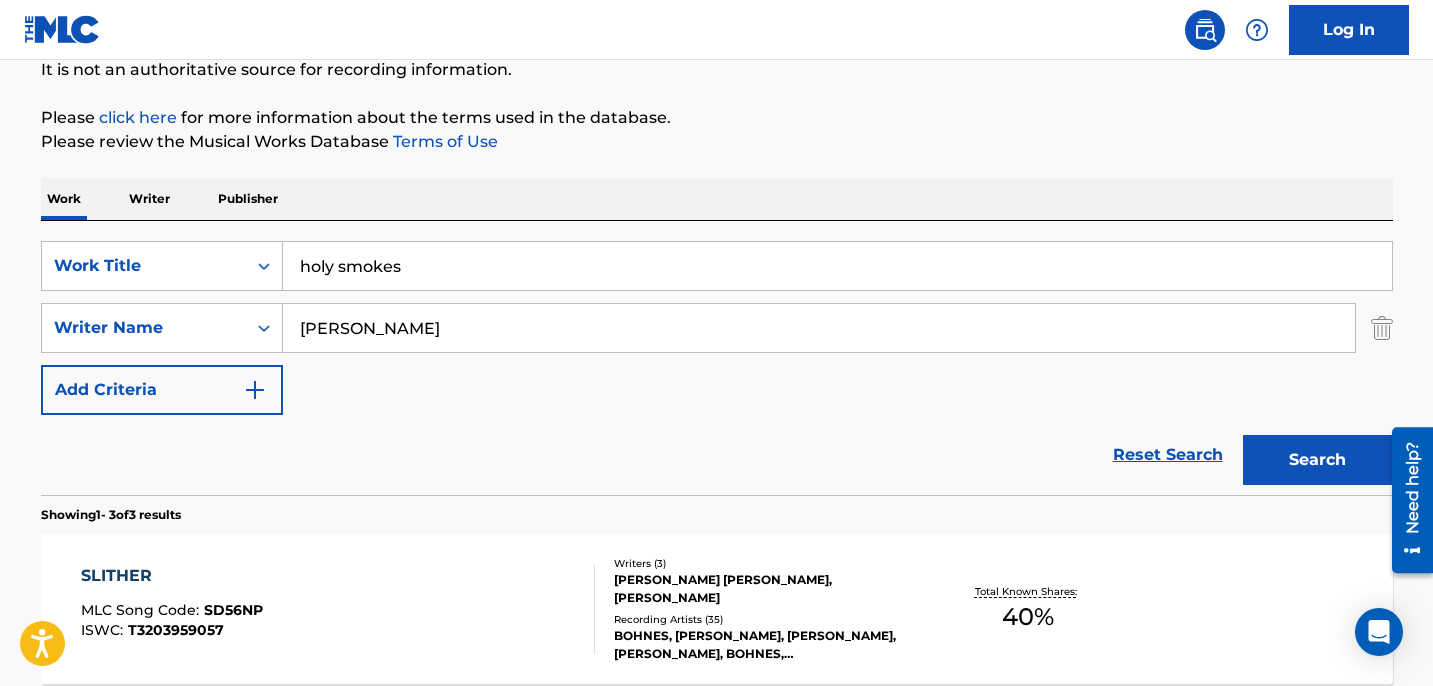 click on "Search" at bounding box center [1318, 460] 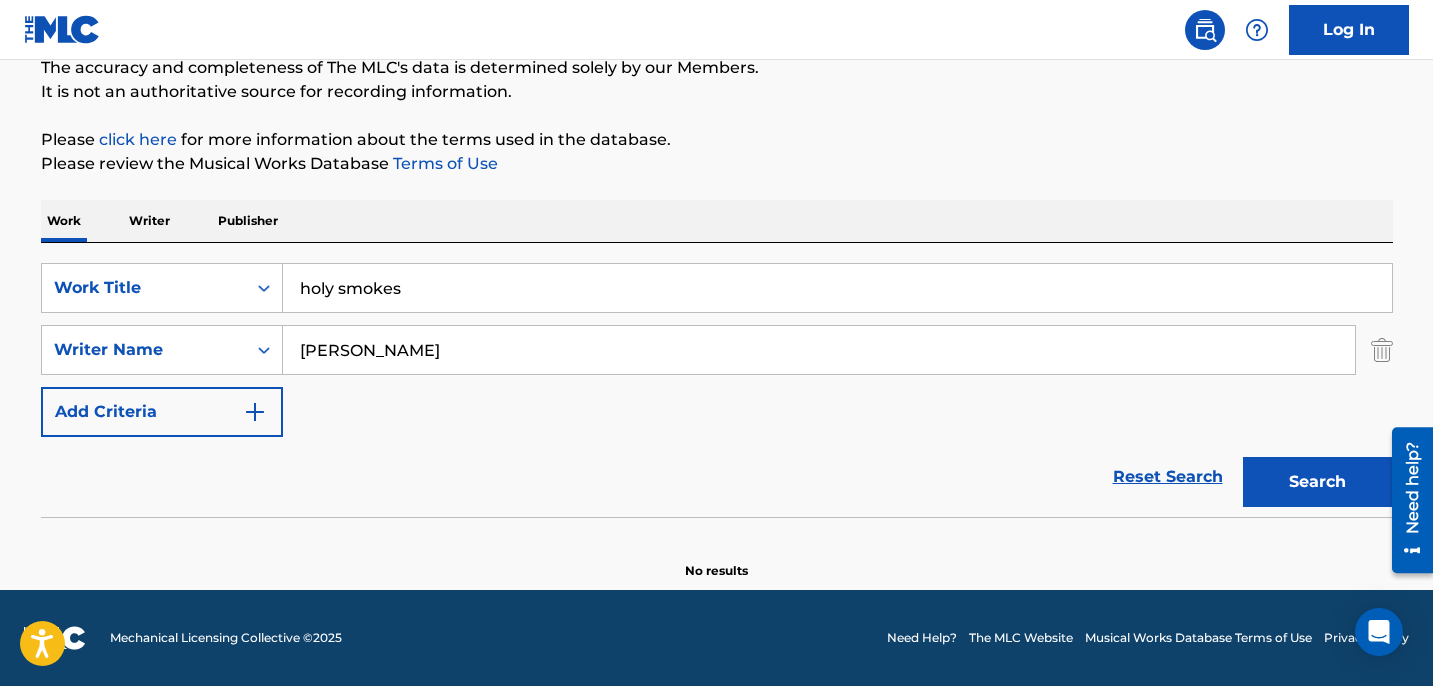 scroll, scrollTop: 182, scrollLeft: 0, axis: vertical 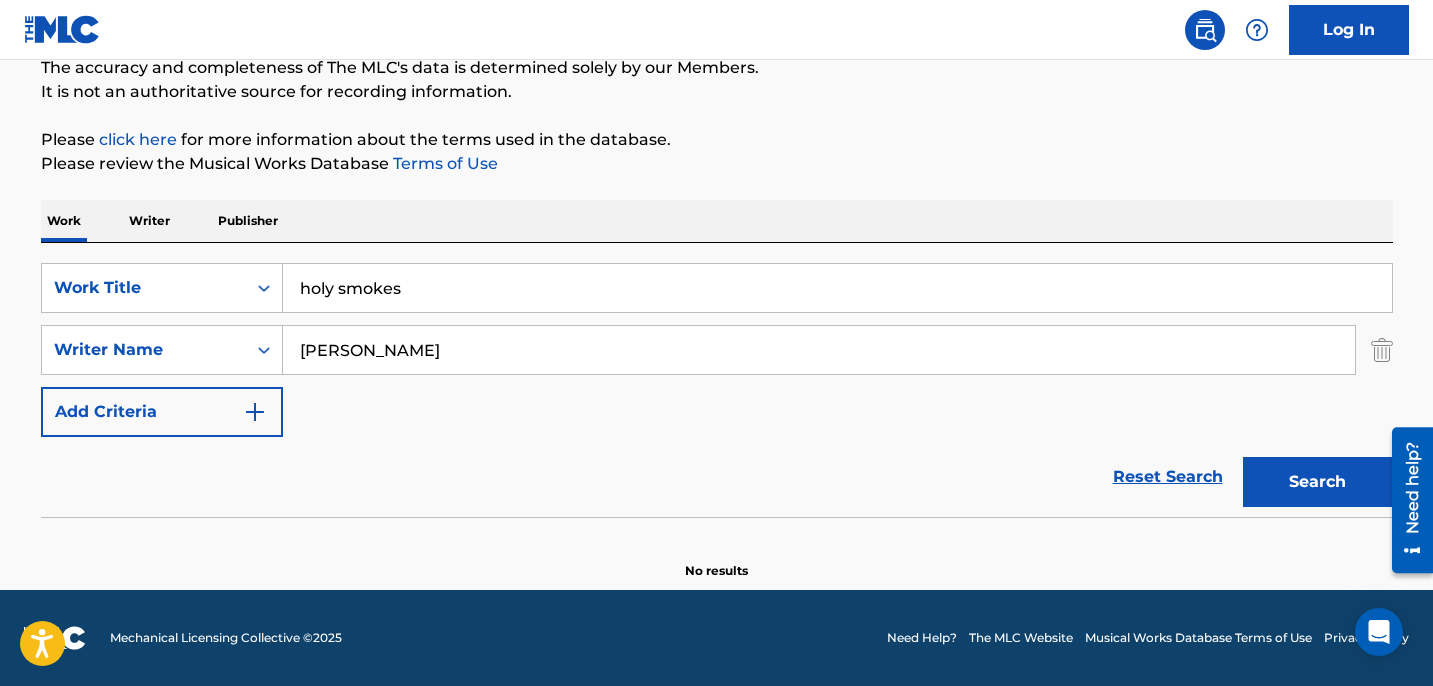 click on "holy smokes" at bounding box center [837, 288] 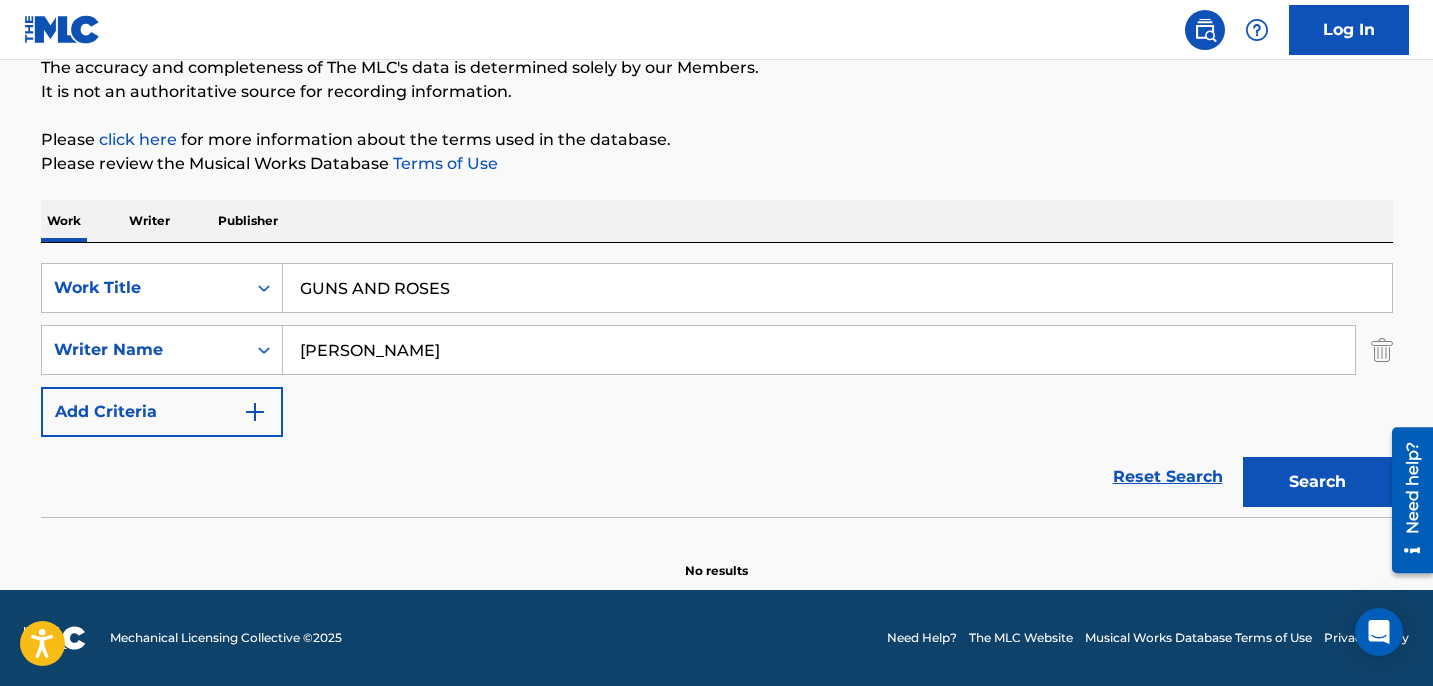 type on "GUNS AND ROSES" 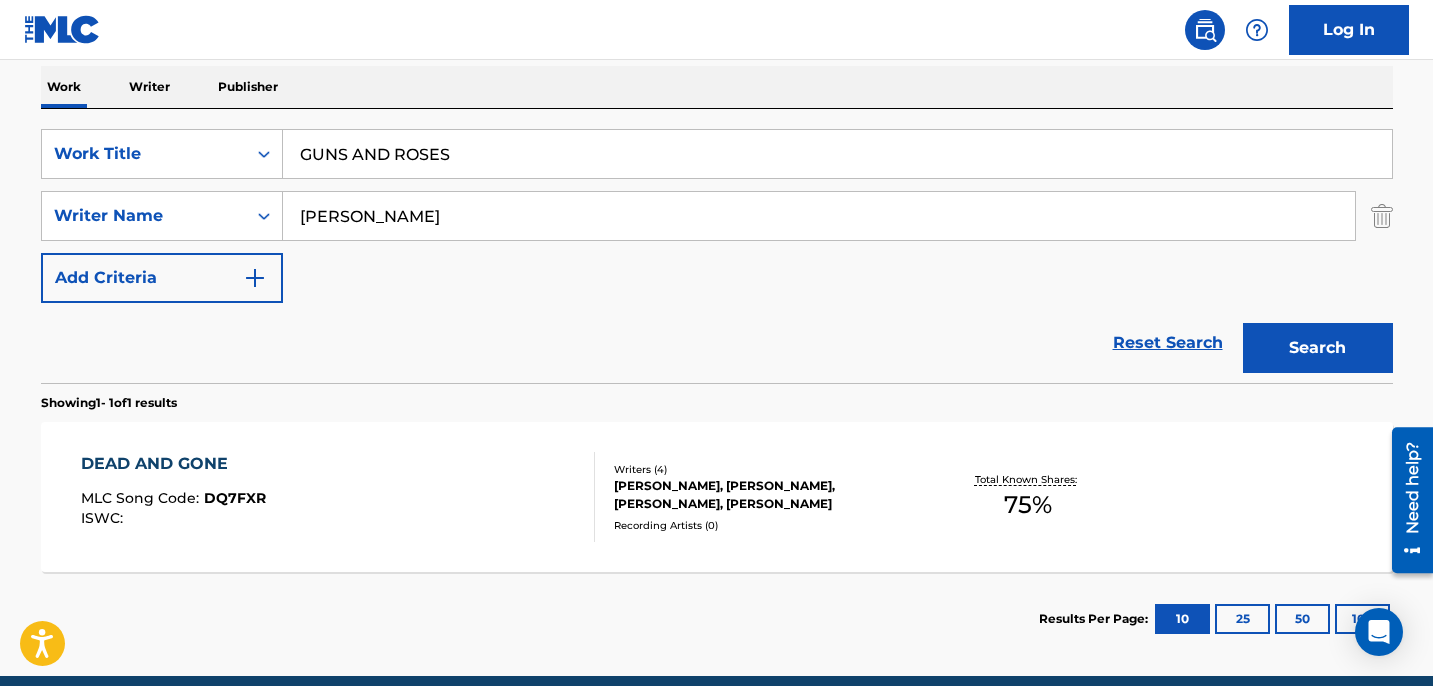 scroll, scrollTop: 314, scrollLeft: 0, axis: vertical 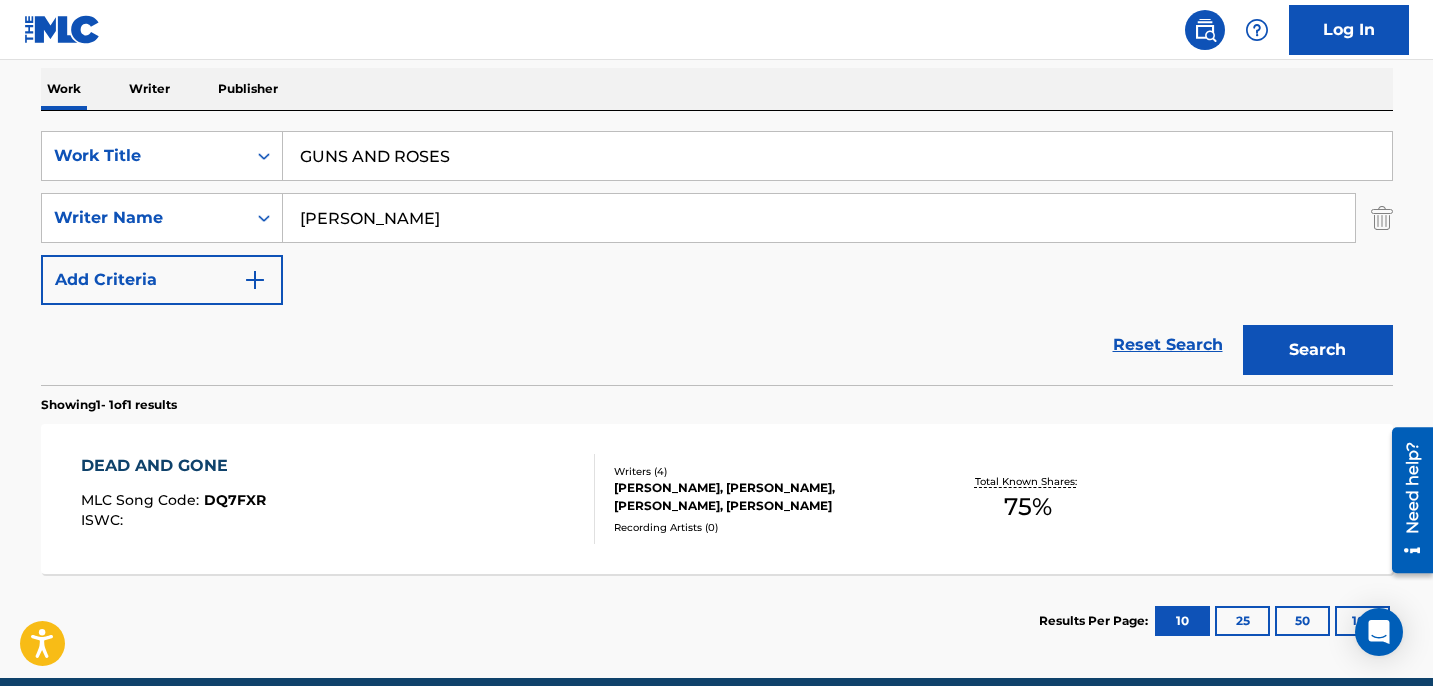 click on "DEAD AND GONE MLC Song Code : DQ7FXR ISWC :" at bounding box center (338, 499) 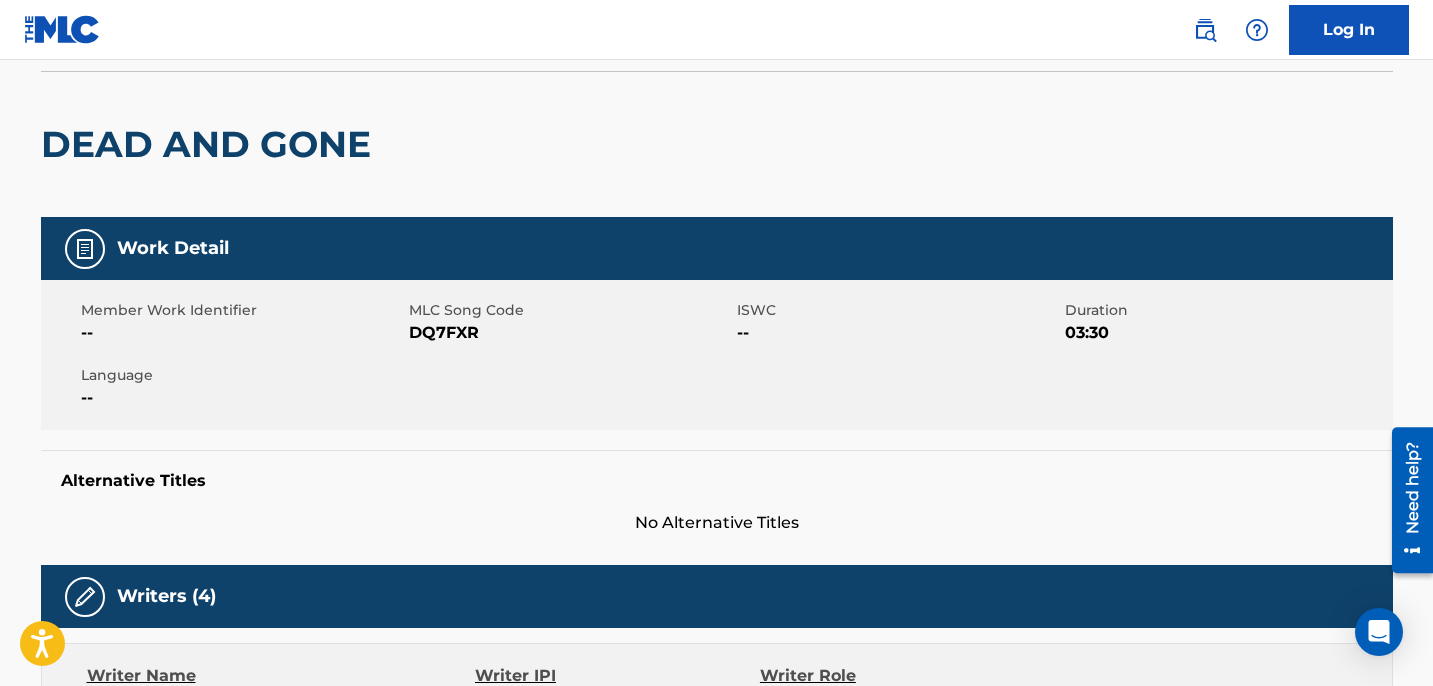 scroll, scrollTop: 0, scrollLeft: 0, axis: both 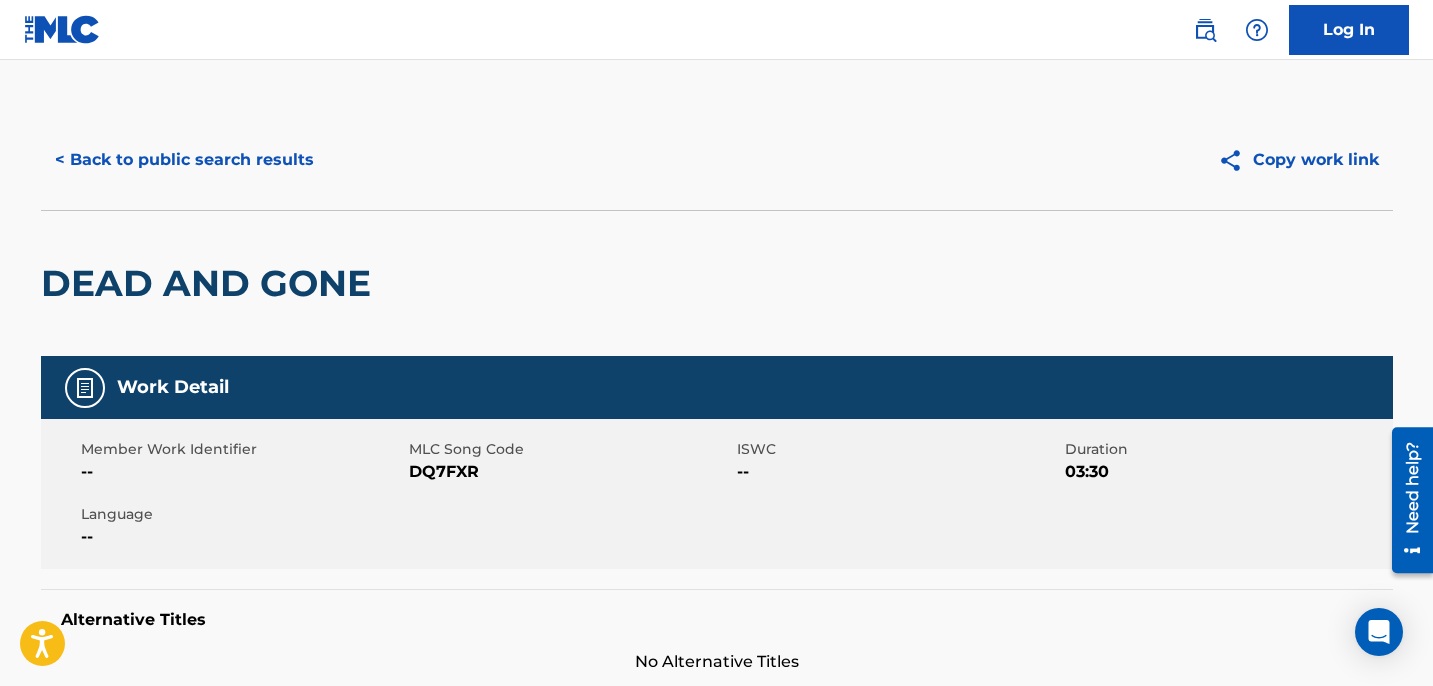 click on "< Back to public search results" at bounding box center [184, 160] 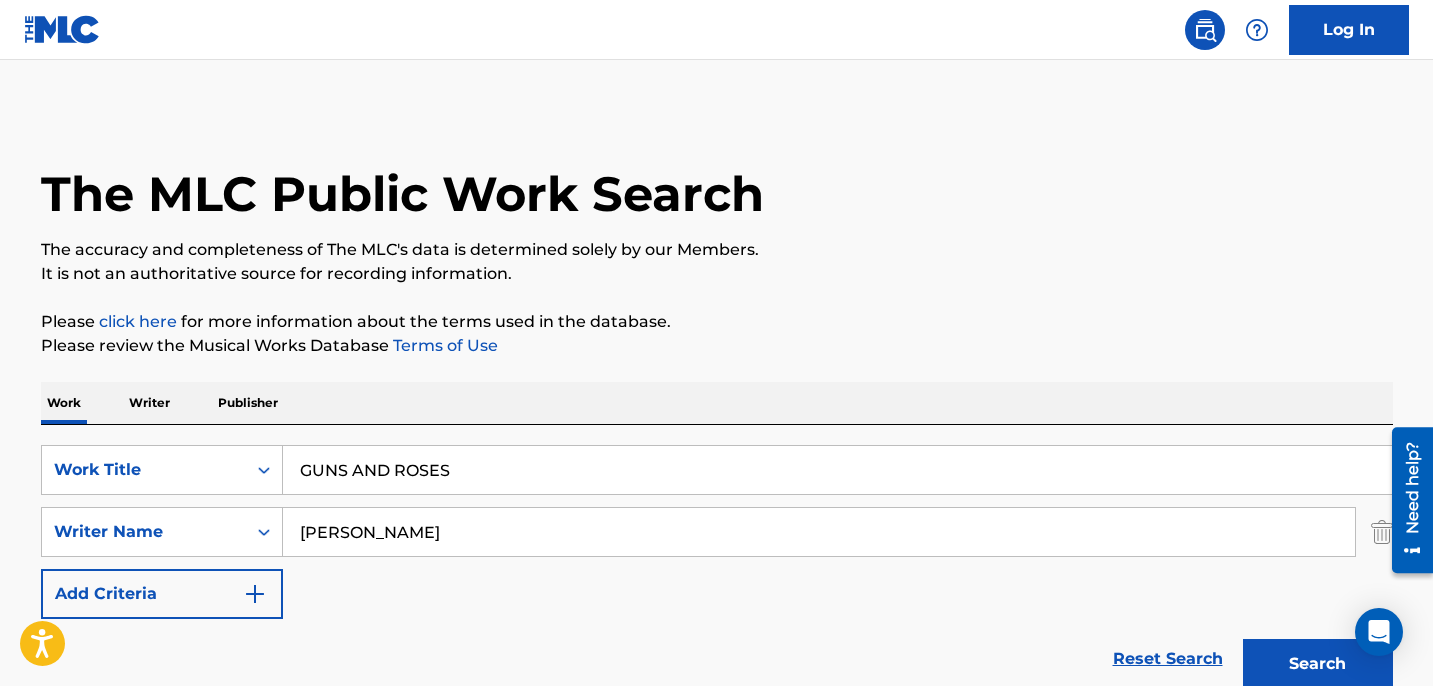 scroll, scrollTop: 288, scrollLeft: 0, axis: vertical 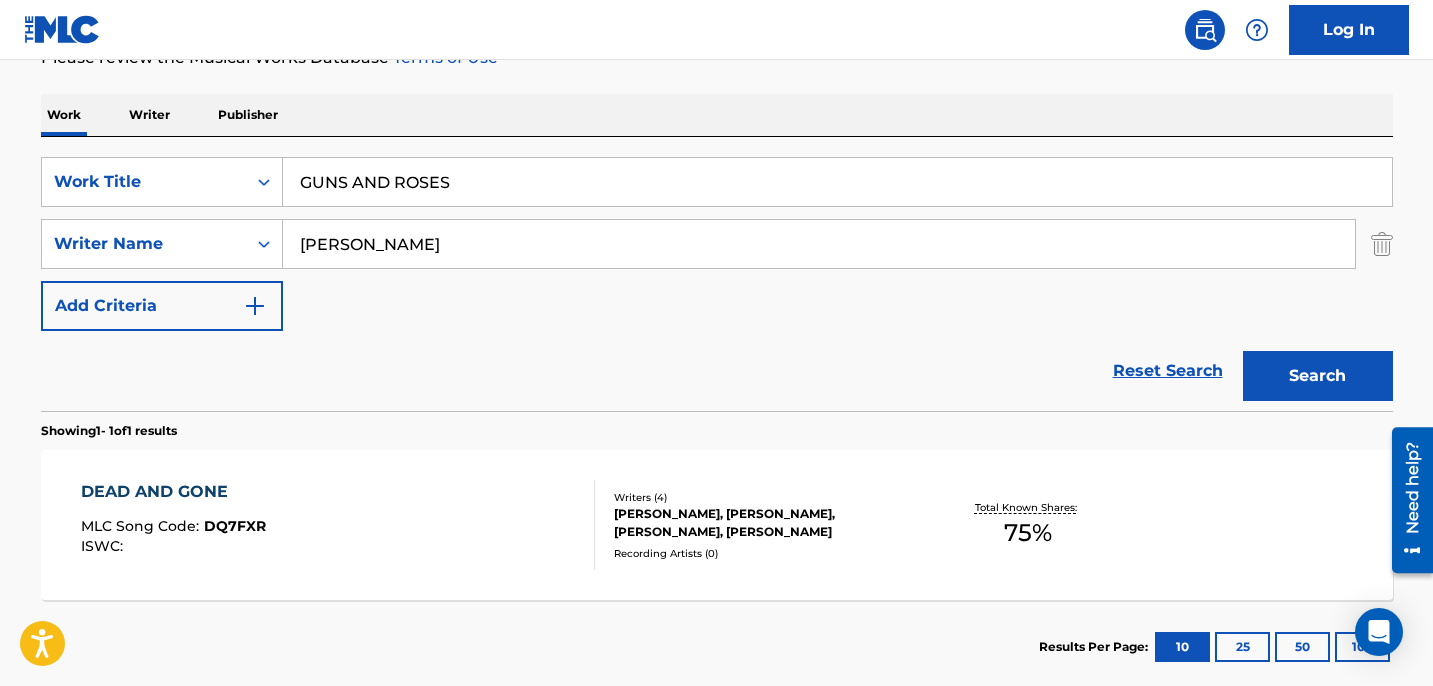 click on "GUNS AND ROSES" at bounding box center [837, 182] 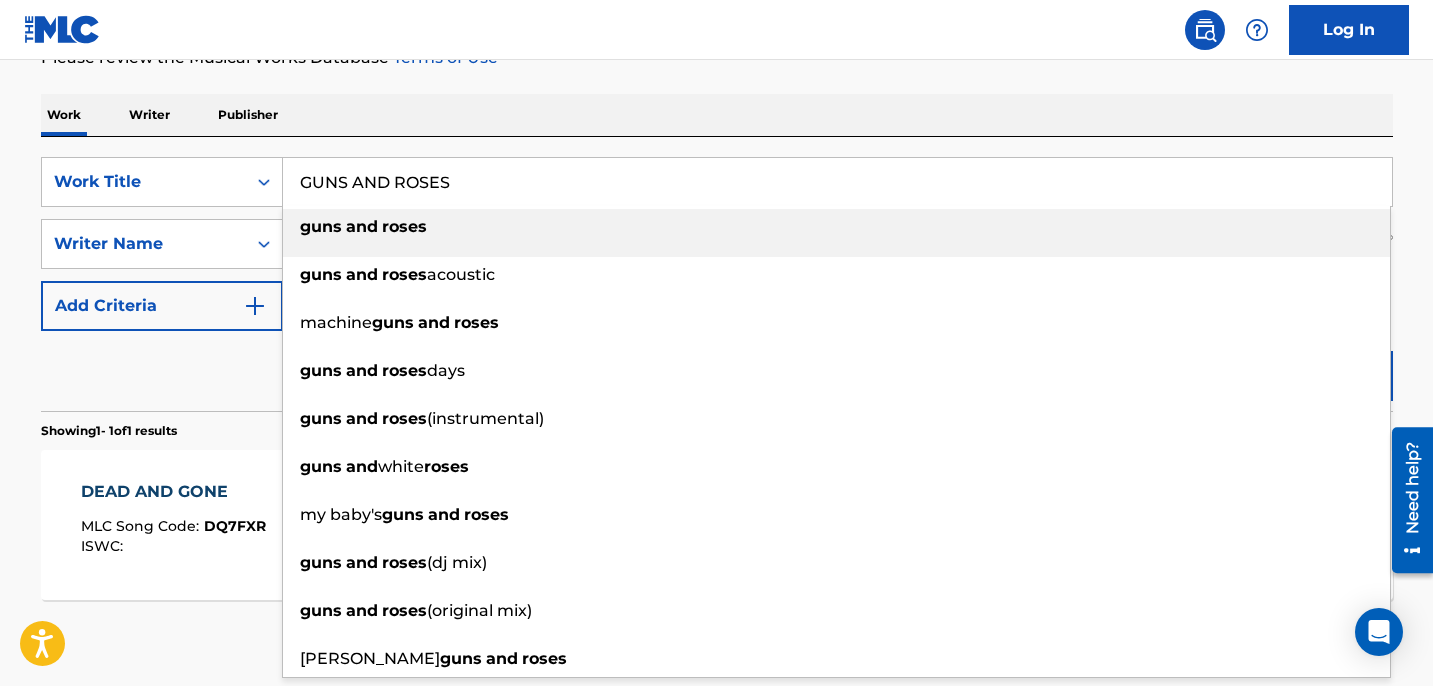 paste on "My Friends" 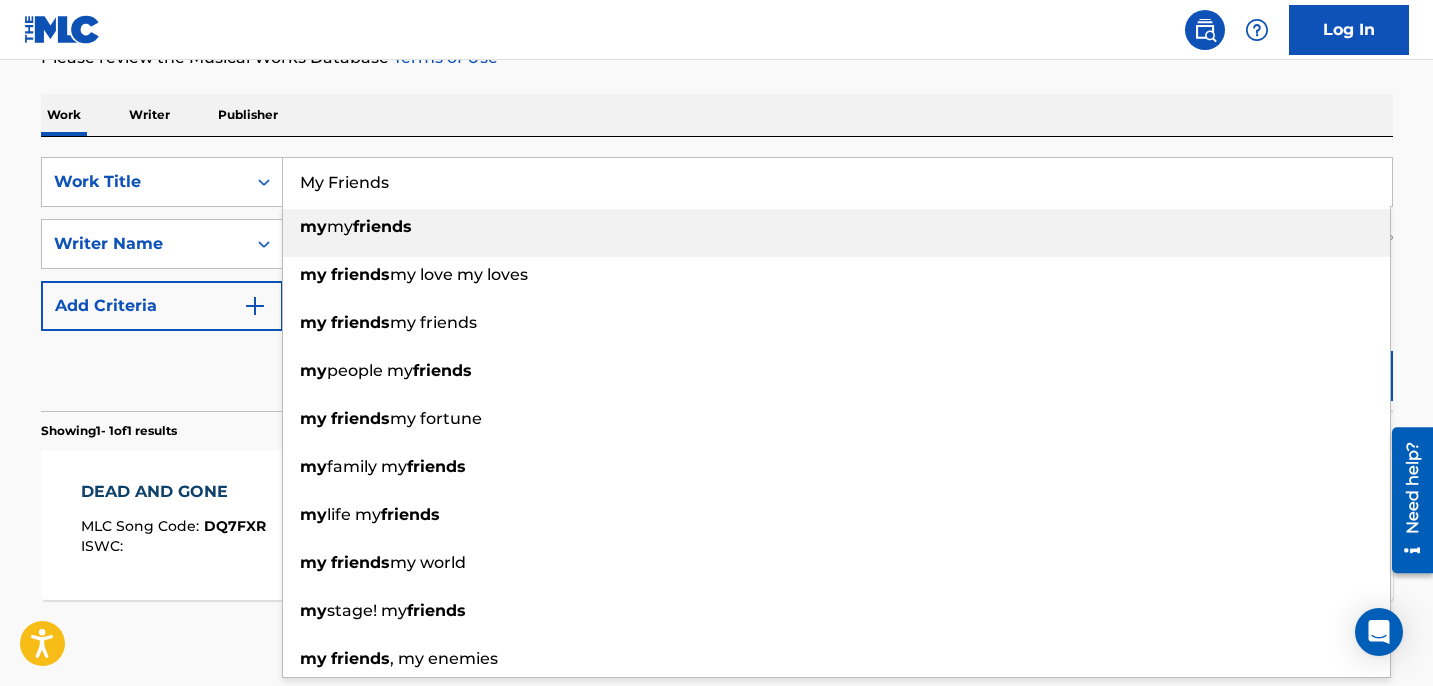 type on "My Friends" 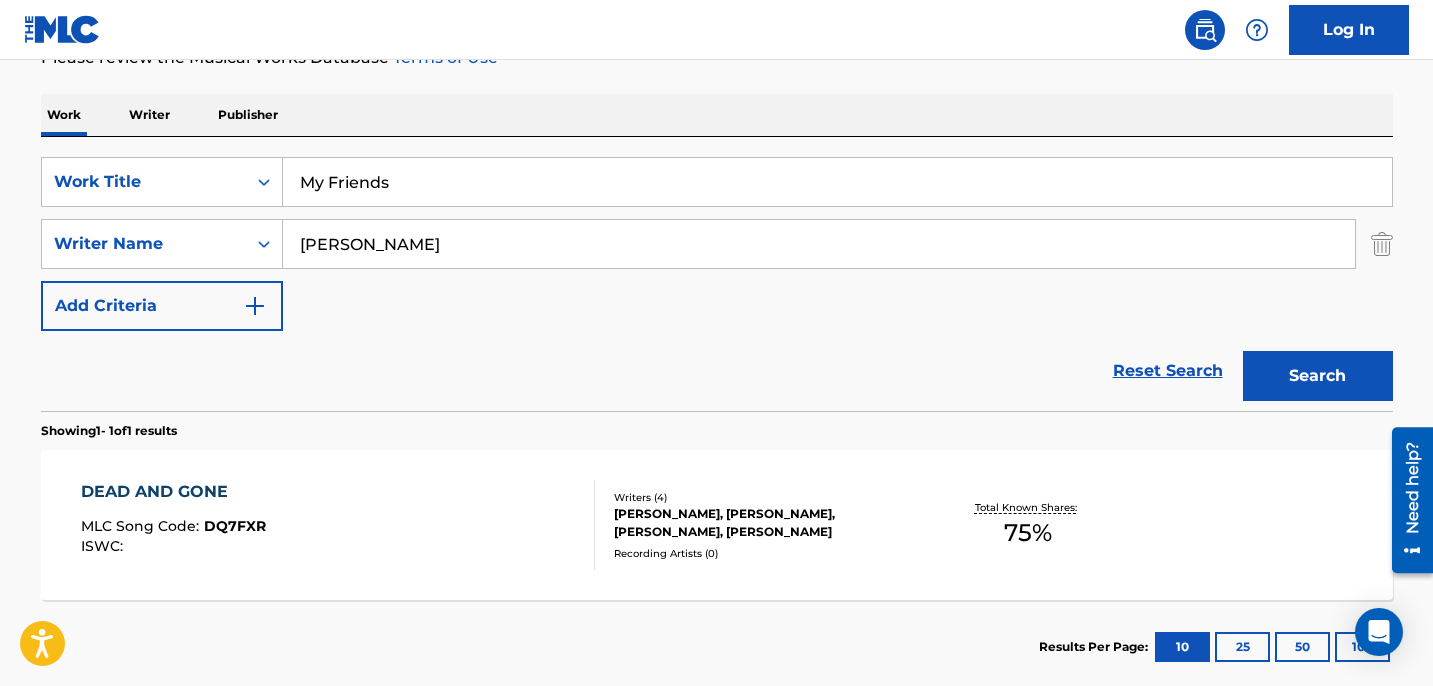 click on "Search" at bounding box center [1318, 376] 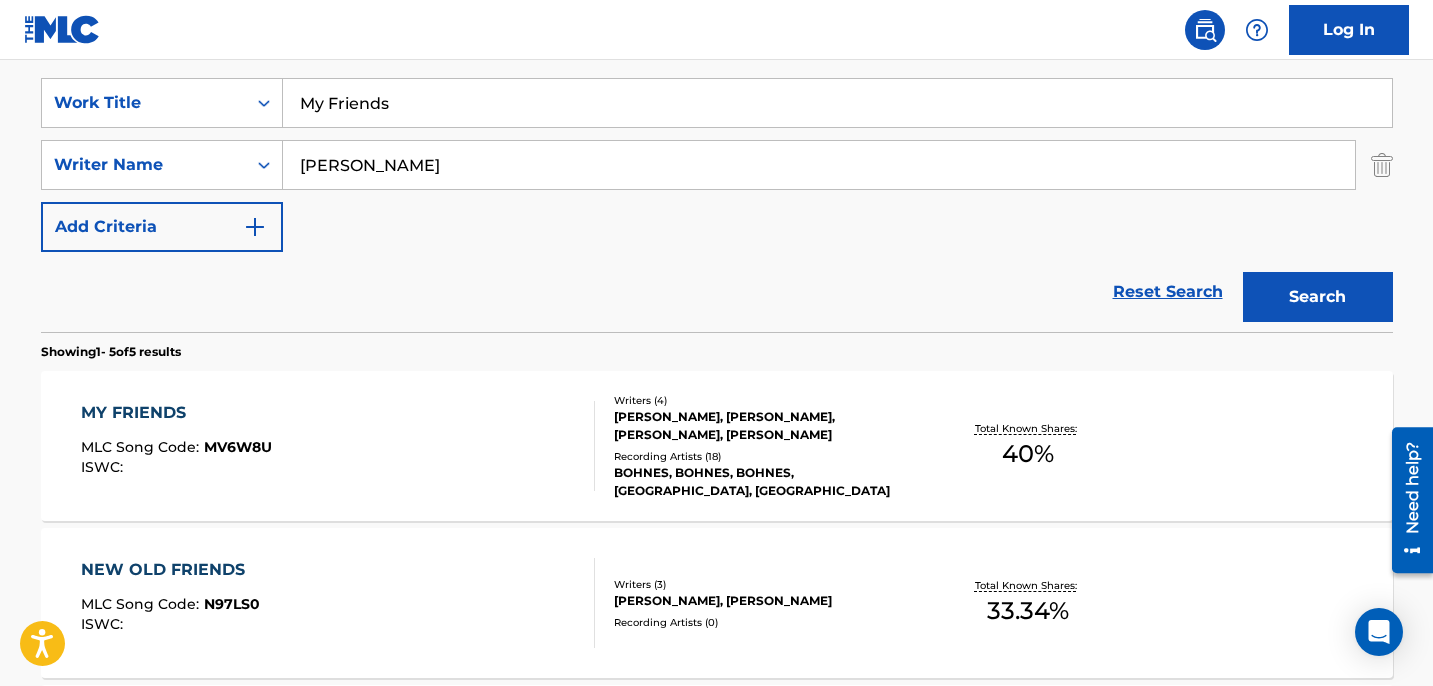 scroll, scrollTop: 371, scrollLeft: 0, axis: vertical 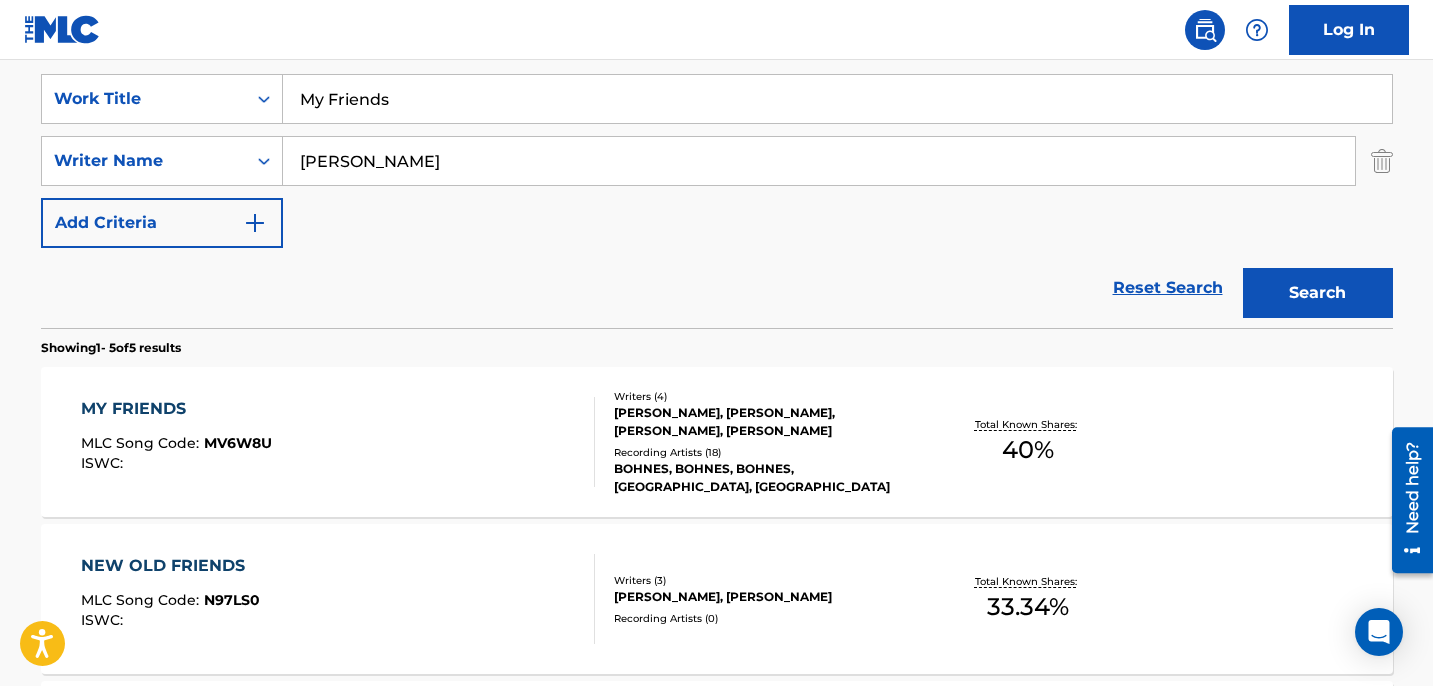 click on "MY FRIENDS MLC Song Code : MV6W8U ISWC :" at bounding box center (338, 442) 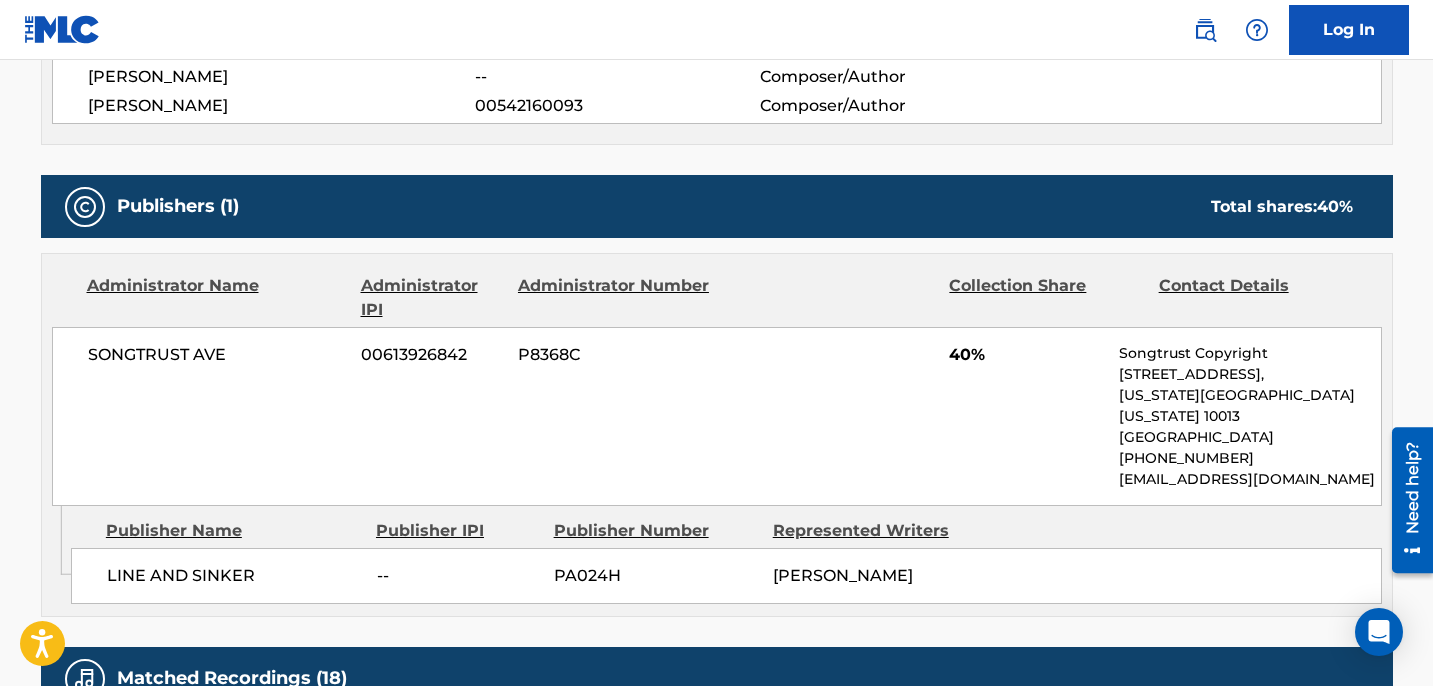 scroll, scrollTop: 0, scrollLeft: 0, axis: both 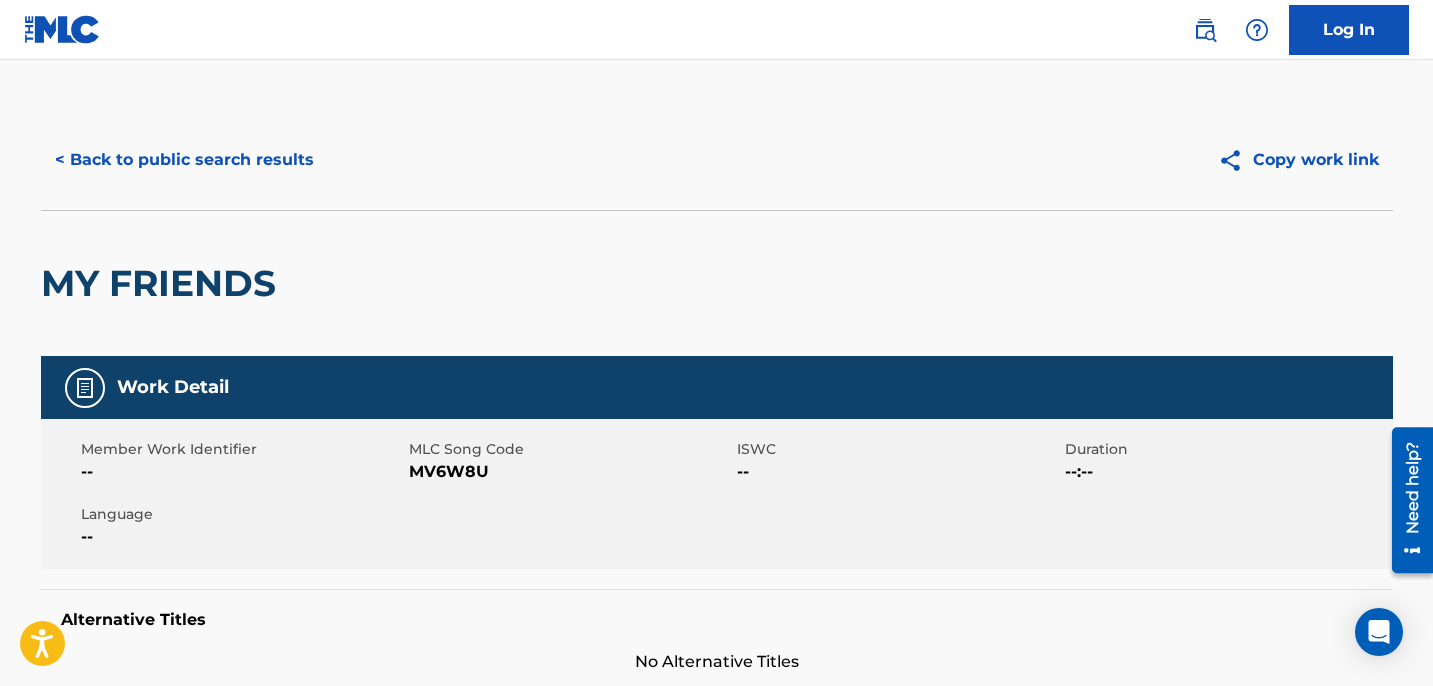 click on "< Back to public search results Copy work link" at bounding box center (717, 160) 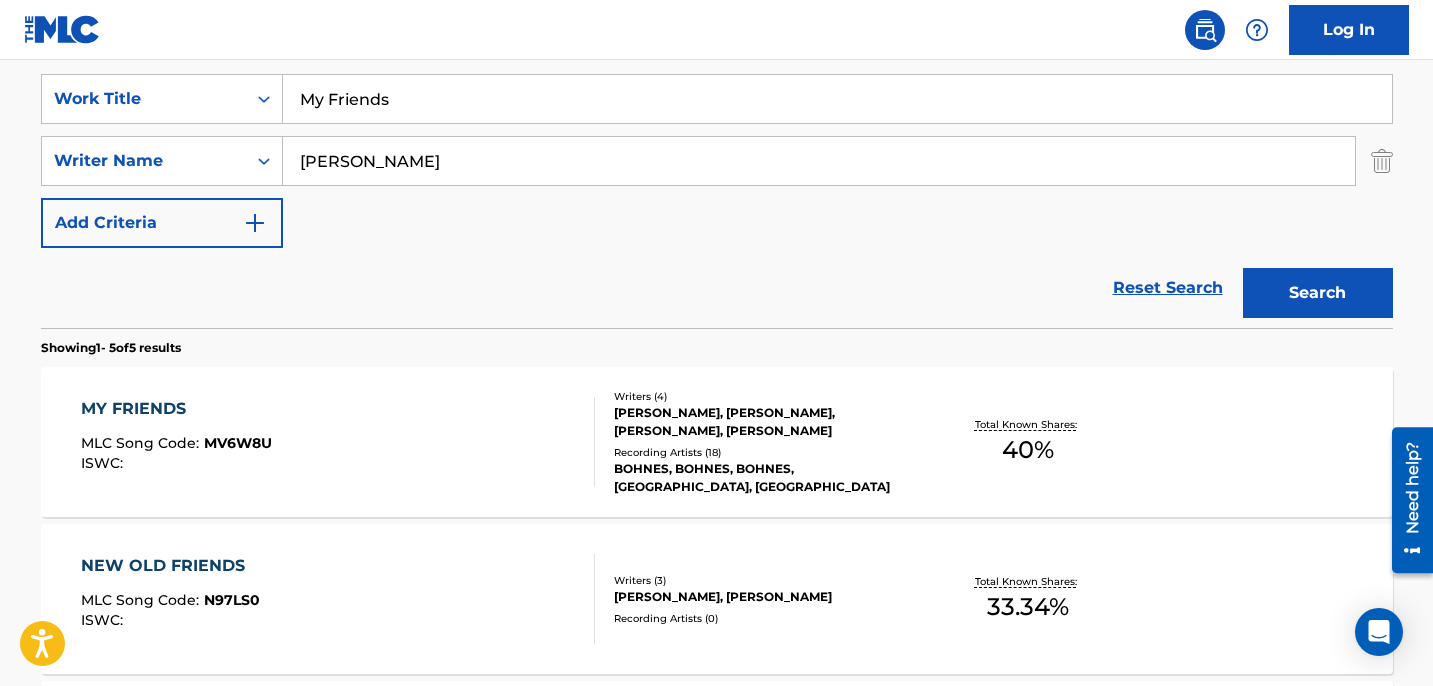 click on "My Friends" at bounding box center (837, 99) 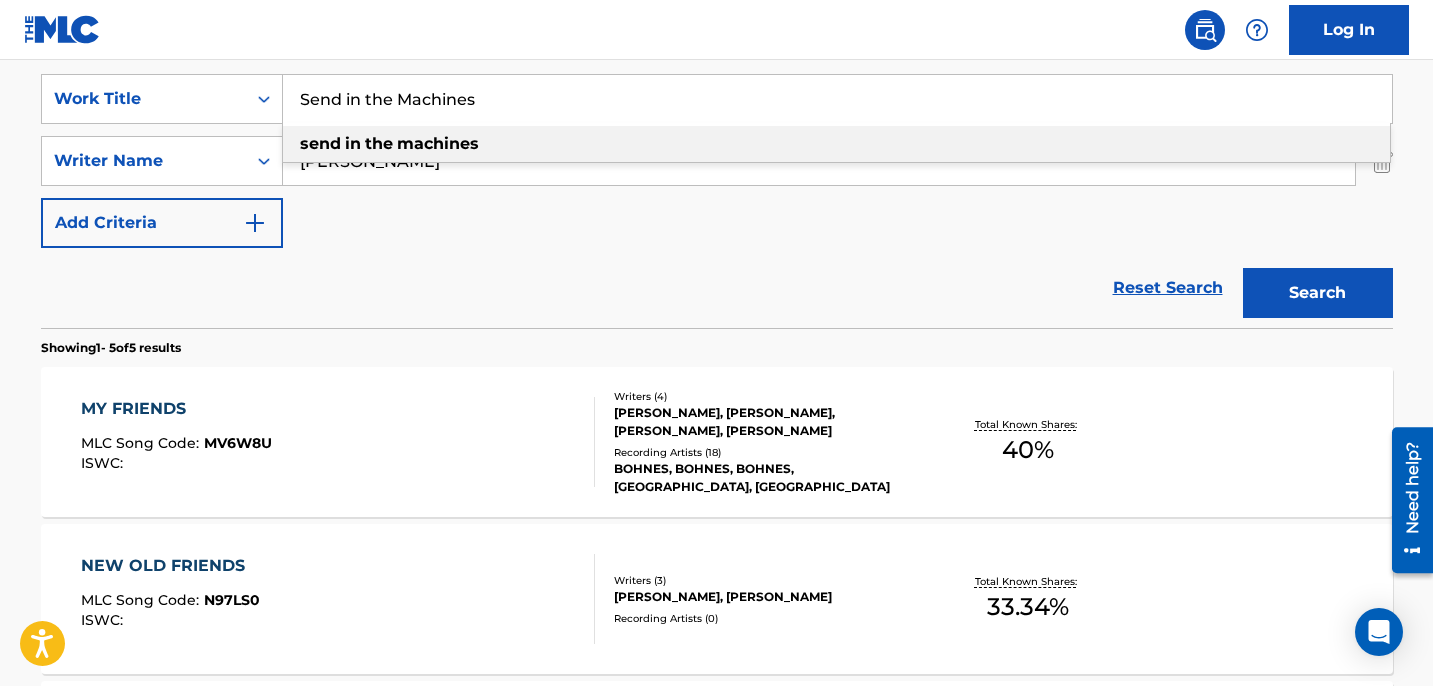 scroll, scrollTop: 0, scrollLeft: 0, axis: both 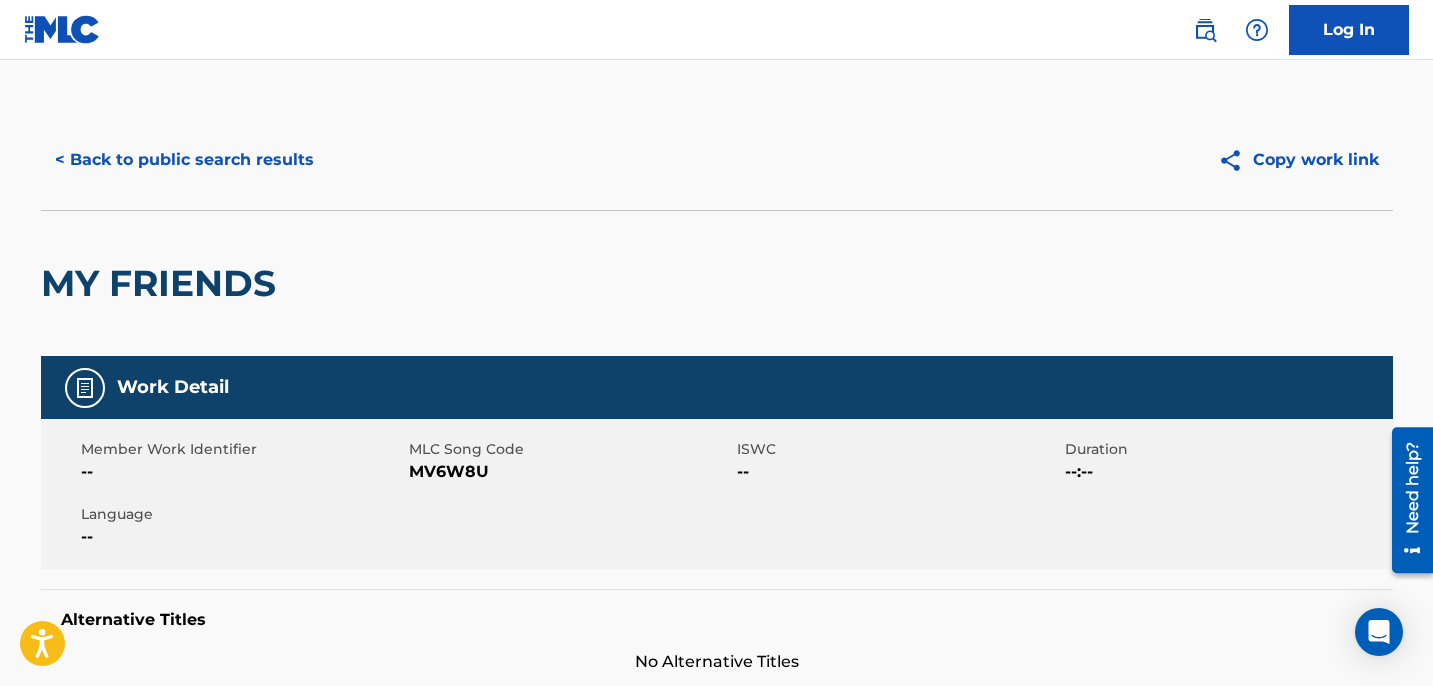 click on "< Back to public search results" at bounding box center [184, 160] 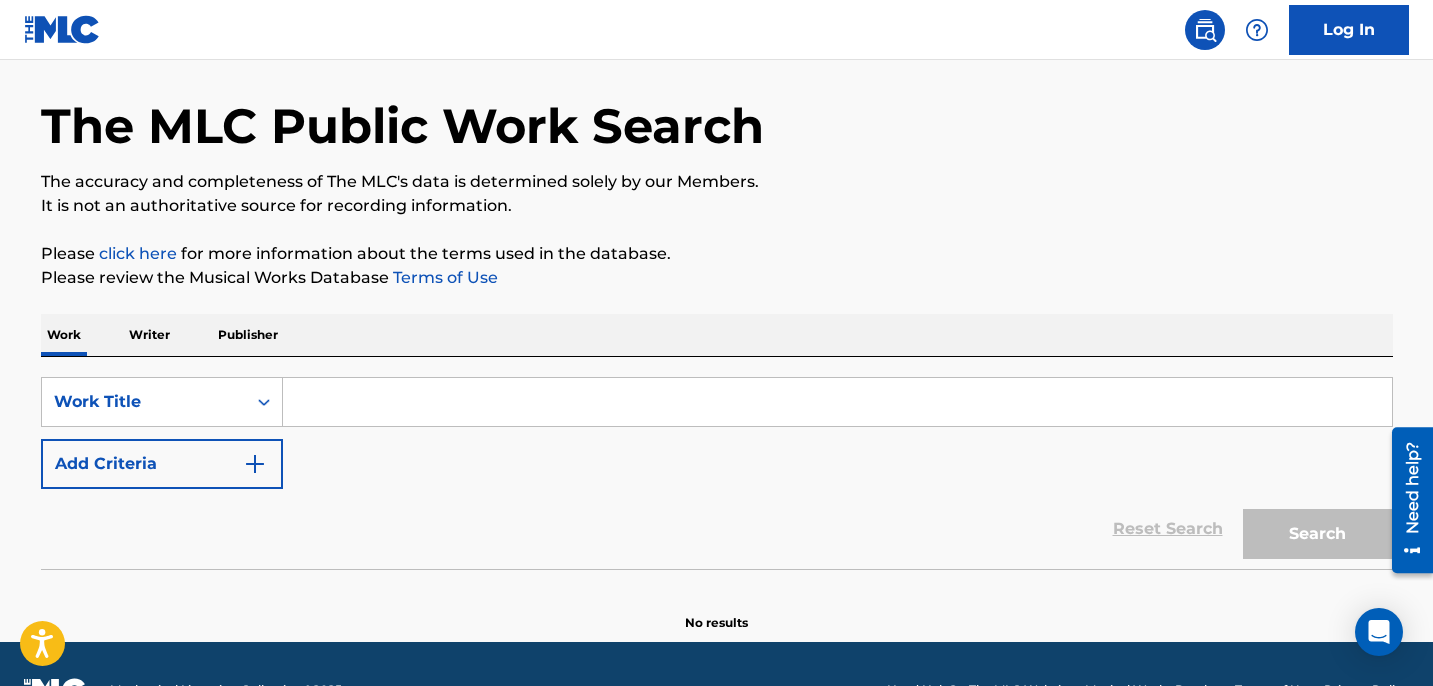 click at bounding box center [837, 402] 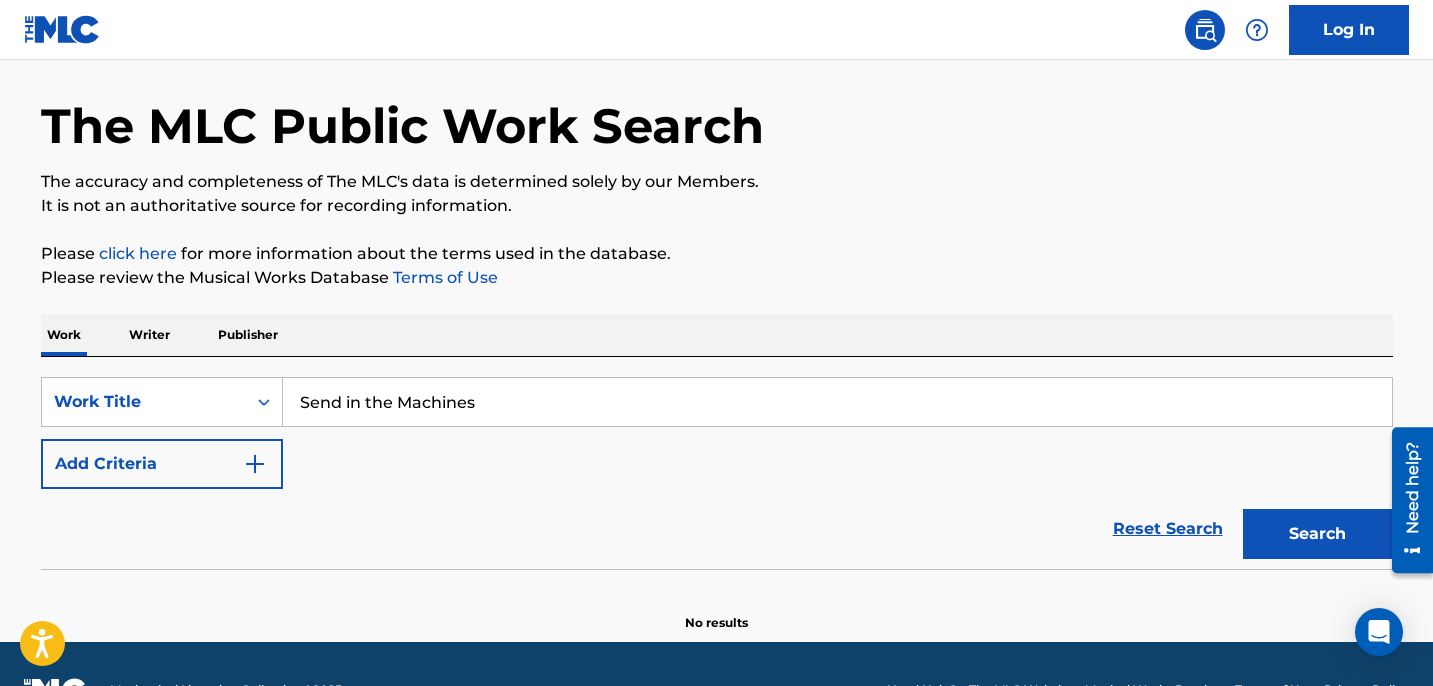 type on "Send in the Machines" 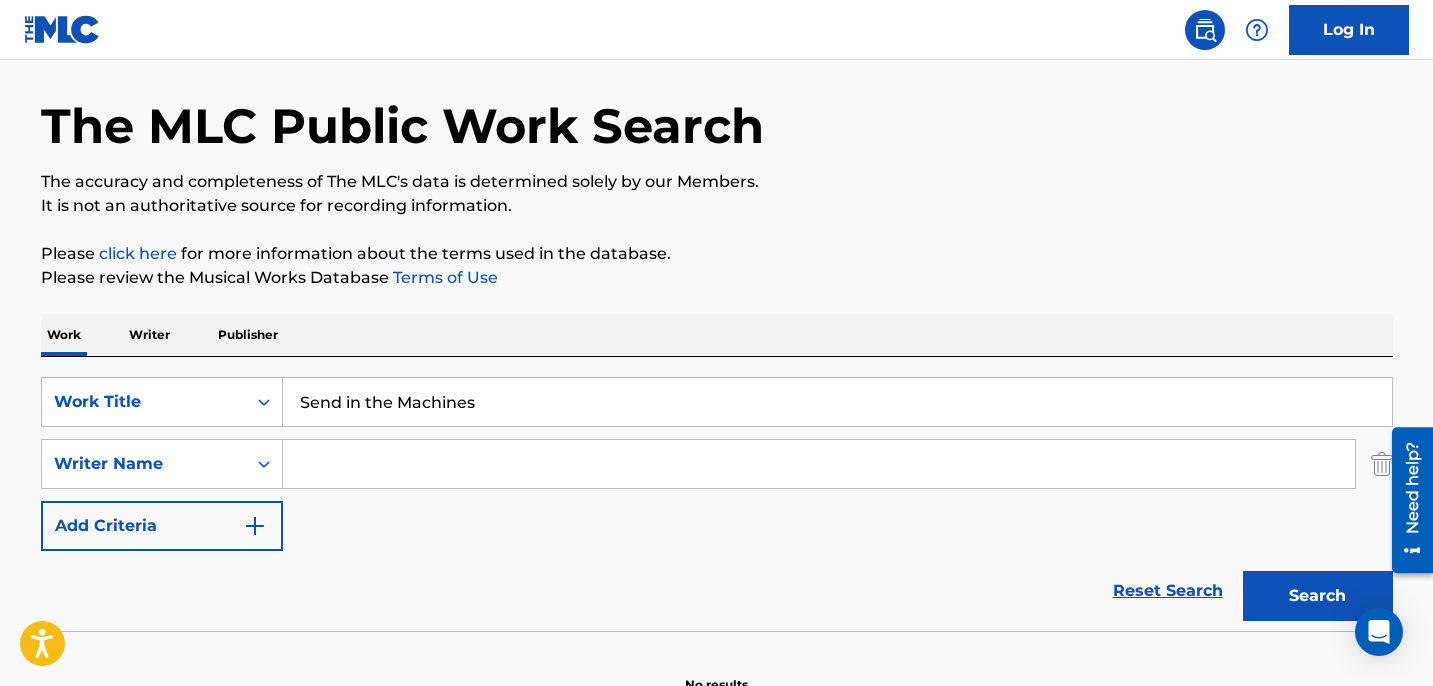click at bounding box center [819, 464] 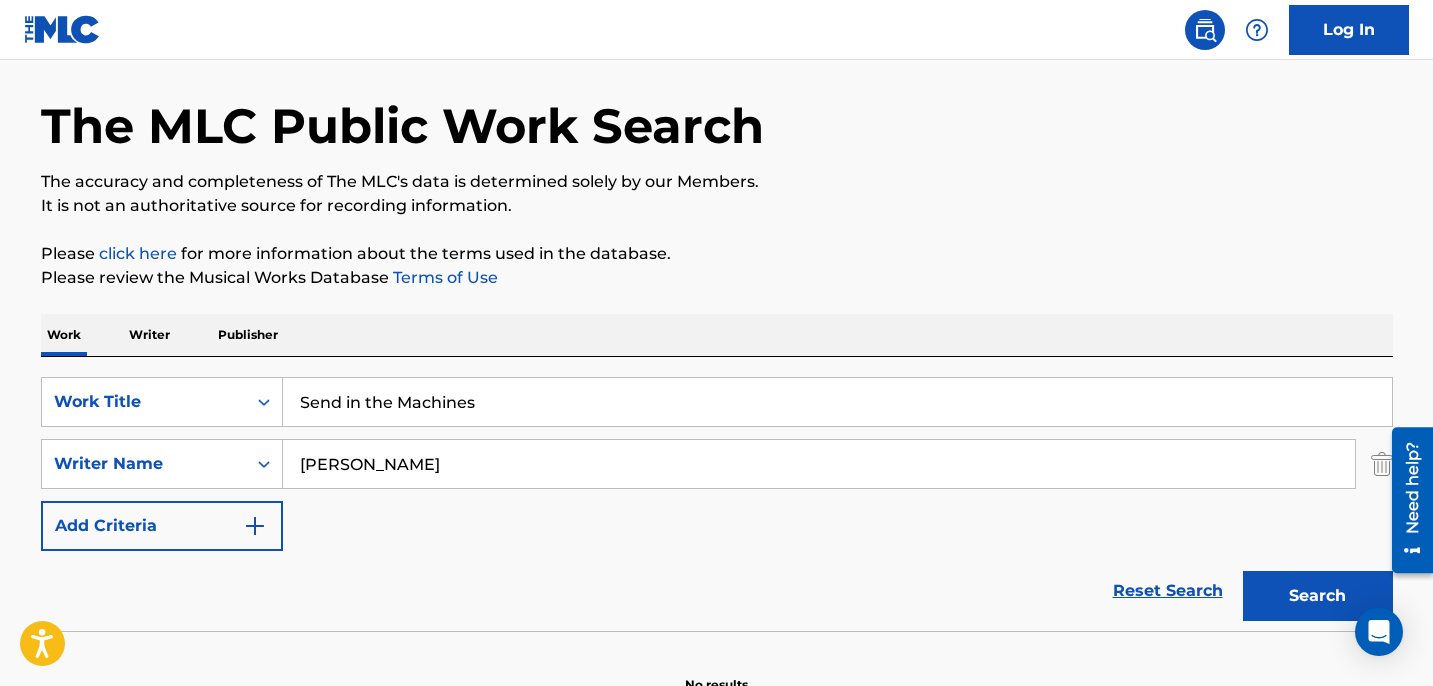 type on "[PERSON_NAME]" 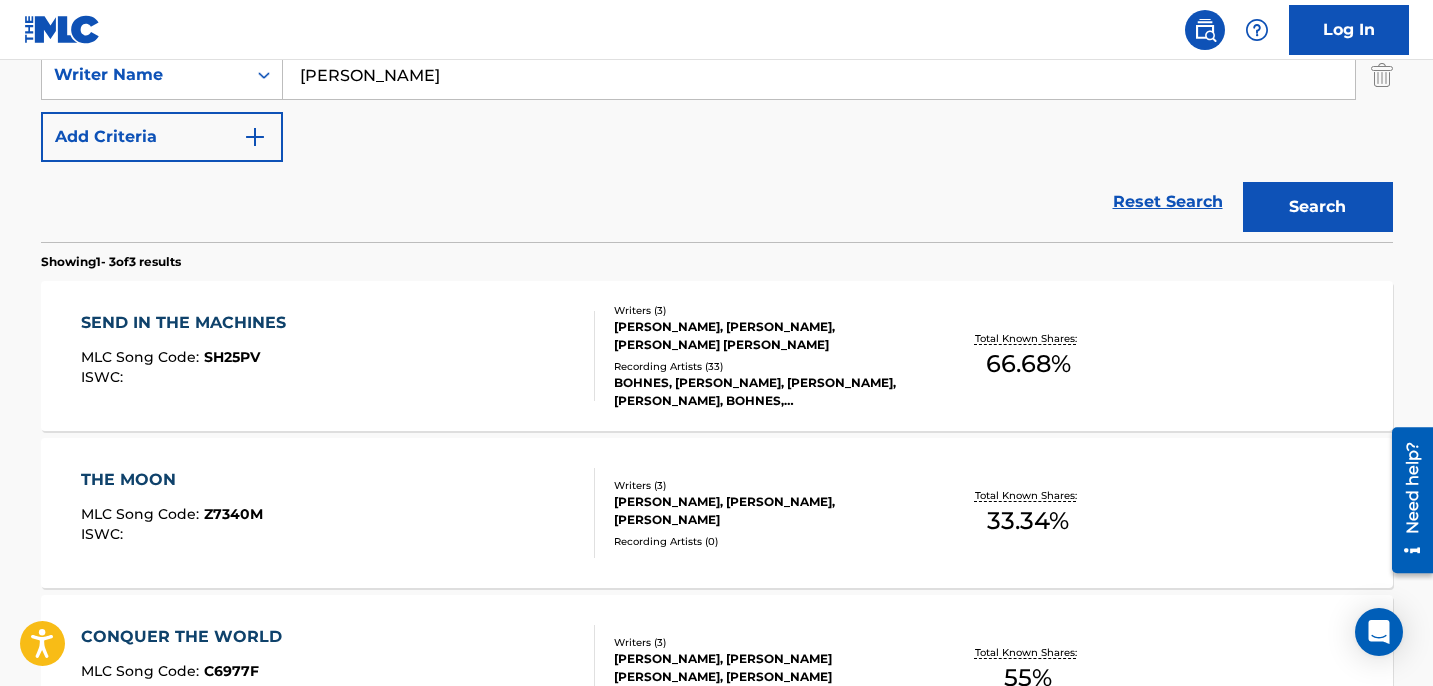 scroll, scrollTop: 459, scrollLeft: 0, axis: vertical 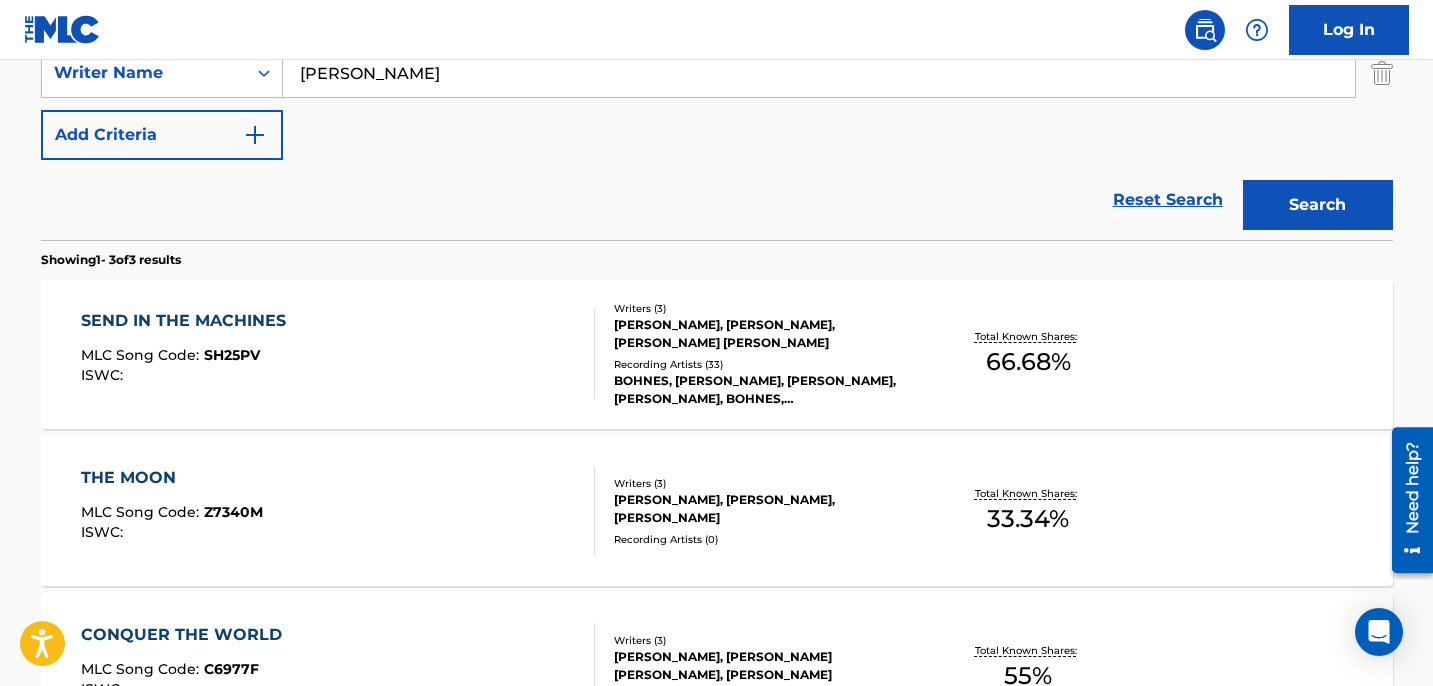 click on "SEND IN THE MACHINES MLC Song Code : SH25PV ISWC :" at bounding box center [338, 354] 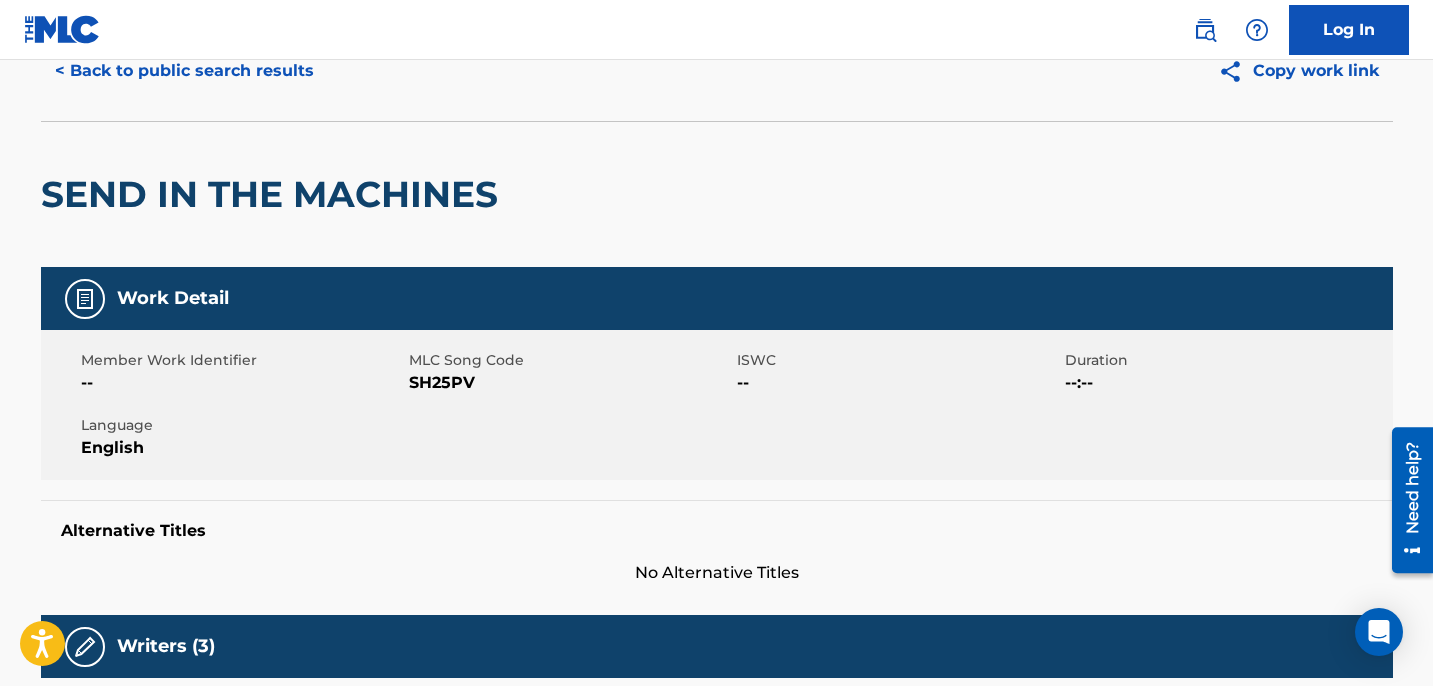 scroll, scrollTop: 0, scrollLeft: 0, axis: both 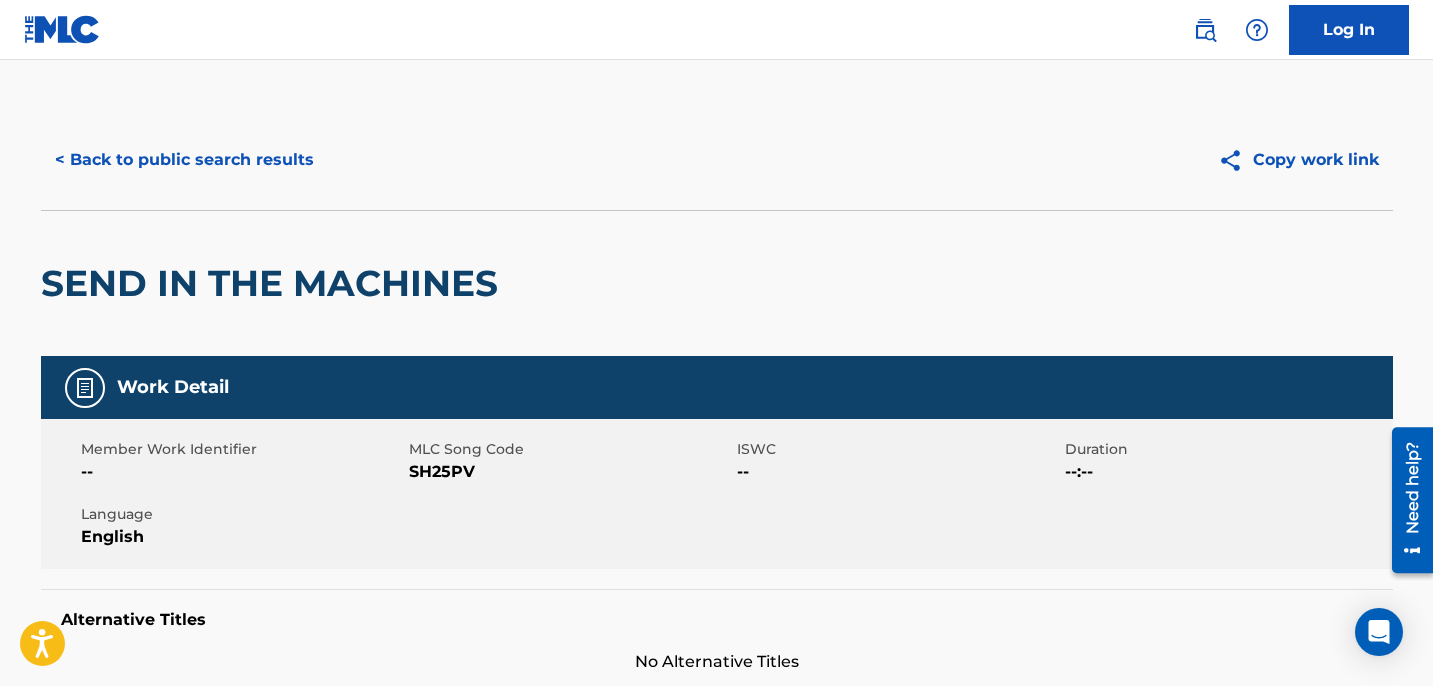 click on "< Back to public search results" at bounding box center [184, 160] 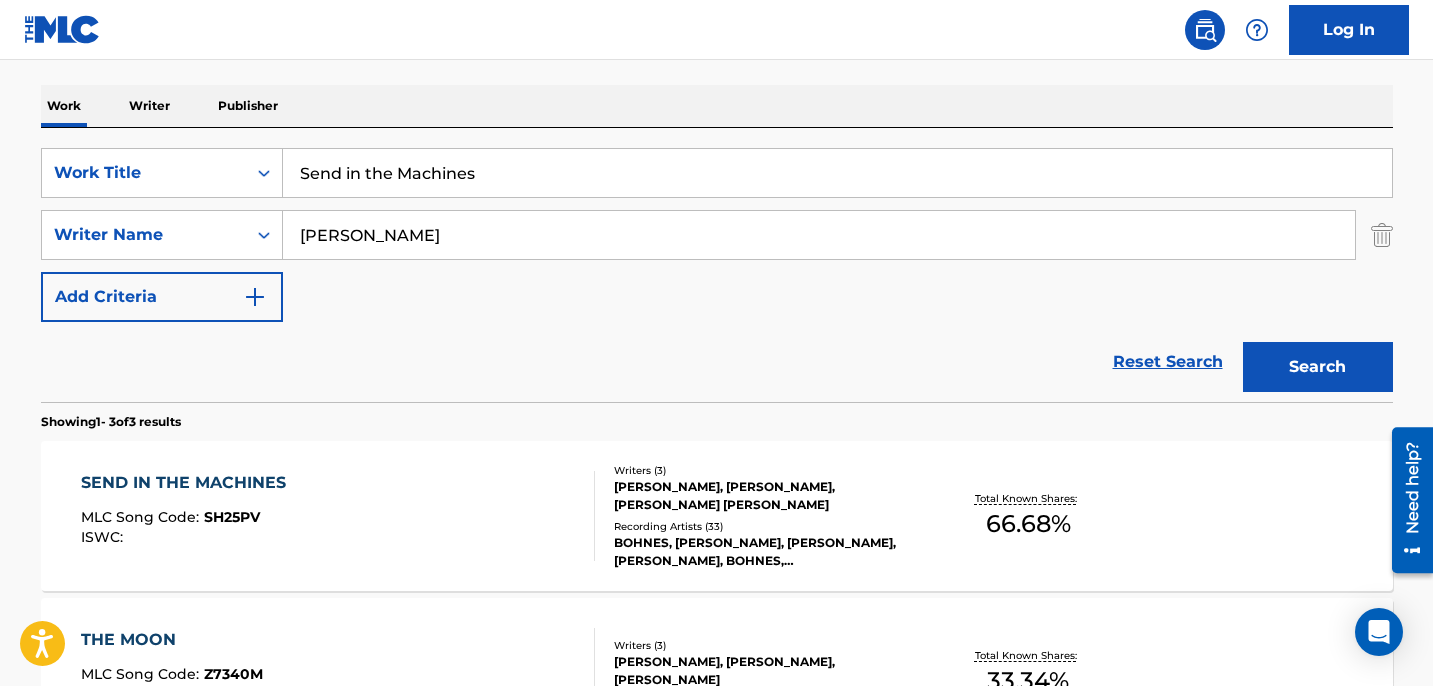 scroll, scrollTop: 0, scrollLeft: 0, axis: both 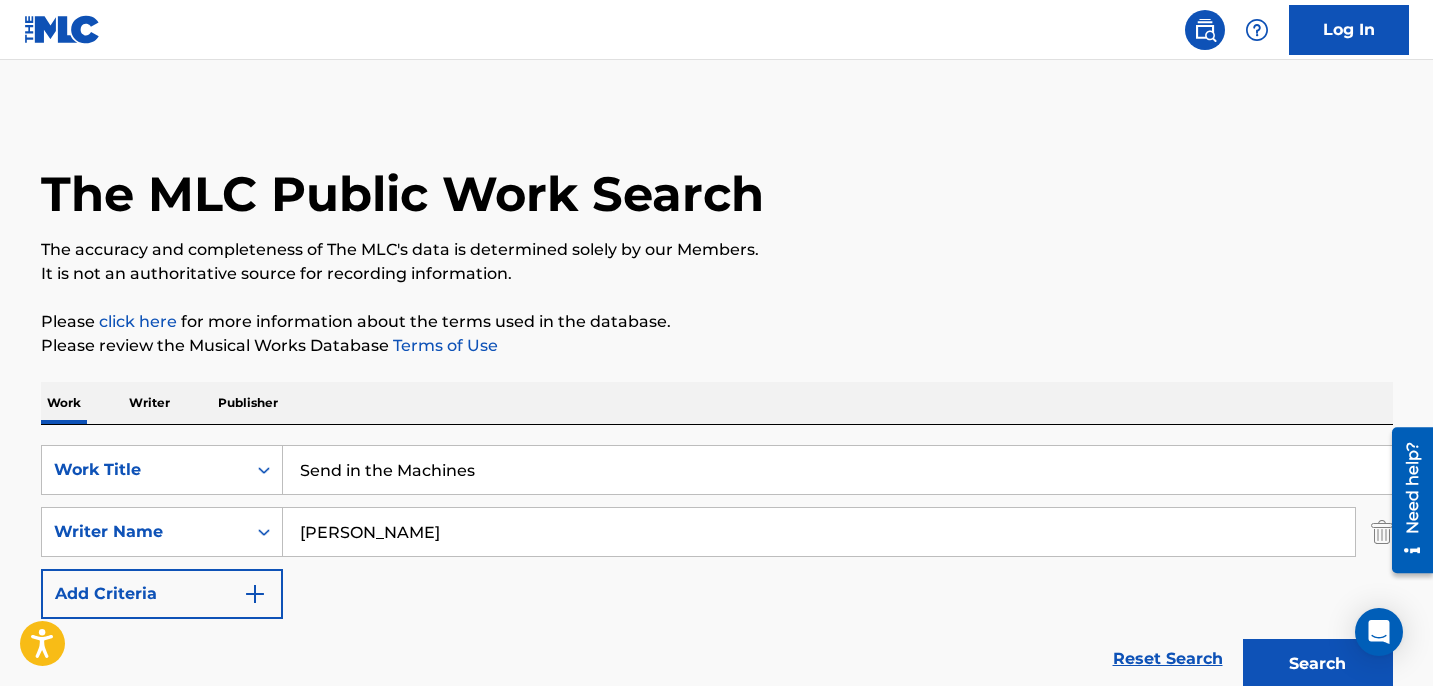 click on "Send in the Machines" at bounding box center [837, 470] 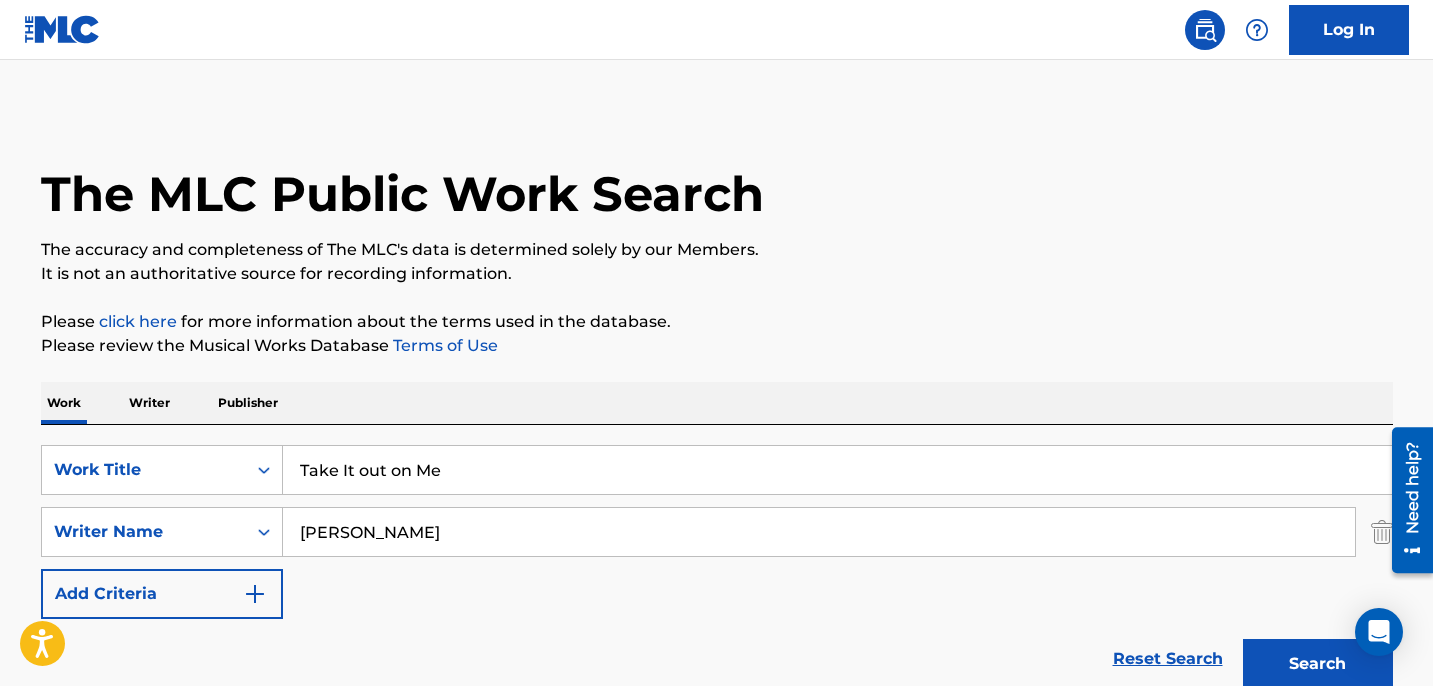 type on "Take It out on Me" 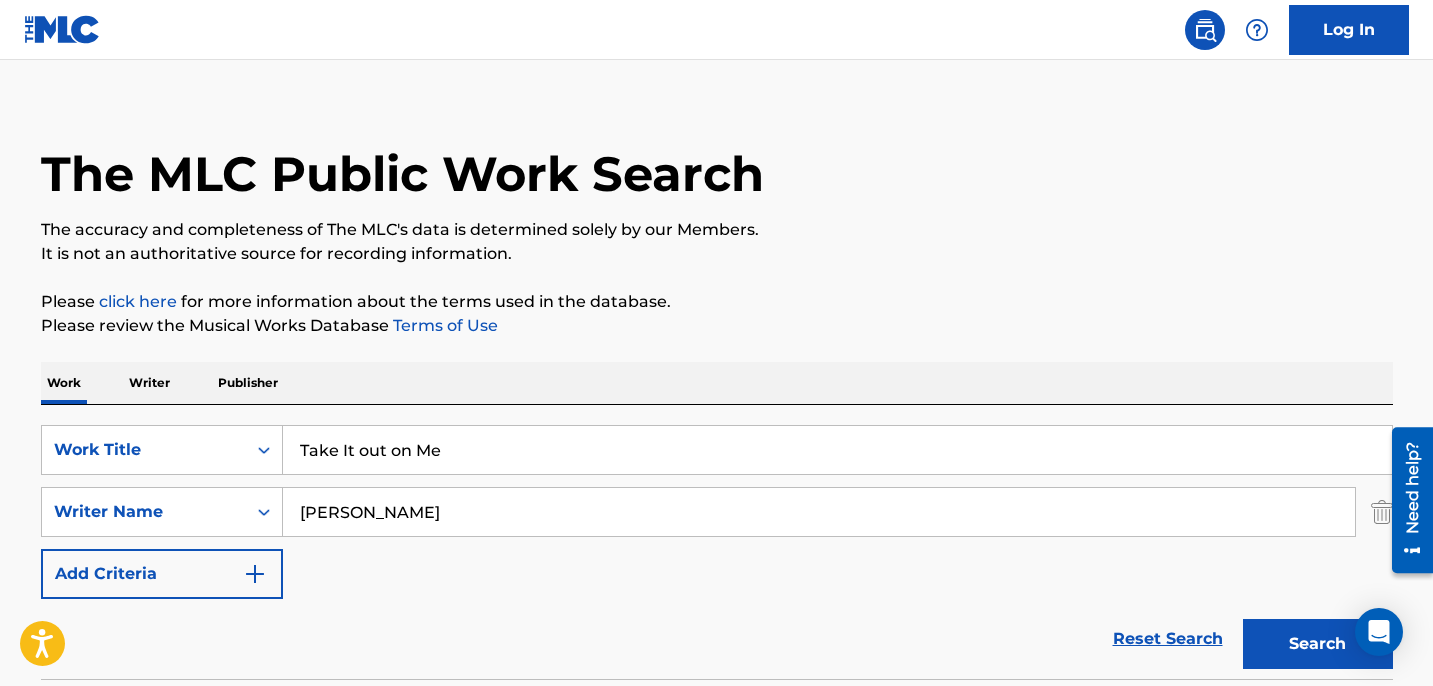 click on "Search" at bounding box center [1318, 644] 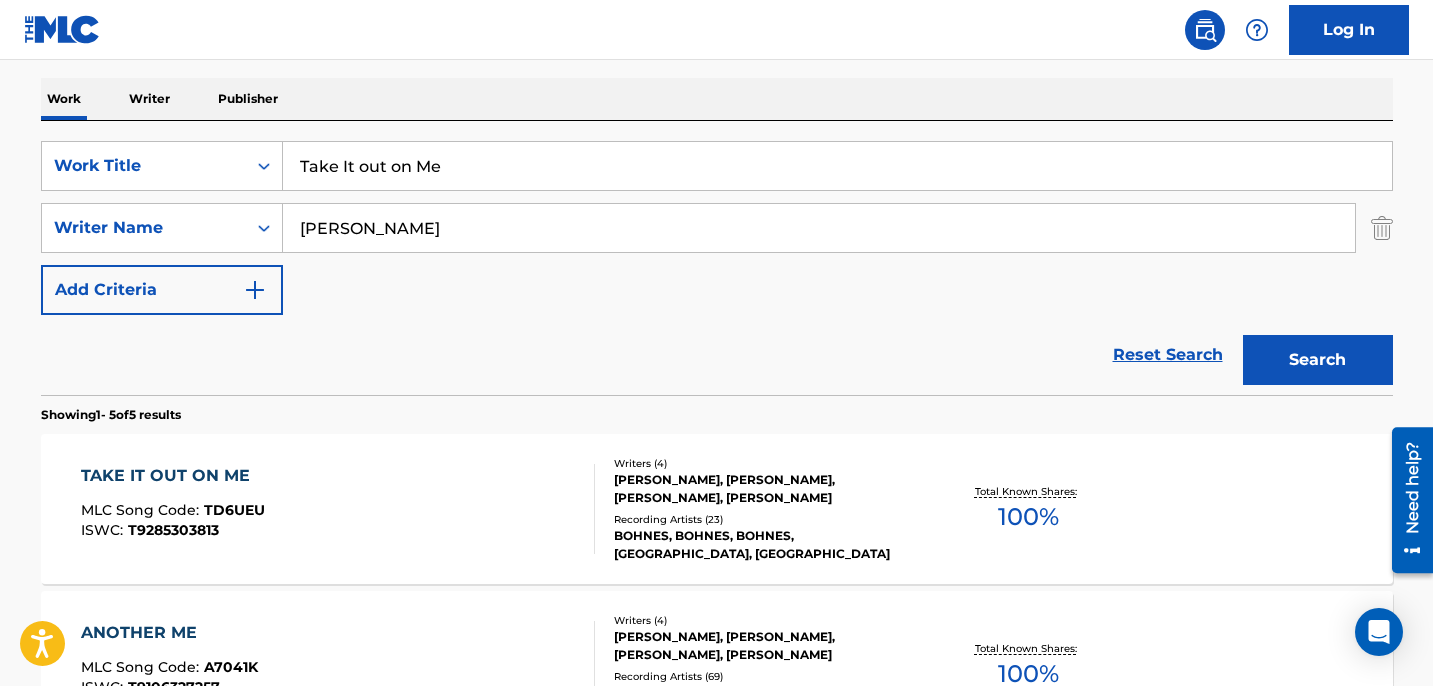 scroll, scrollTop: 363, scrollLeft: 0, axis: vertical 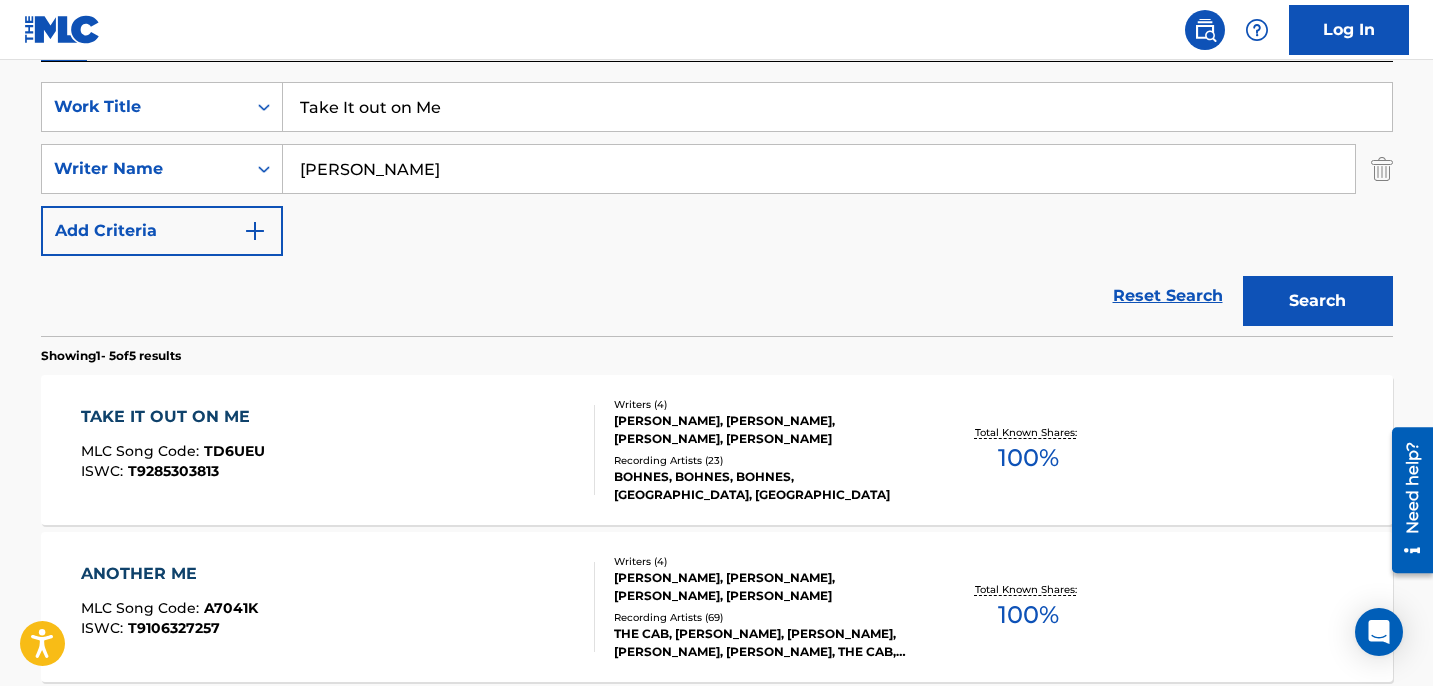 click on "TAKE IT OUT ON ME MLC Song Code : TD6UEU ISWC : T9285303813" at bounding box center (338, 450) 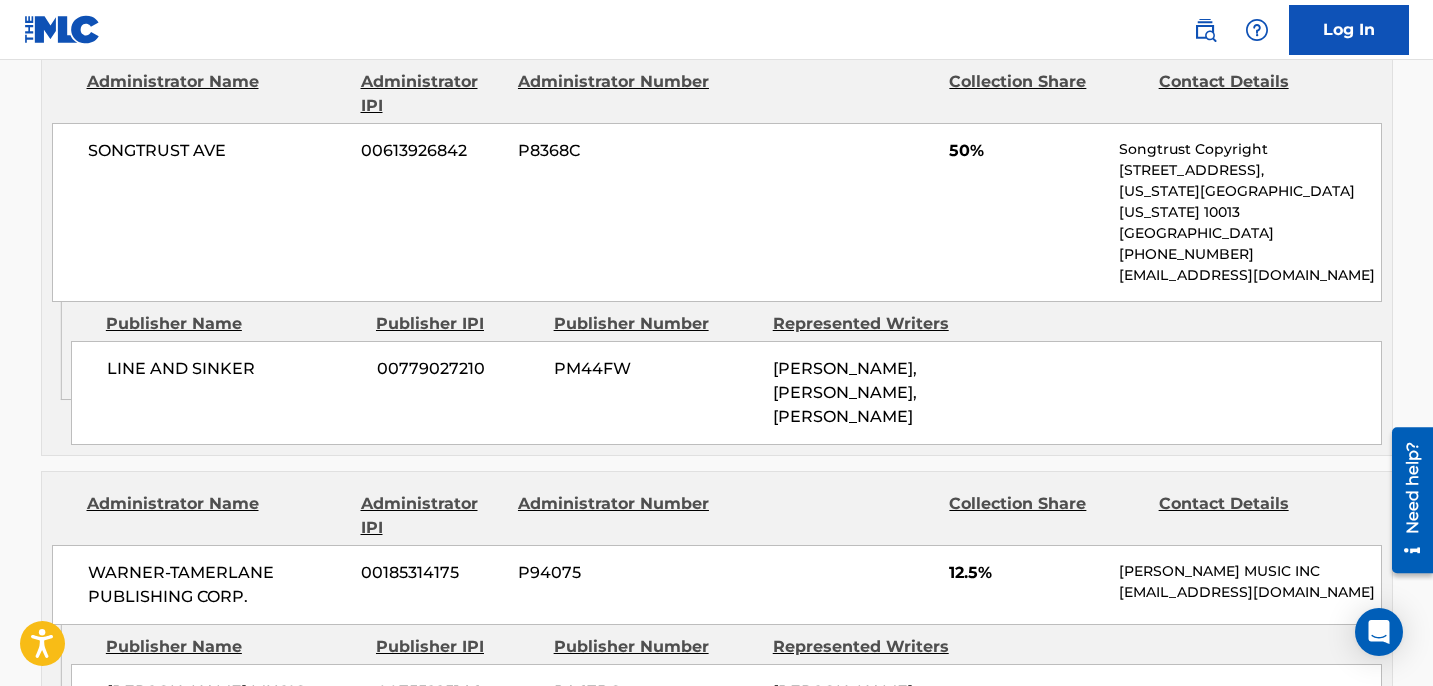 scroll, scrollTop: 0, scrollLeft: 0, axis: both 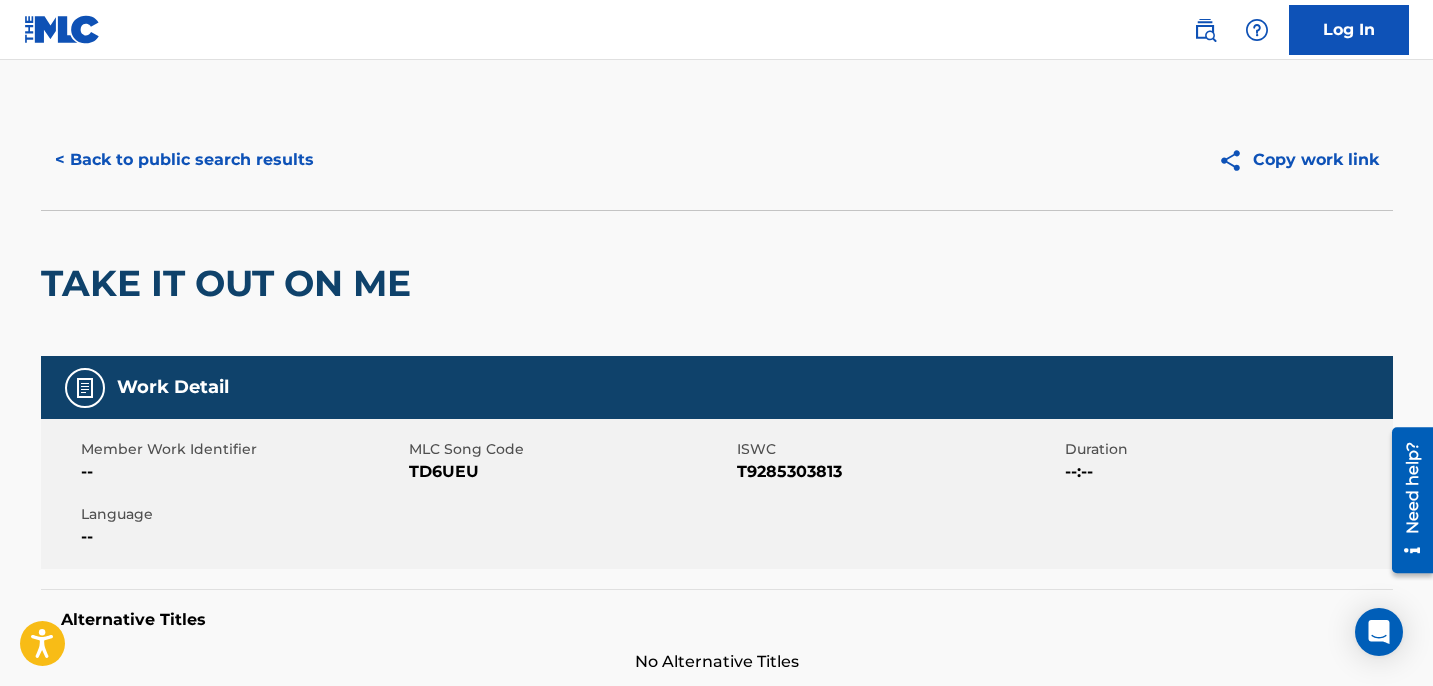 click on "< Back to public search results" at bounding box center (184, 160) 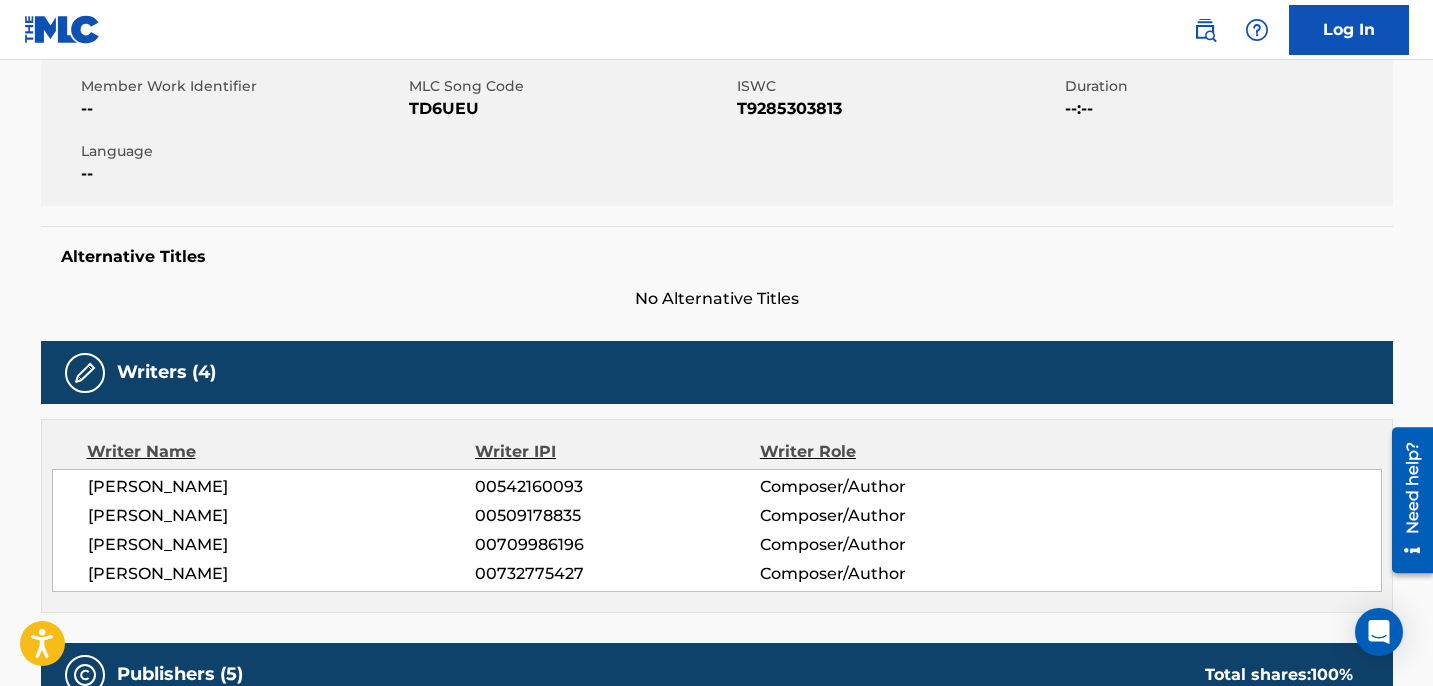 scroll, scrollTop: 362, scrollLeft: 0, axis: vertical 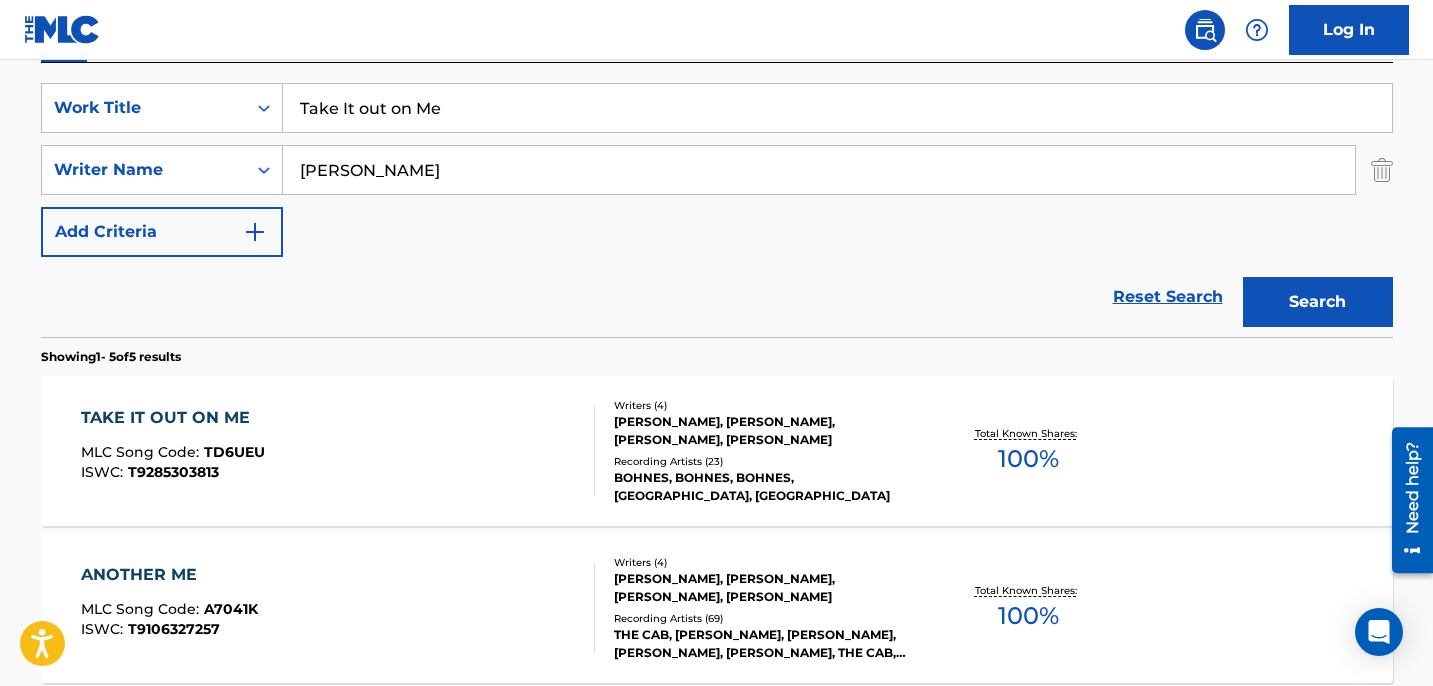 click on "Take It out on Me" at bounding box center [837, 108] 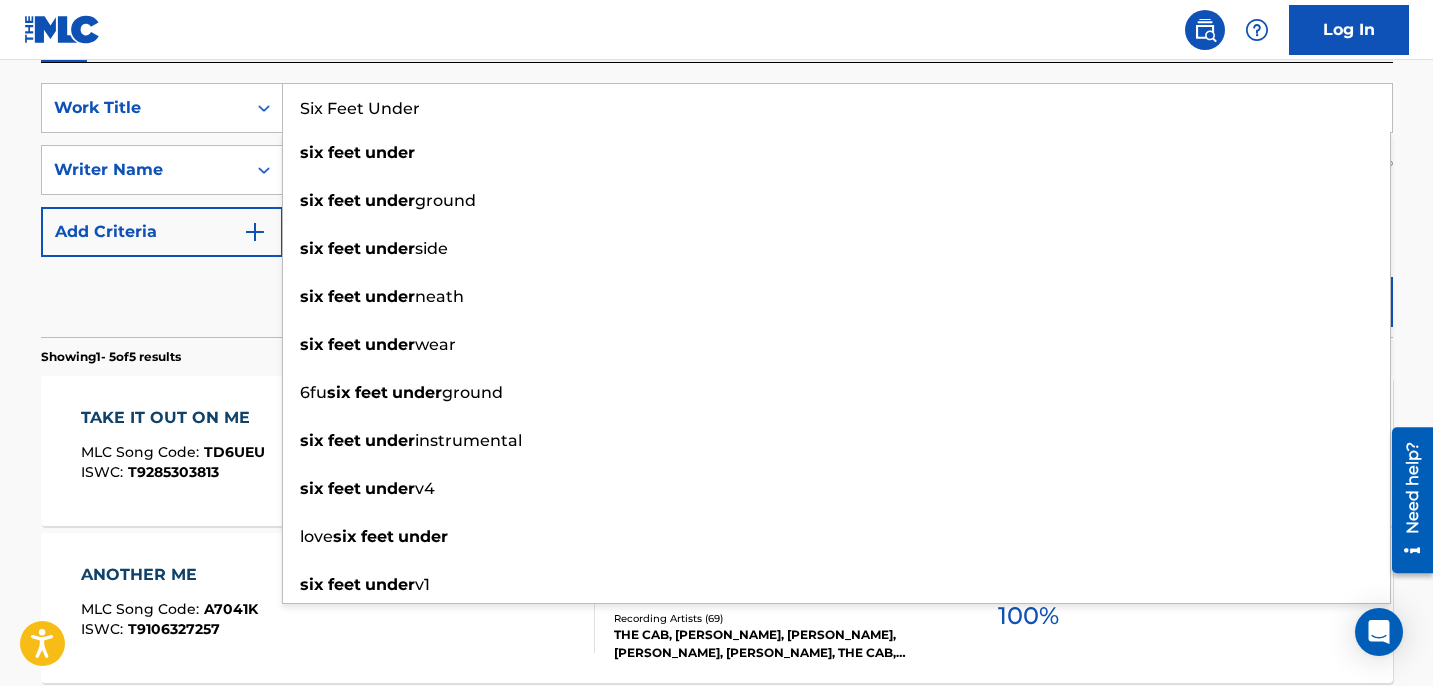 type on "Six Feet Under" 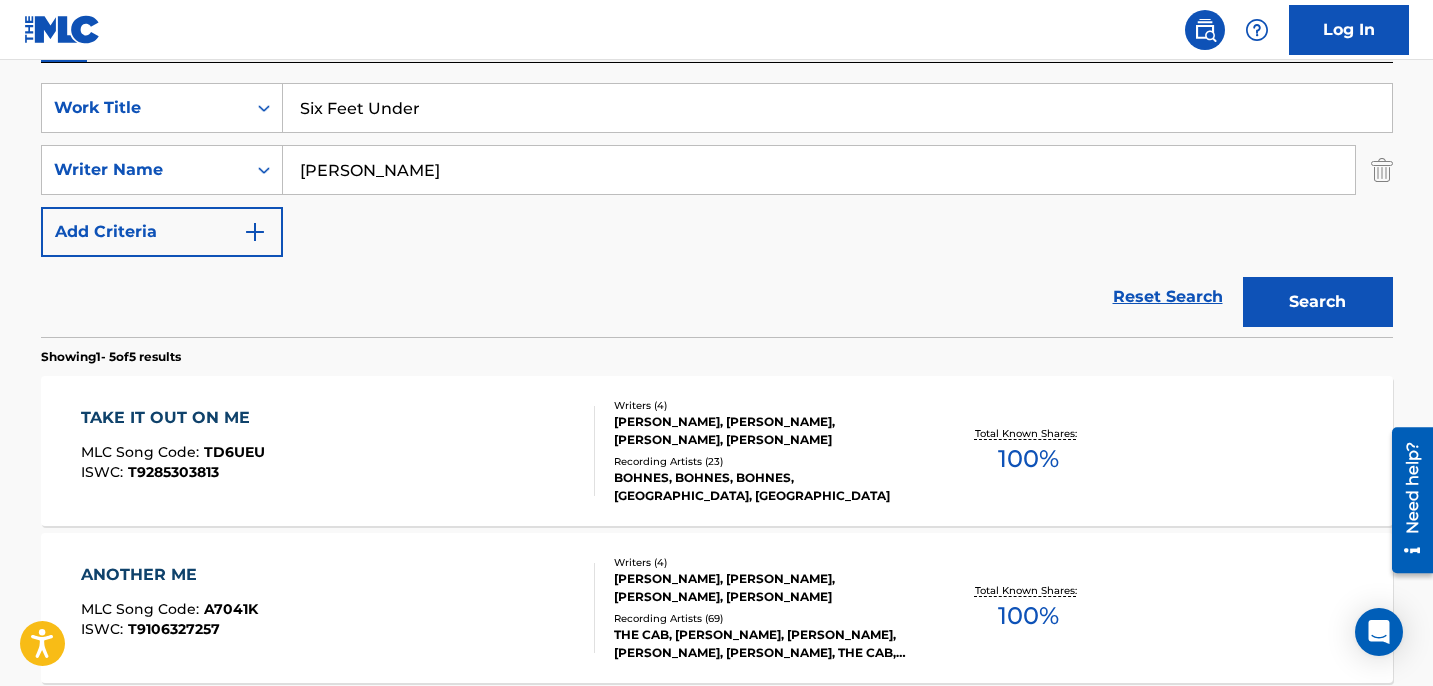 click on "Reset Search Search" at bounding box center [717, 297] 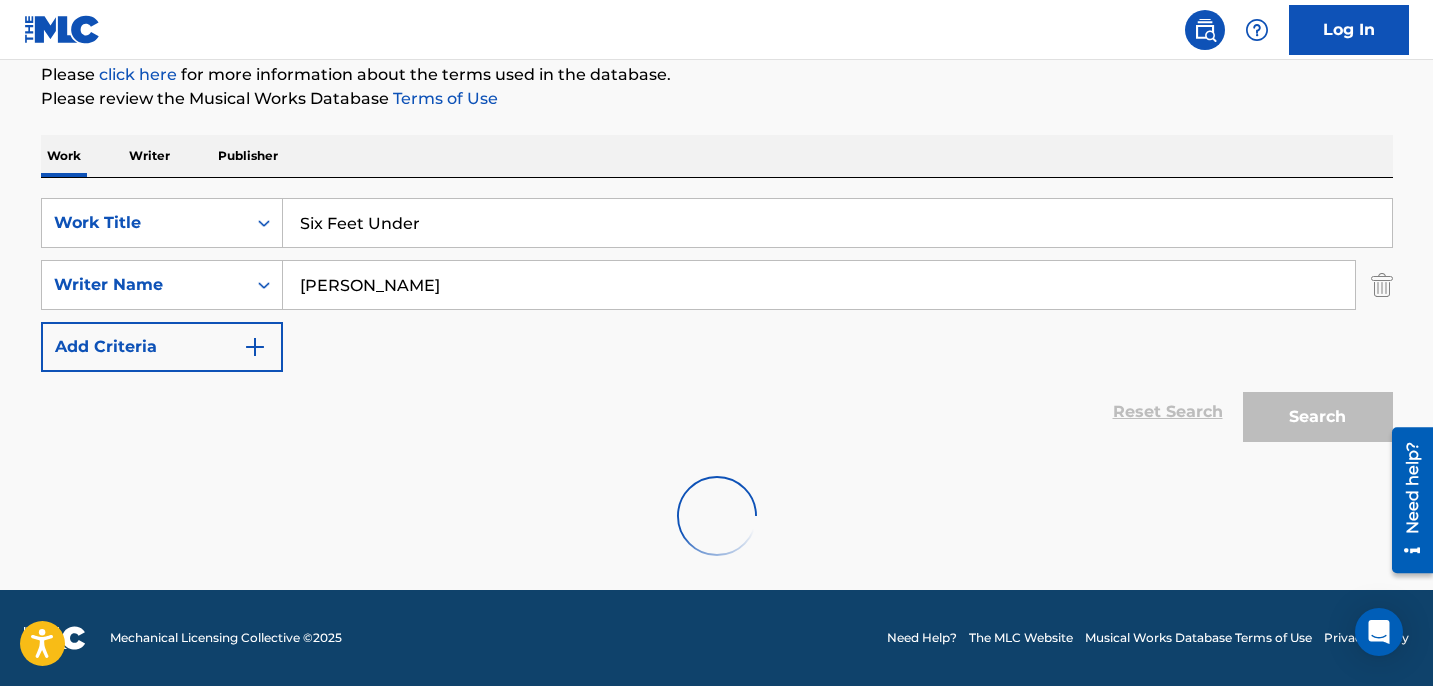 scroll, scrollTop: 362, scrollLeft: 0, axis: vertical 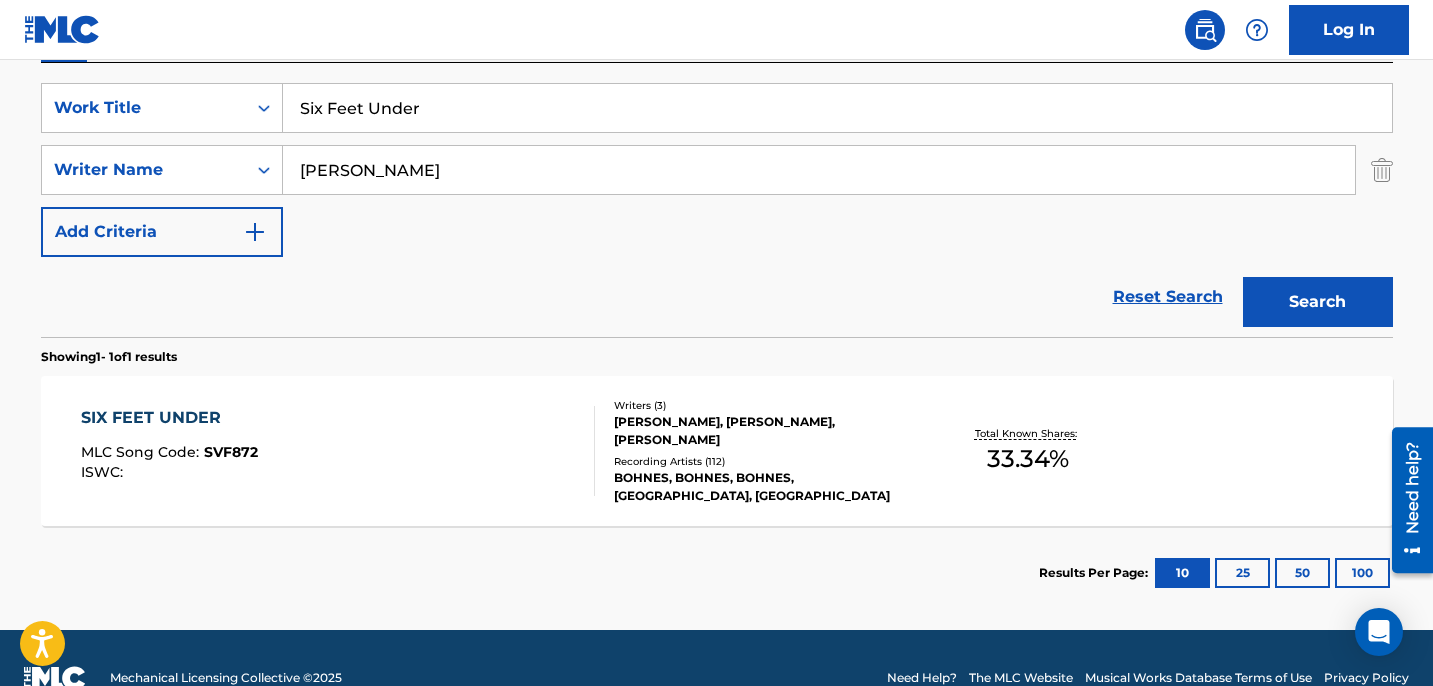click on "SIX FEET UNDER MLC Song Code : SVF872 ISWC :" at bounding box center [338, 451] 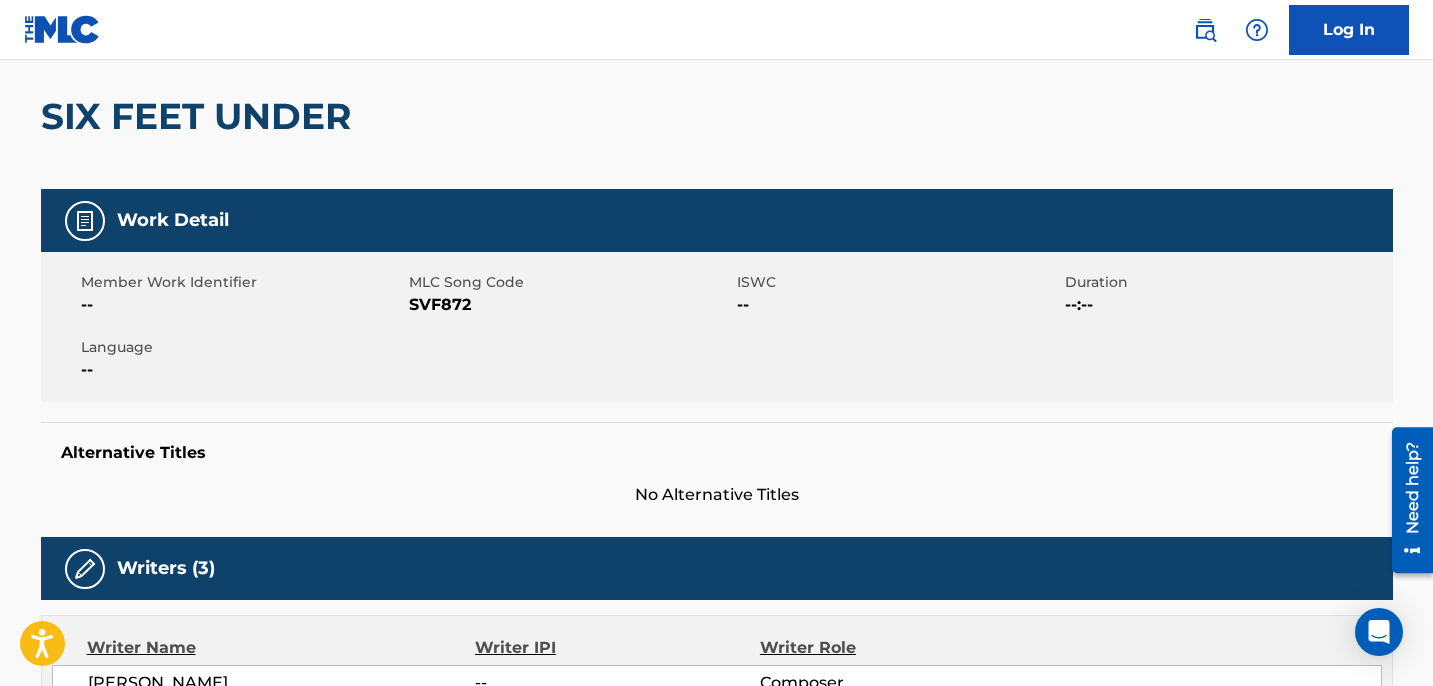 scroll, scrollTop: 0, scrollLeft: 0, axis: both 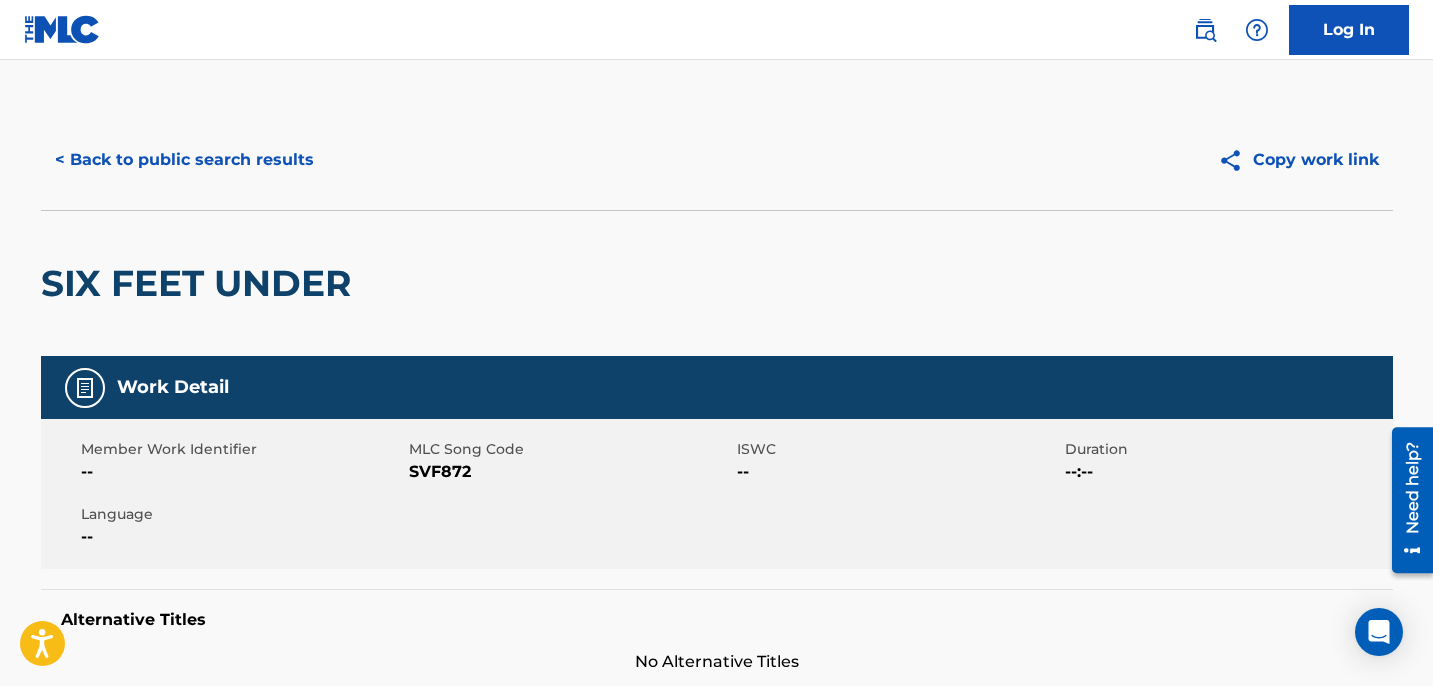 click on "< Back to public search results" at bounding box center [184, 160] 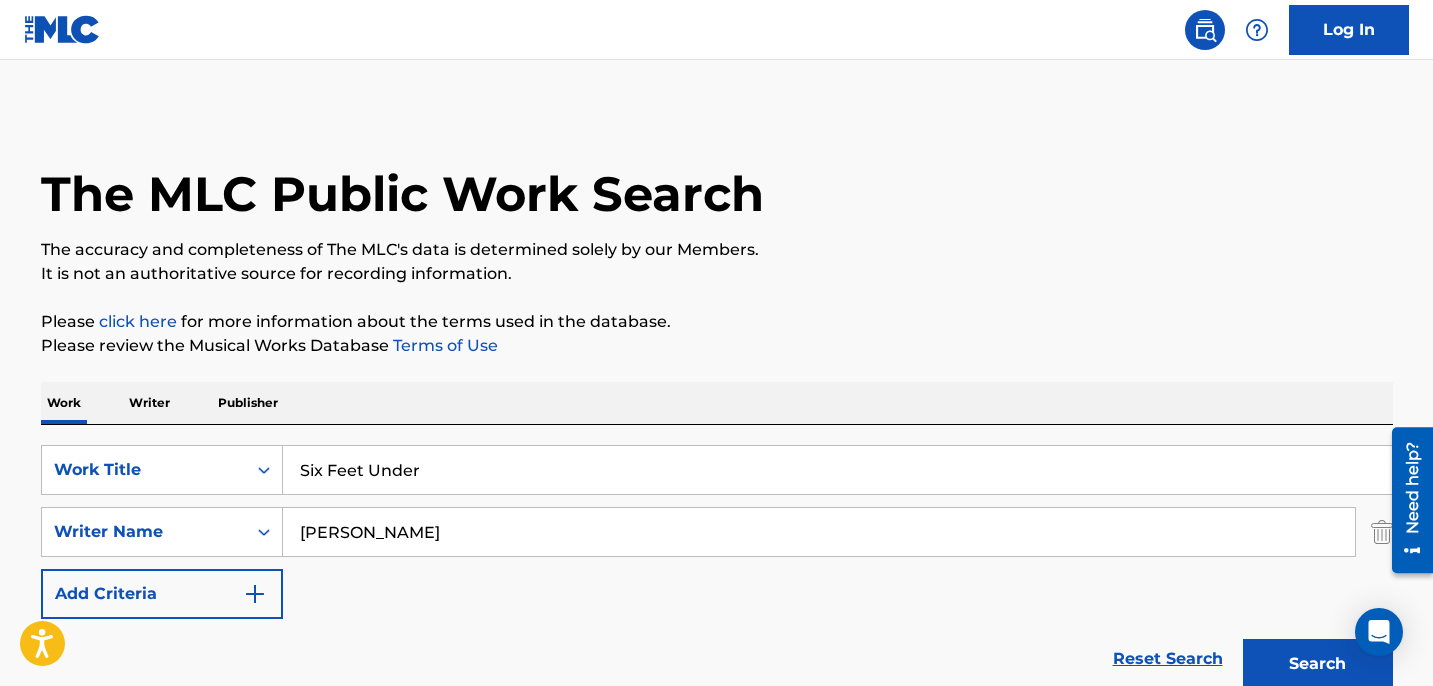 scroll, scrollTop: 288, scrollLeft: 0, axis: vertical 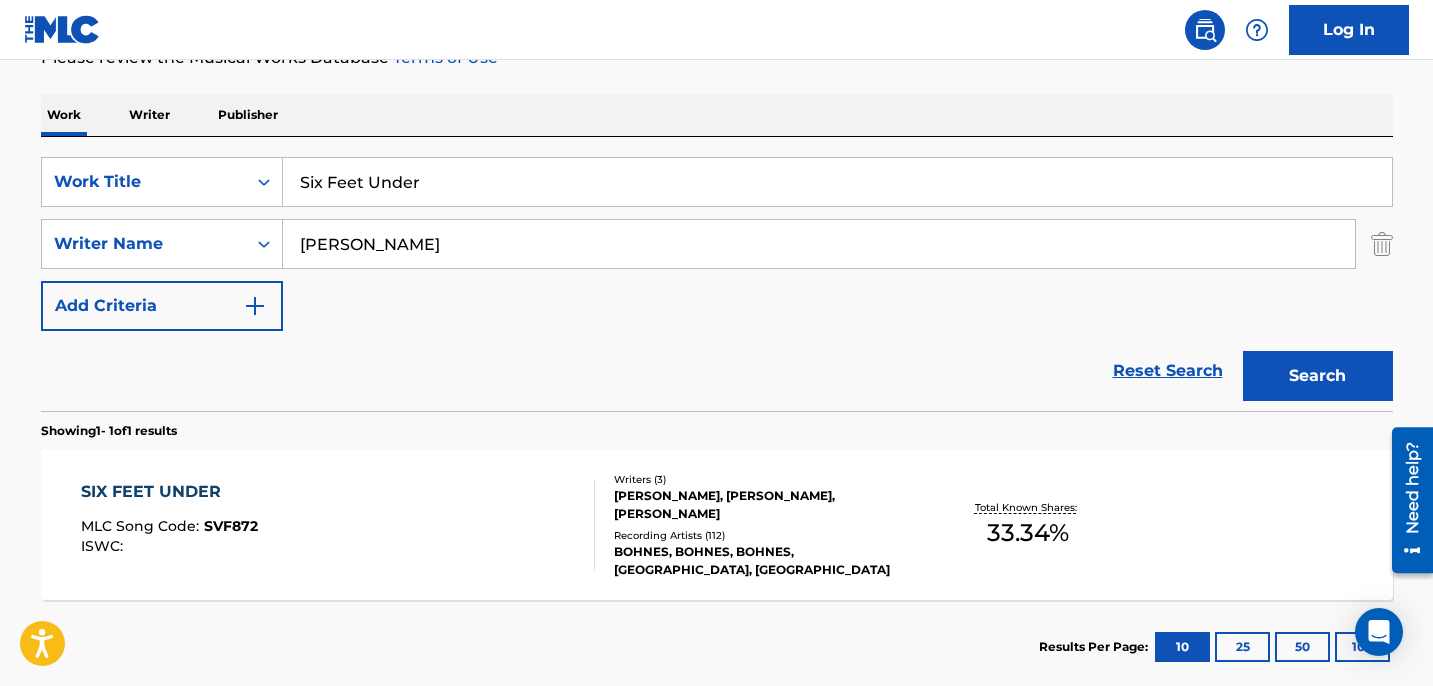 click on "Six Feet Under" at bounding box center (837, 182) 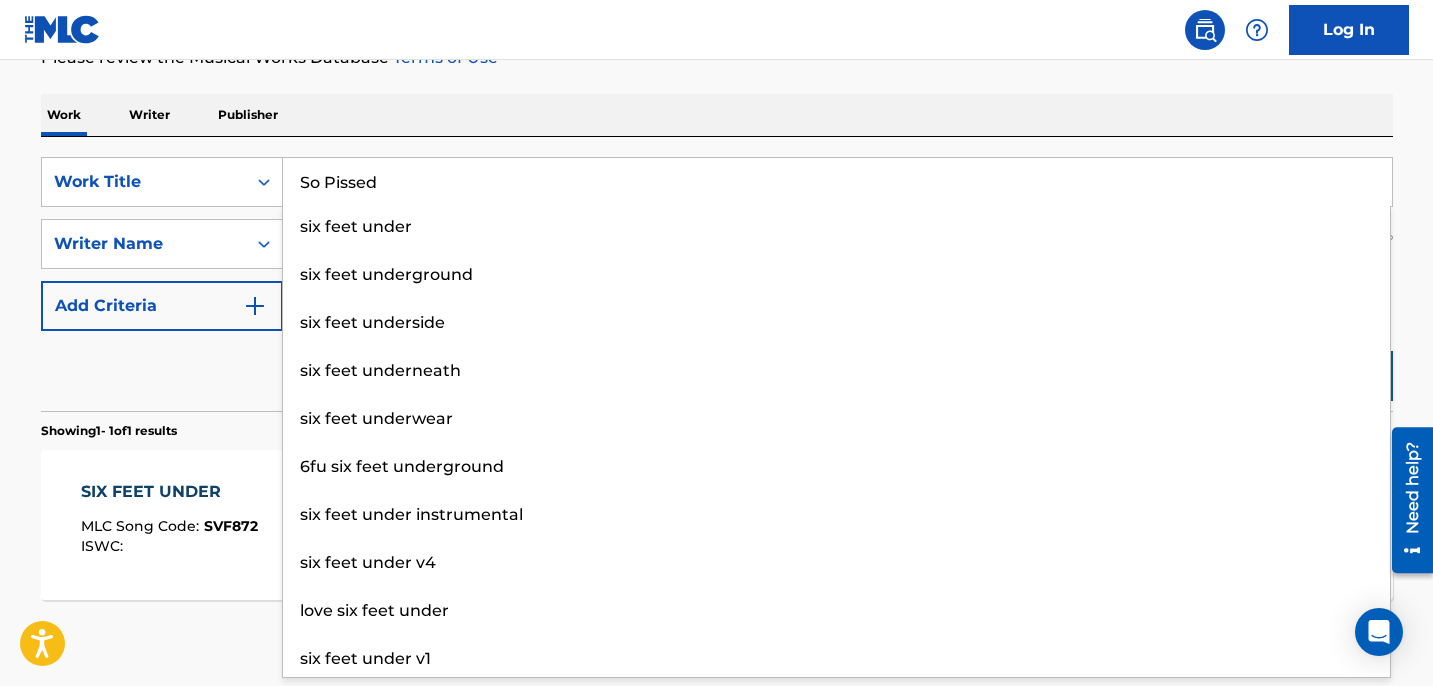 type on "So Pissed" 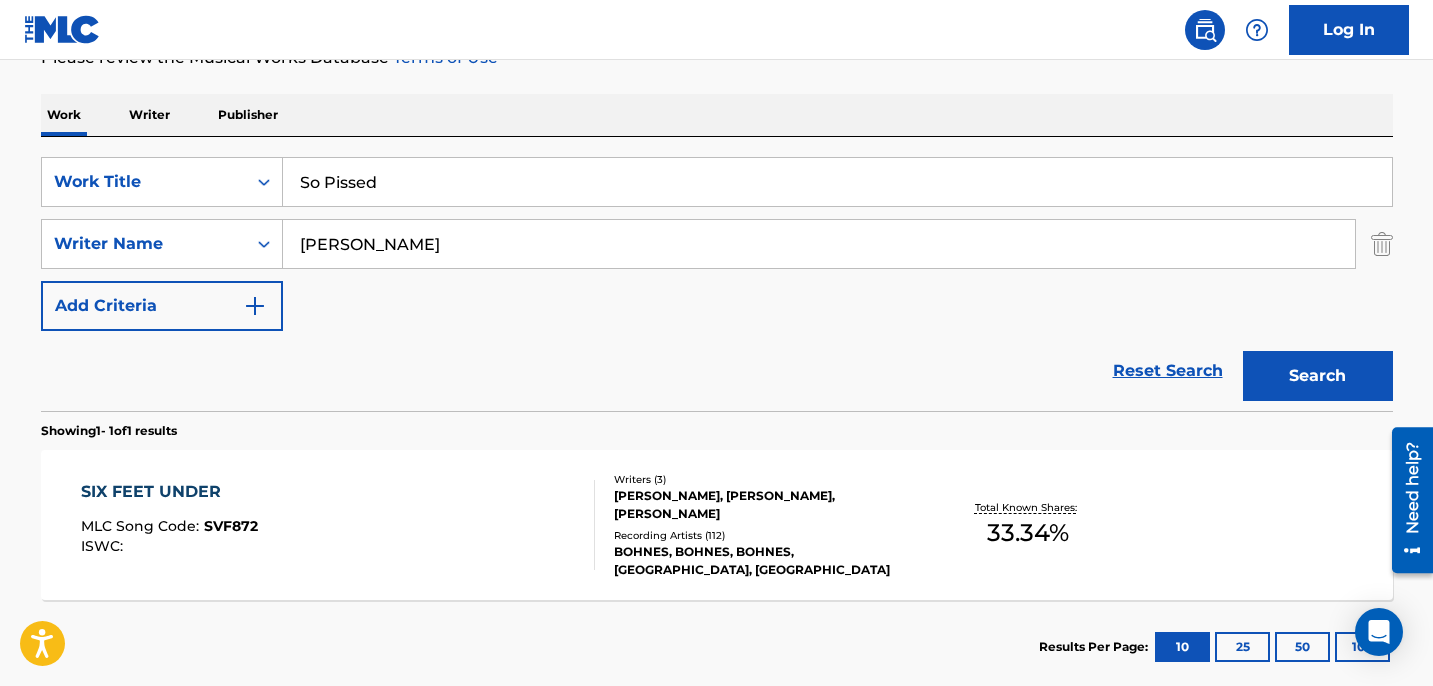 click on "Search" at bounding box center (1318, 376) 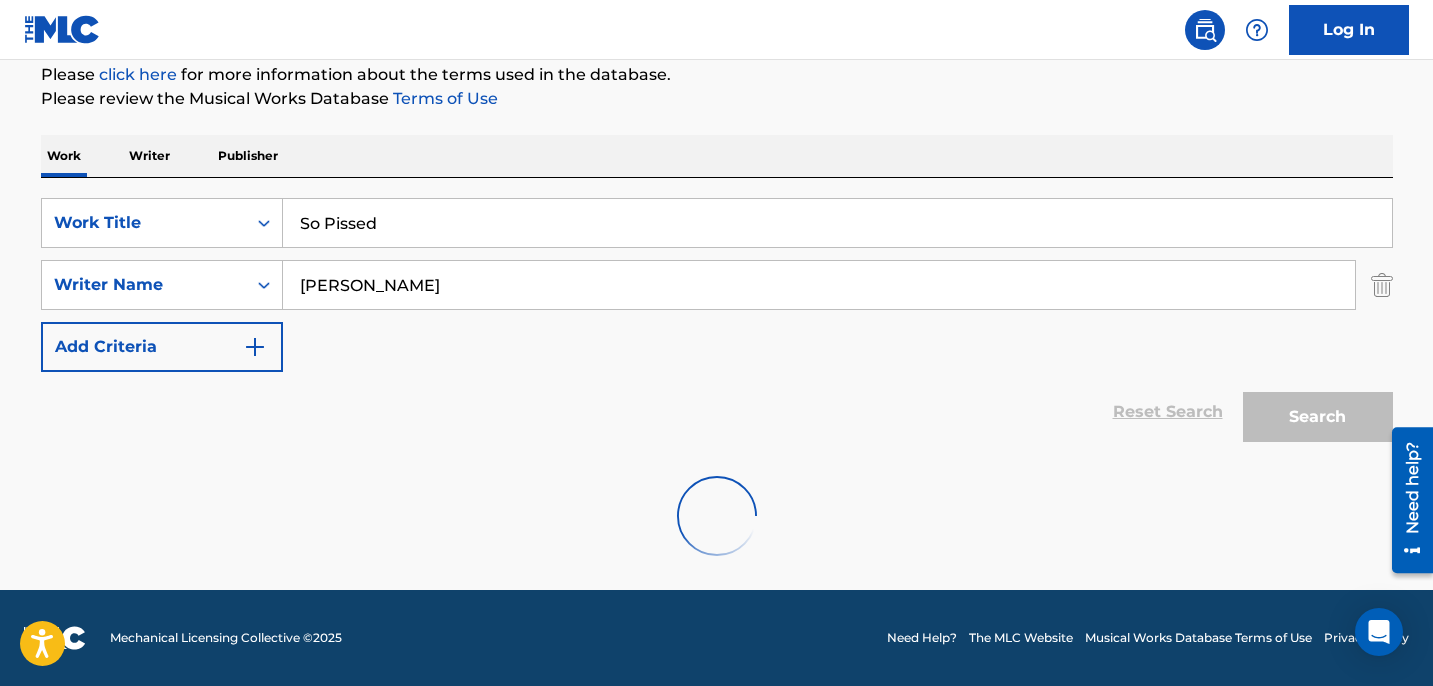 scroll, scrollTop: 288, scrollLeft: 0, axis: vertical 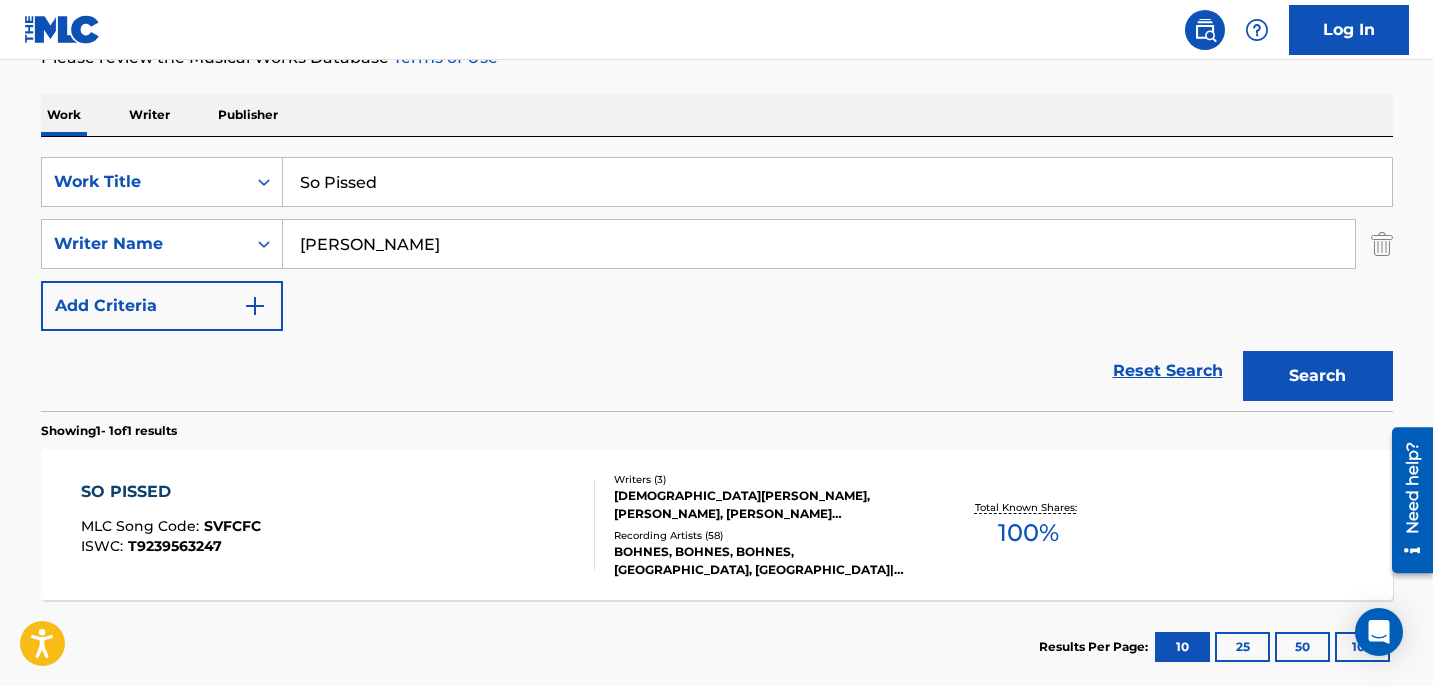 click on "SO PISSED MLC Song Code : SVFCFC ISWC : T9239563247" at bounding box center (338, 525) 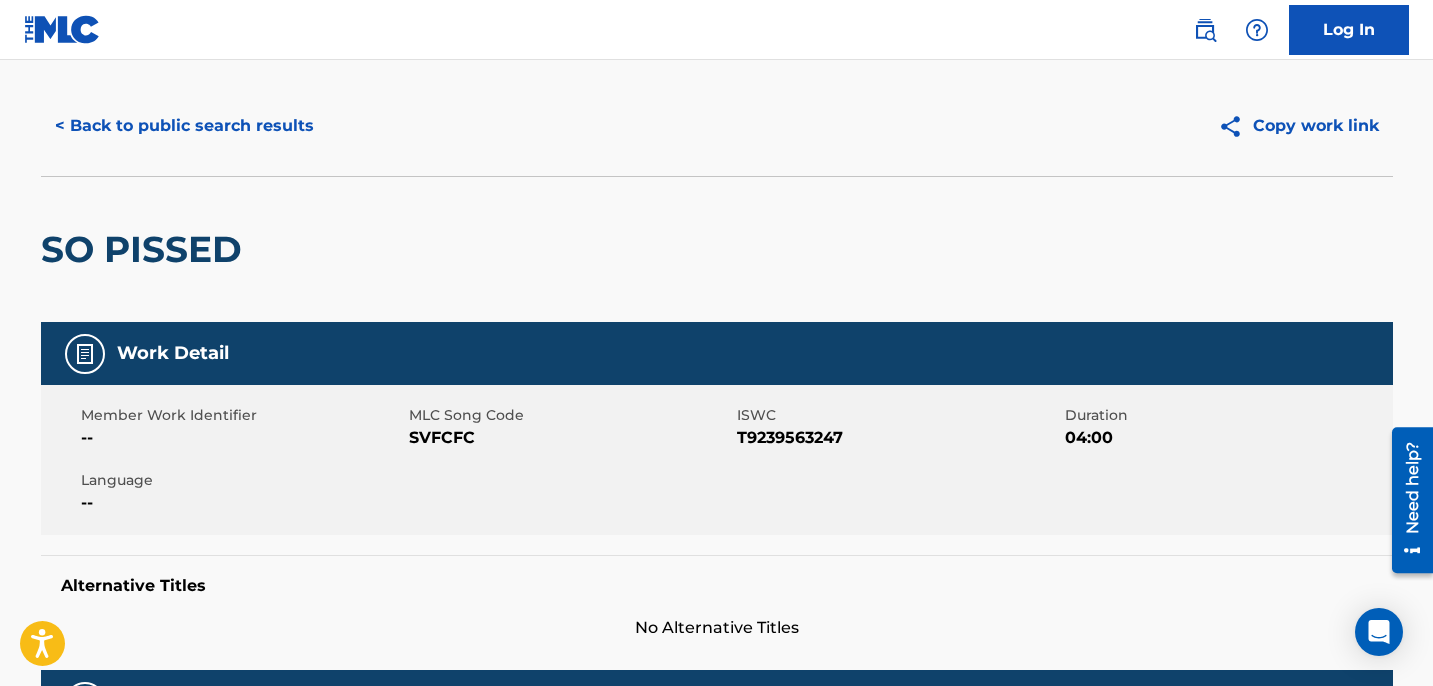 scroll, scrollTop: 0, scrollLeft: 0, axis: both 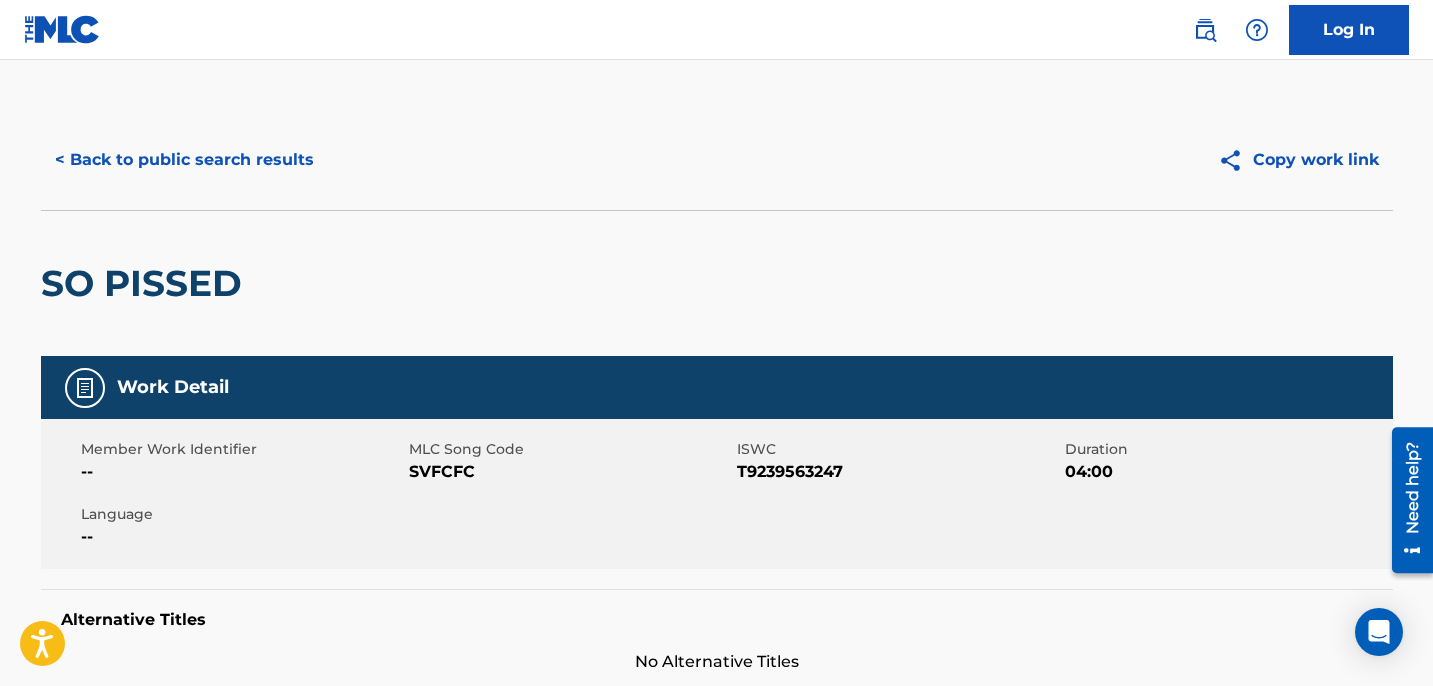 click on "< Back to public search results" at bounding box center (184, 160) 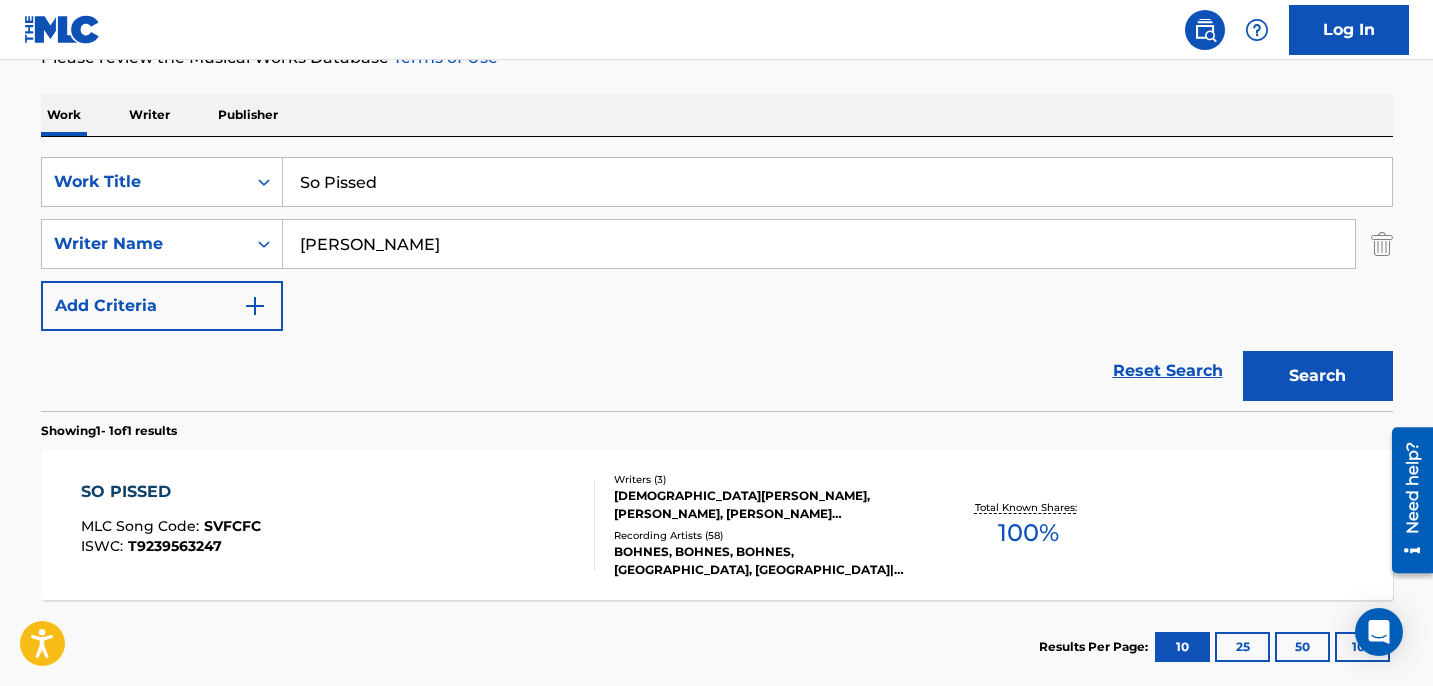 click on "So Pissed" at bounding box center (837, 182) 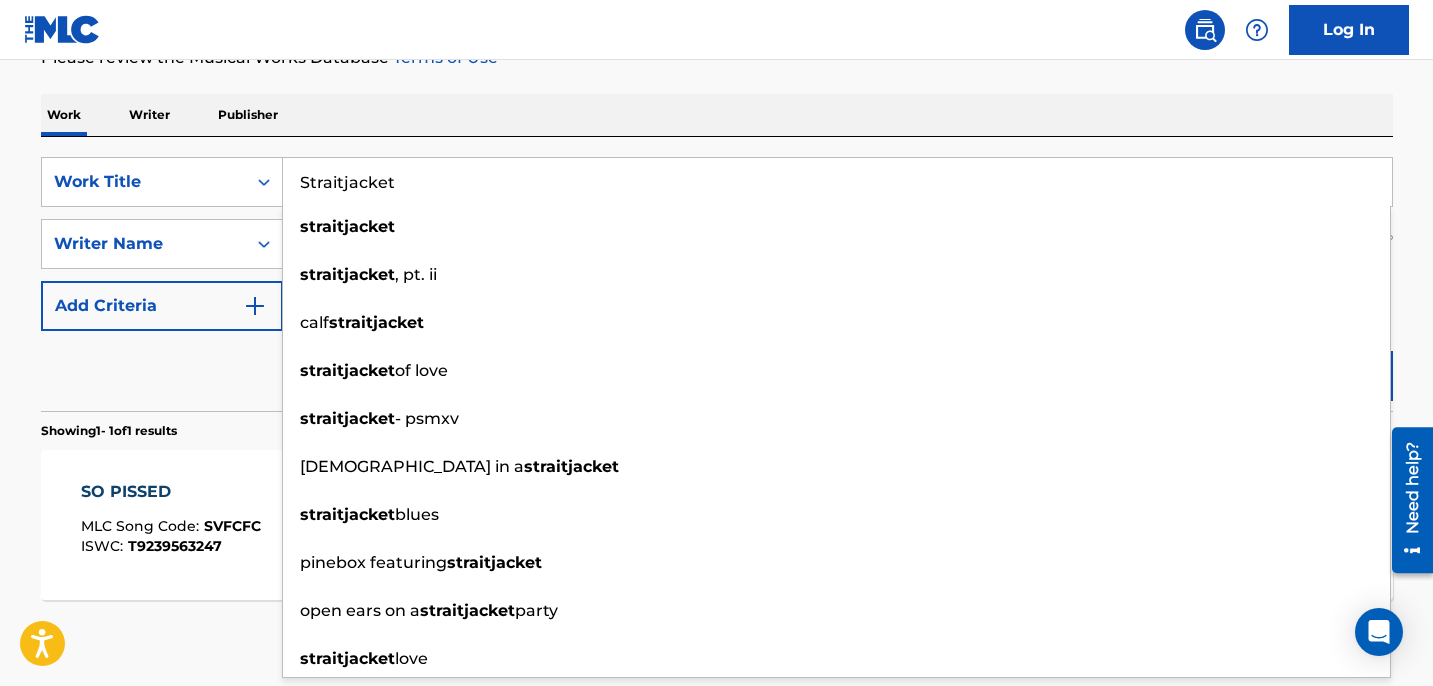 type on "Straitjacket" 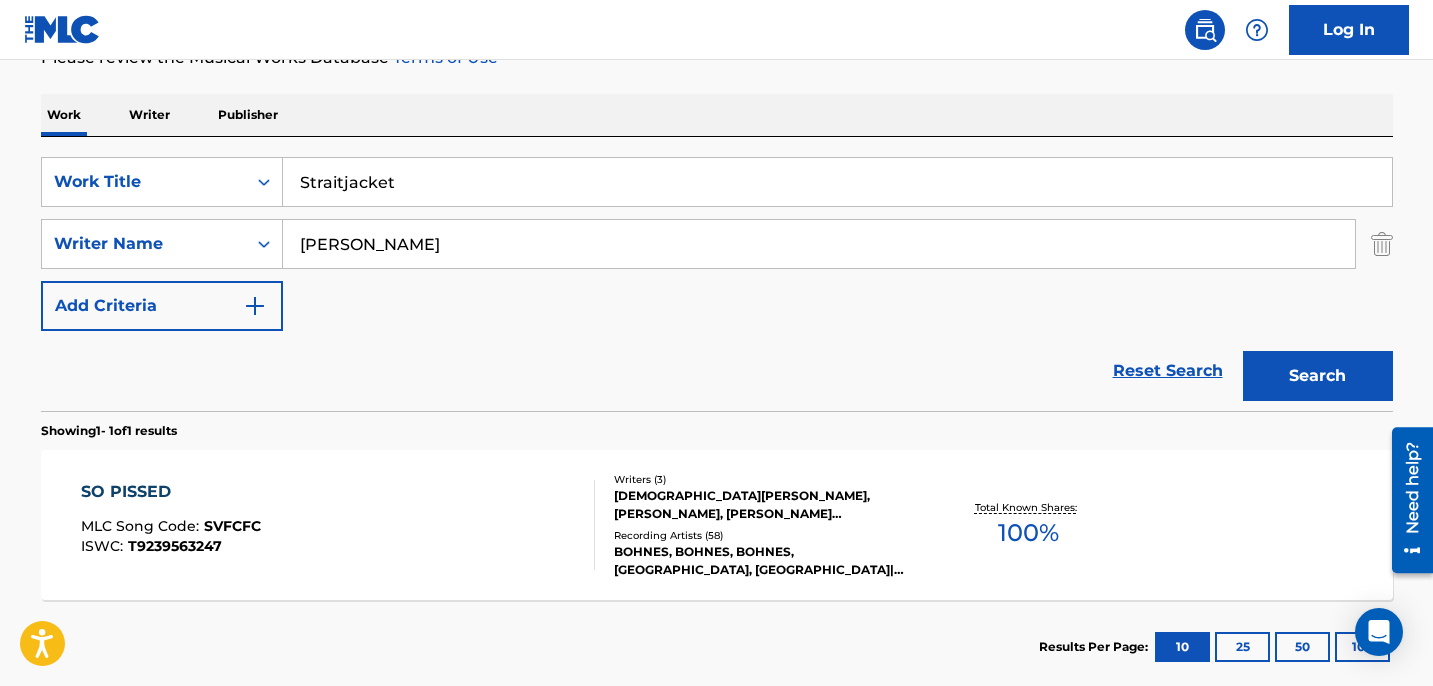 click on "Search" at bounding box center [1318, 376] 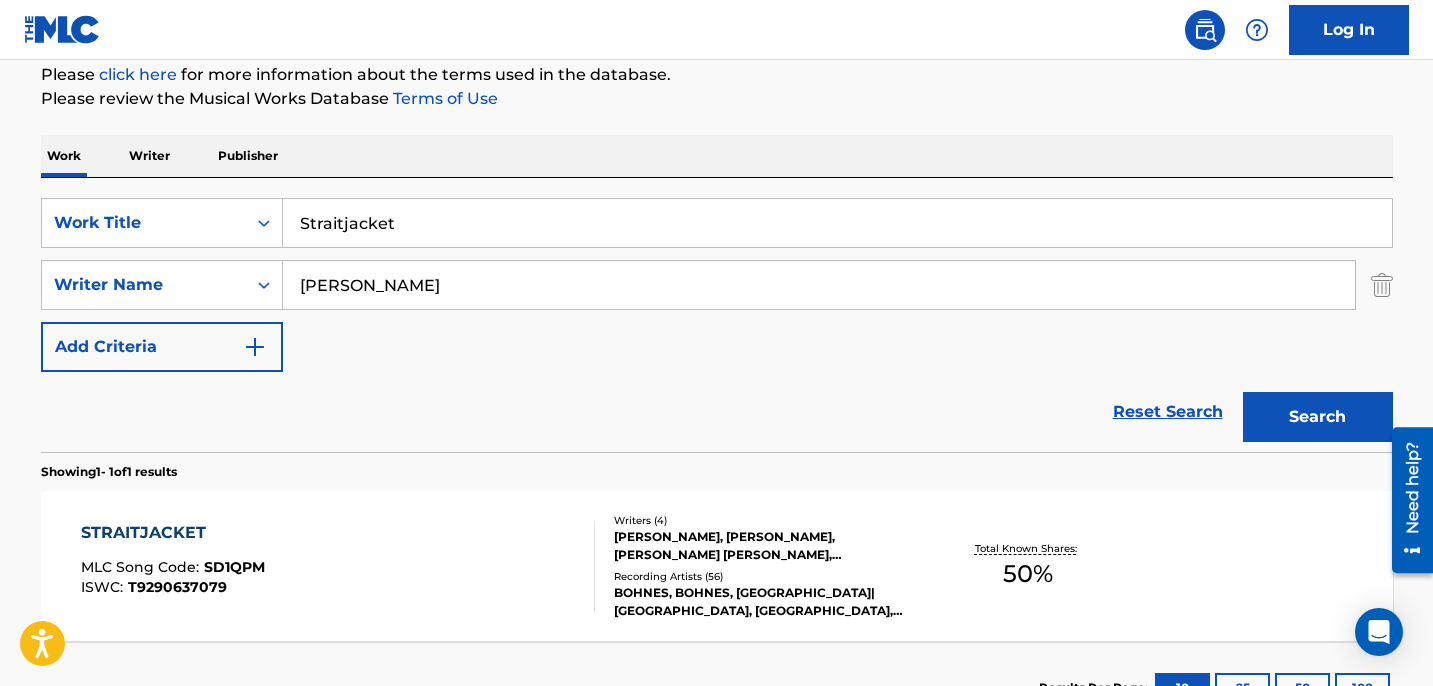 scroll, scrollTop: 288, scrollLeft: 0, axis: vertical 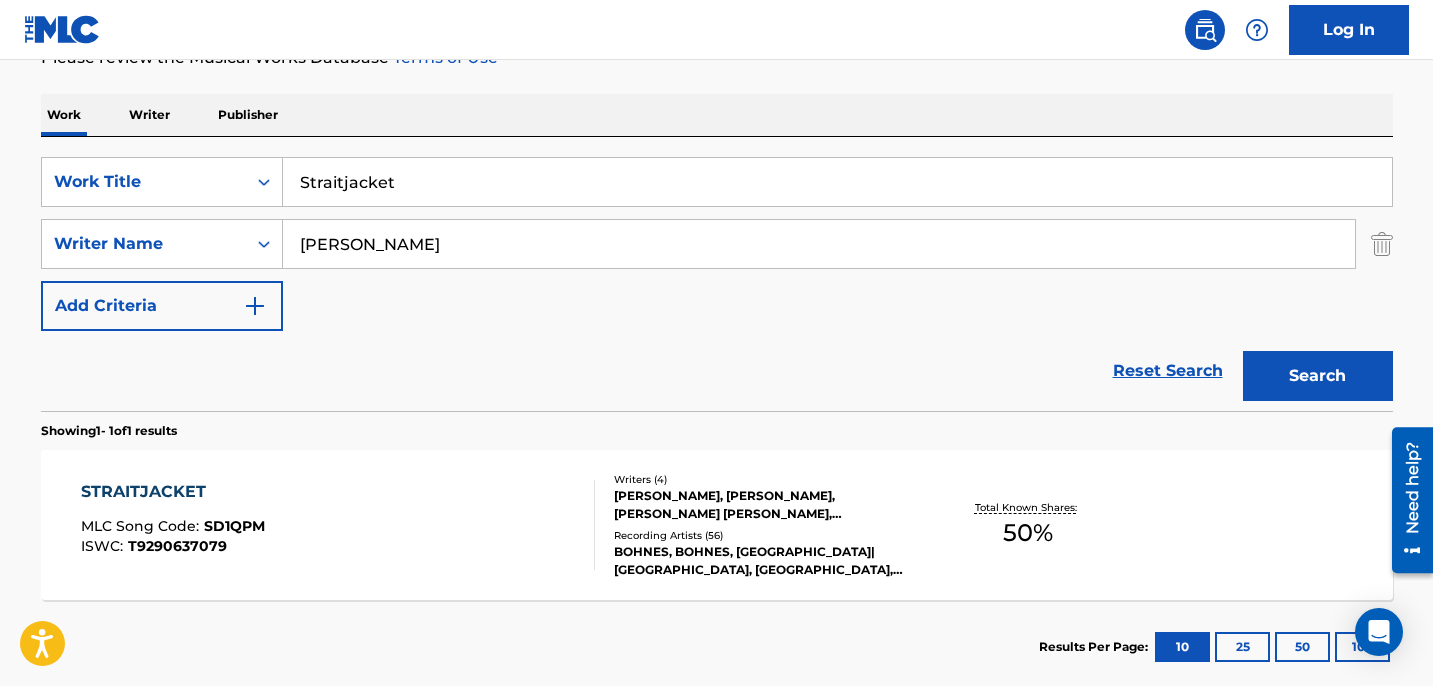 click on "STRAITJACKET MLC Song Code : SD1QPM ISWC : T9290637079" at bounding box center [338, 525] 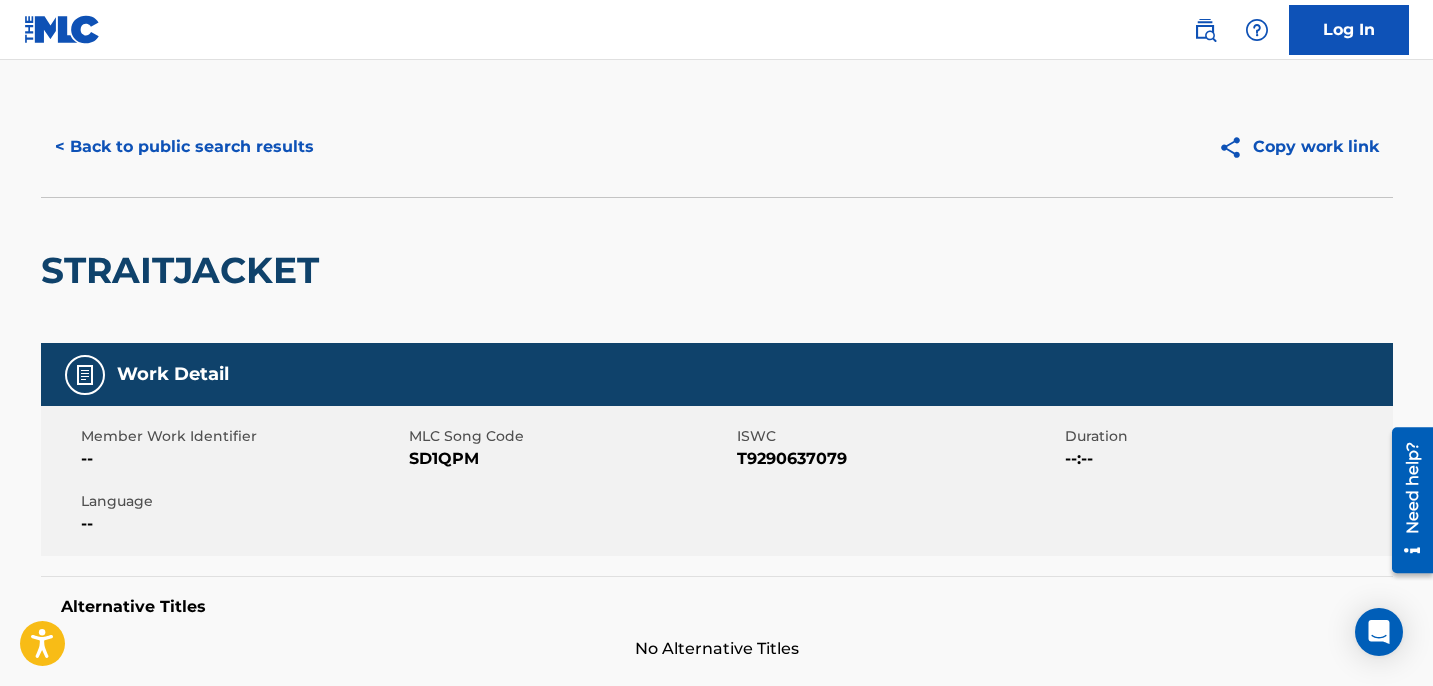 scroll, scrollTop: 0, scrollLeft: 0, axis: both 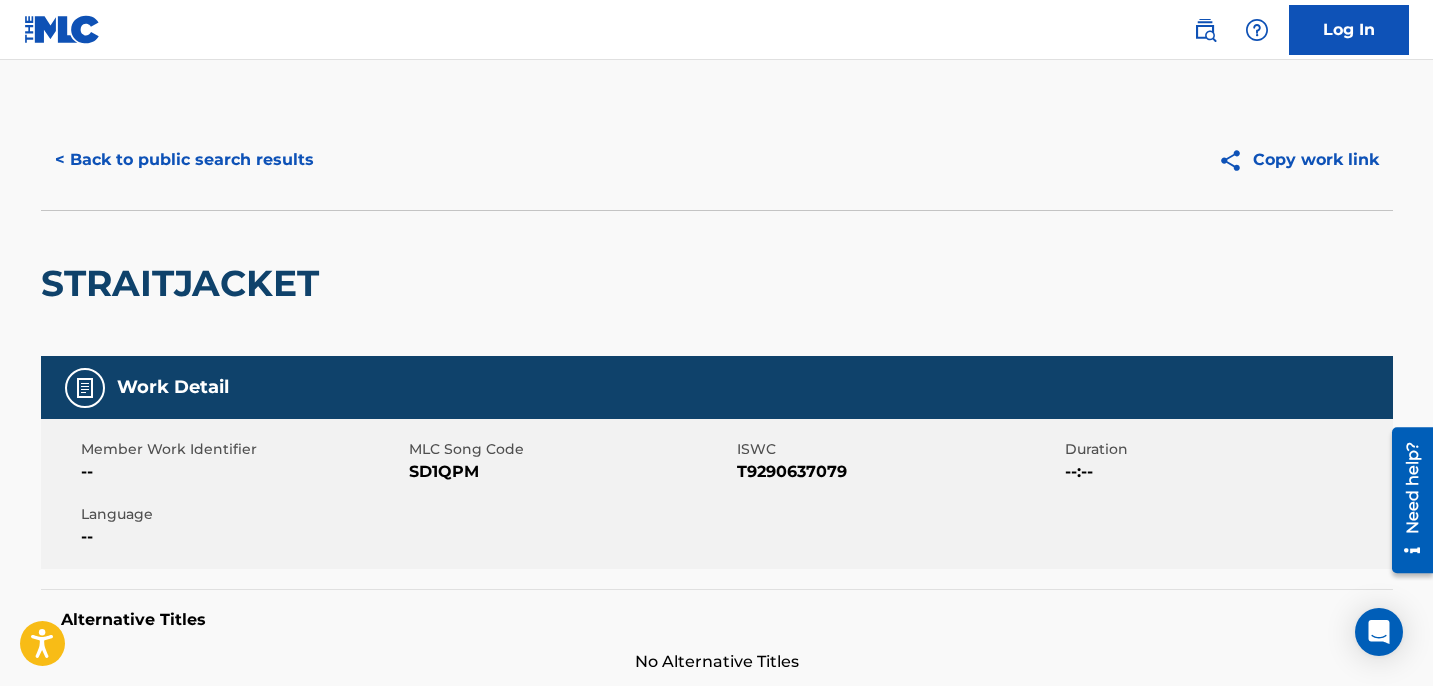 click on "< Back to public search results" at bounding box center (184, 160) 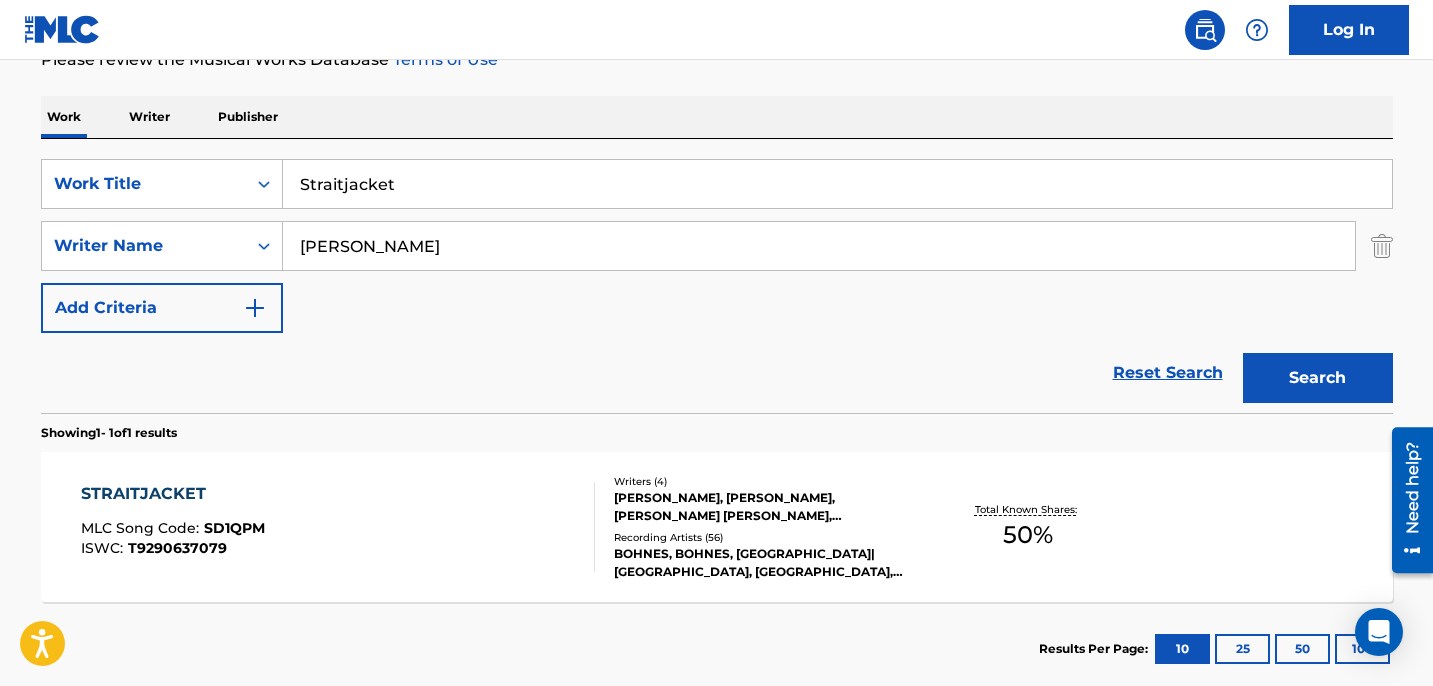 click on "Straitjacket" at bounding box center [837, 184] 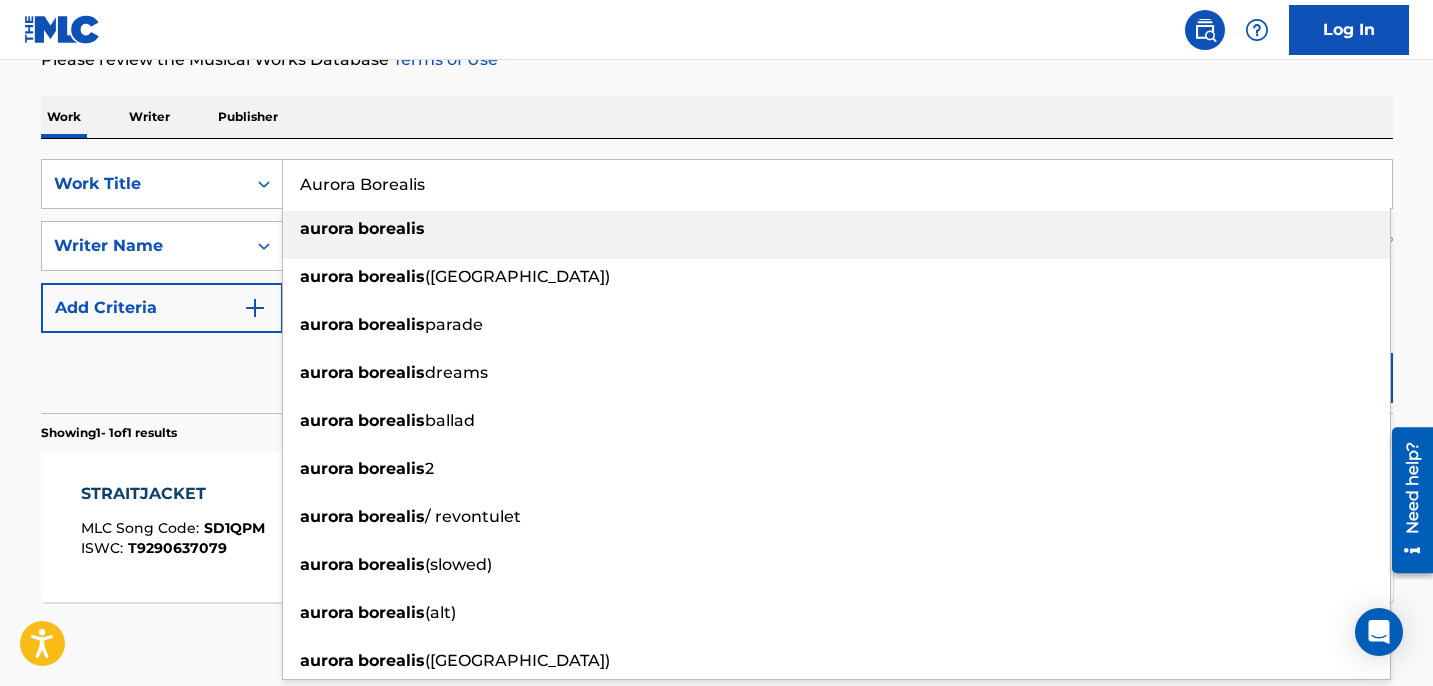 type on "Aurora Borealis" 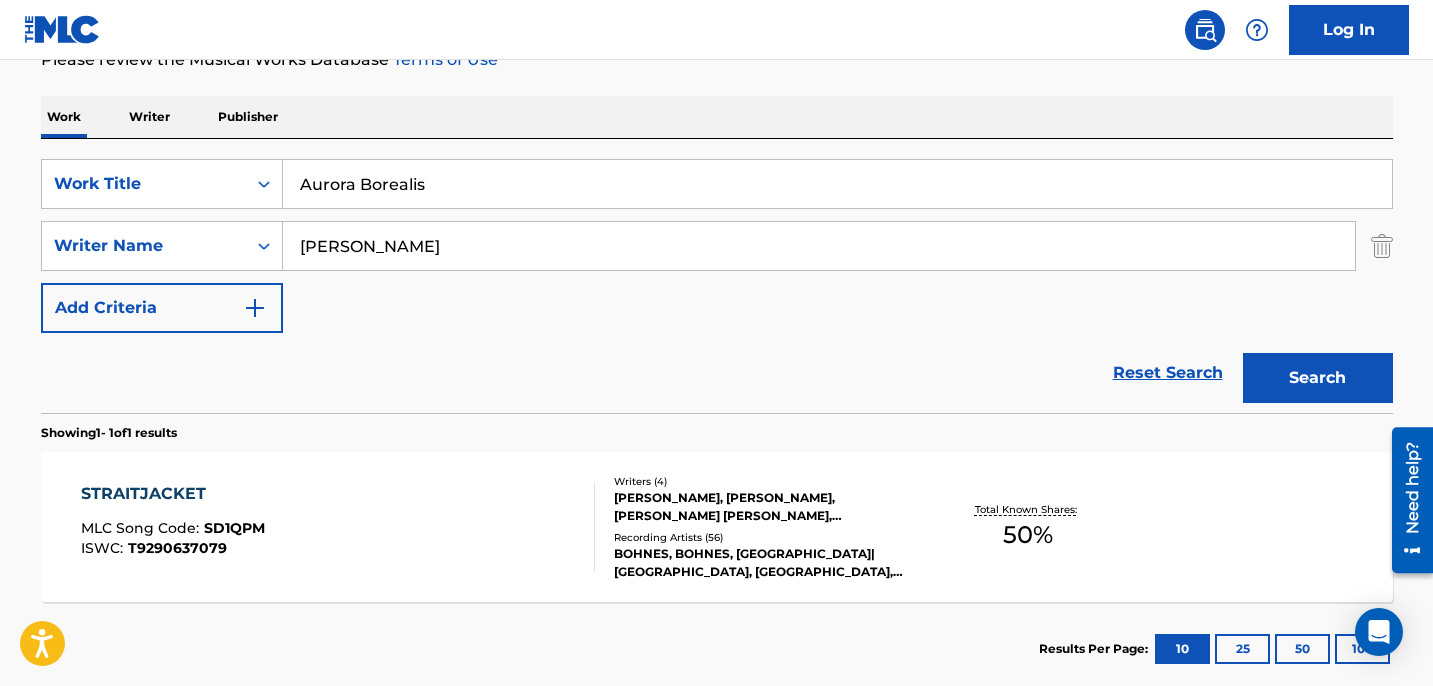 click on "Search" at bounding box center (1318, 378) 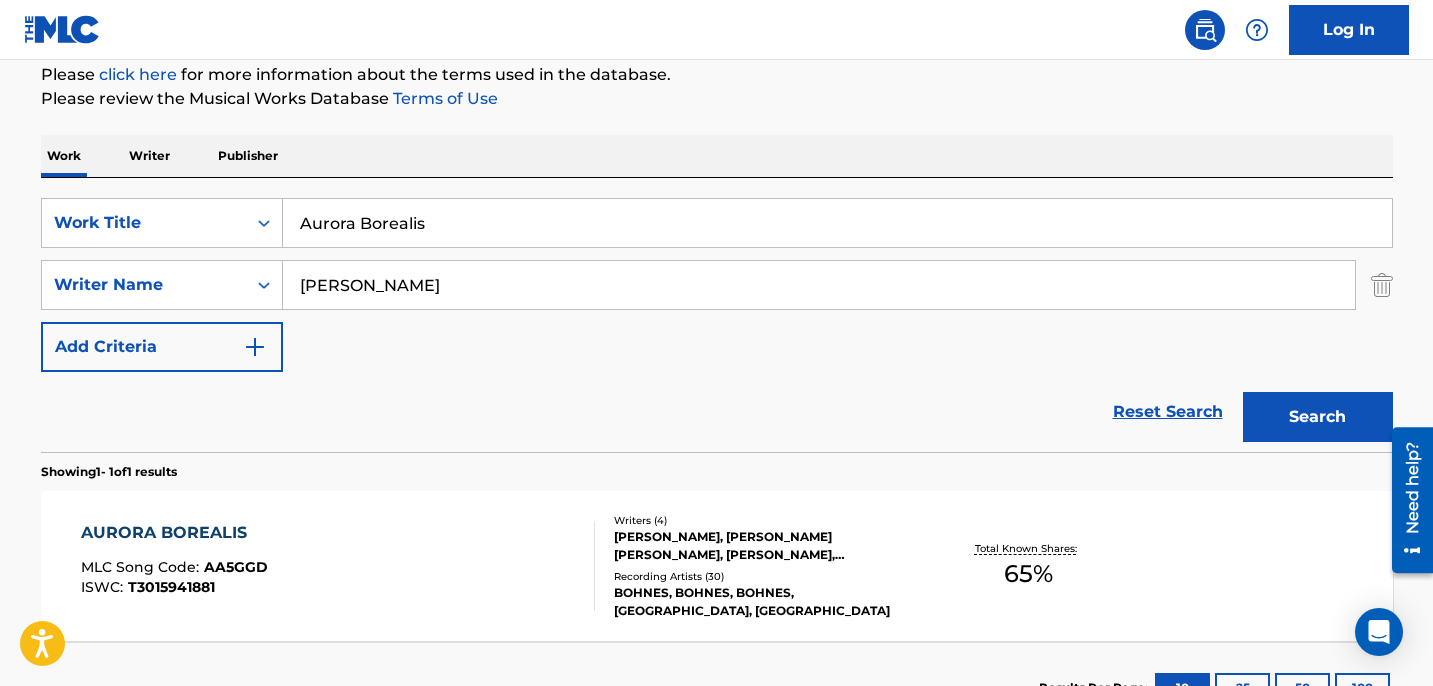 scroll, scrollTop: 286, scrollLeft: 0, axis: vertical 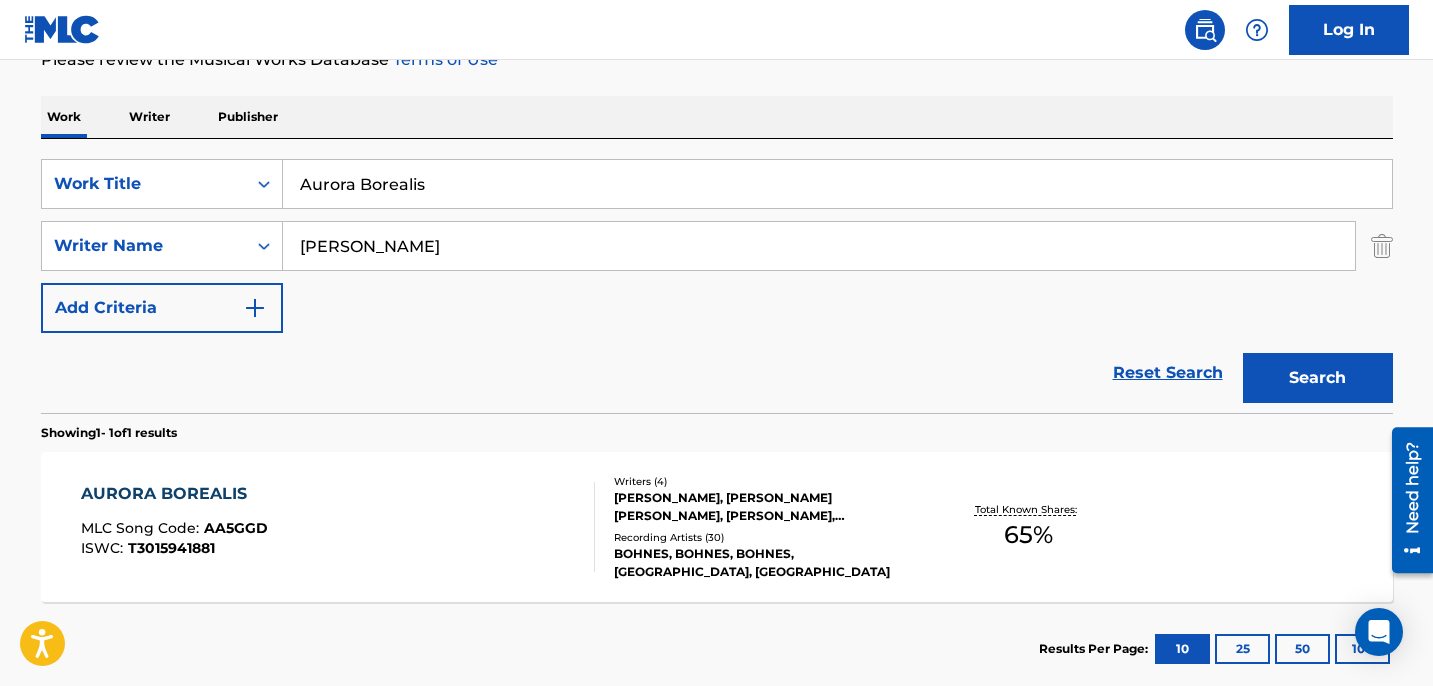 click on "AURORA BOREALIS MLC Song Code : AA5GGD ISWC : T3015941881" at bounding box center [338, 527] 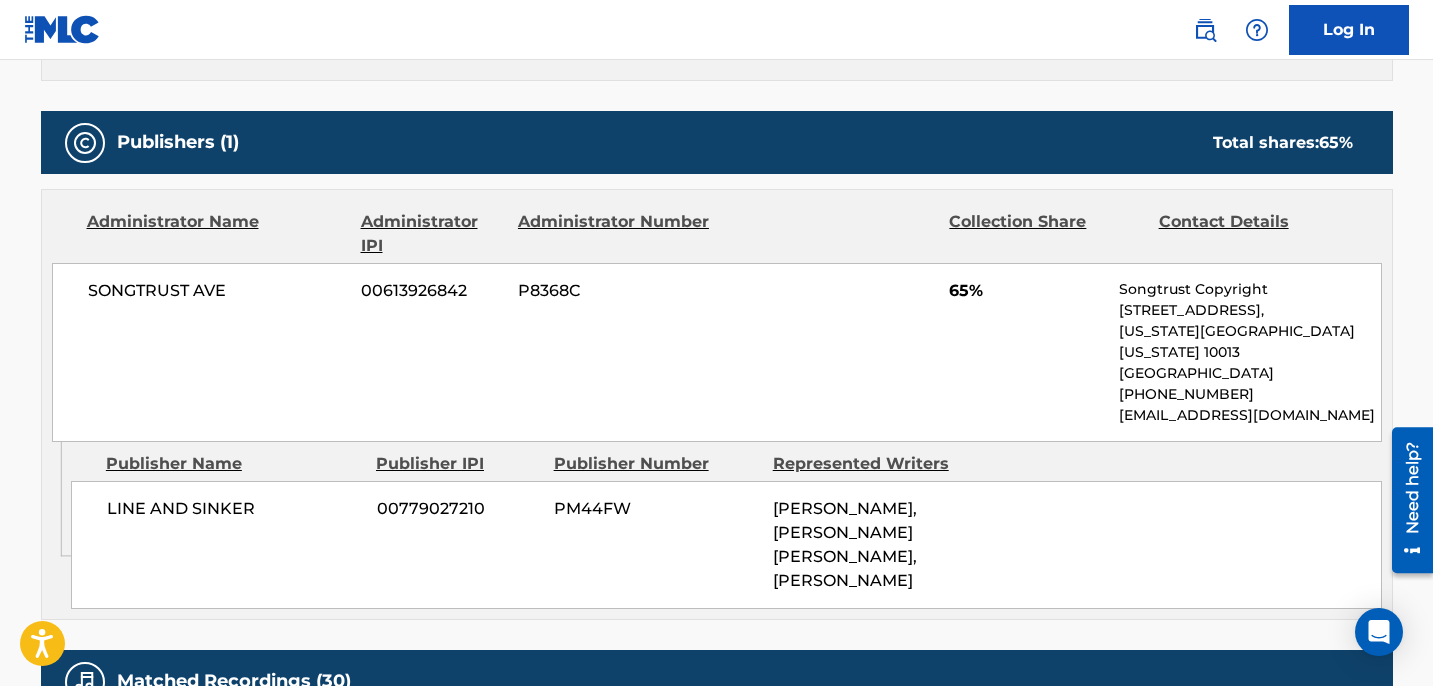 scroll, scrollTop: 0, scrollLeft: 0, axis: both 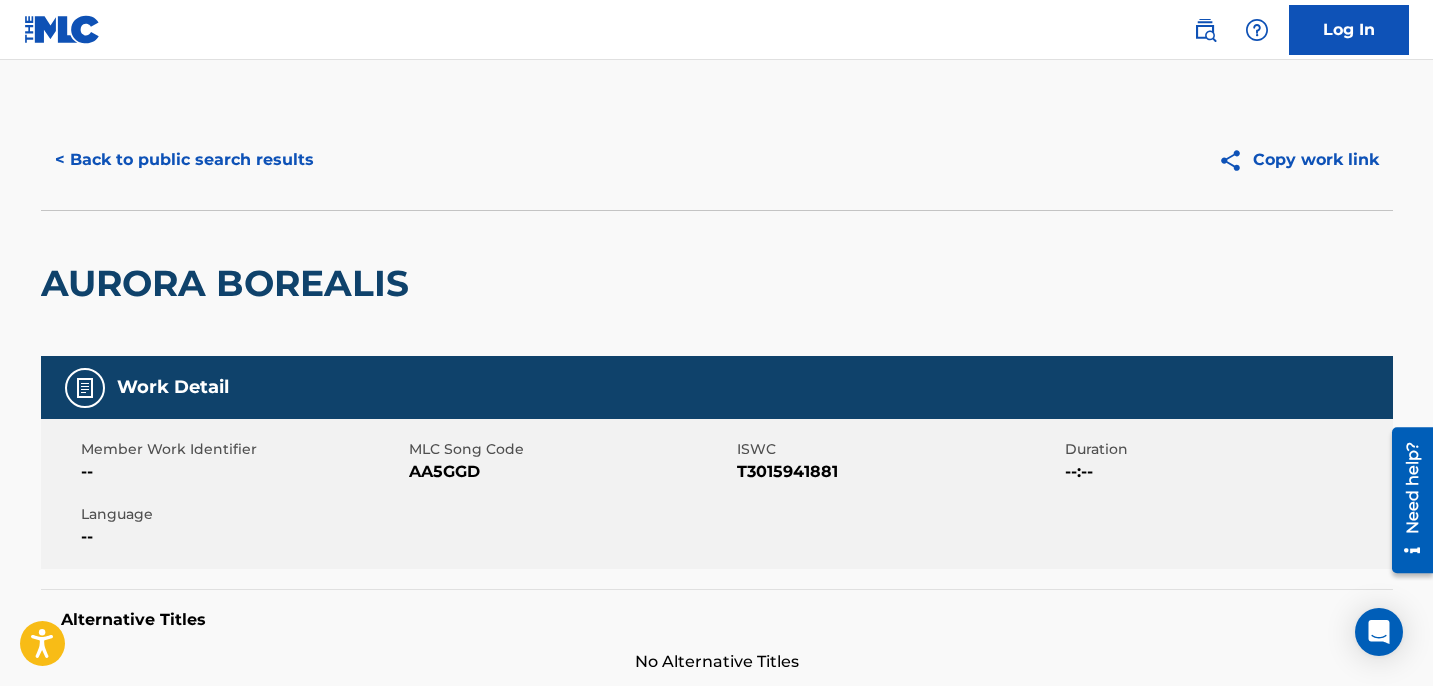 click on "< Back to public search results" at bounding box center (184, 160) 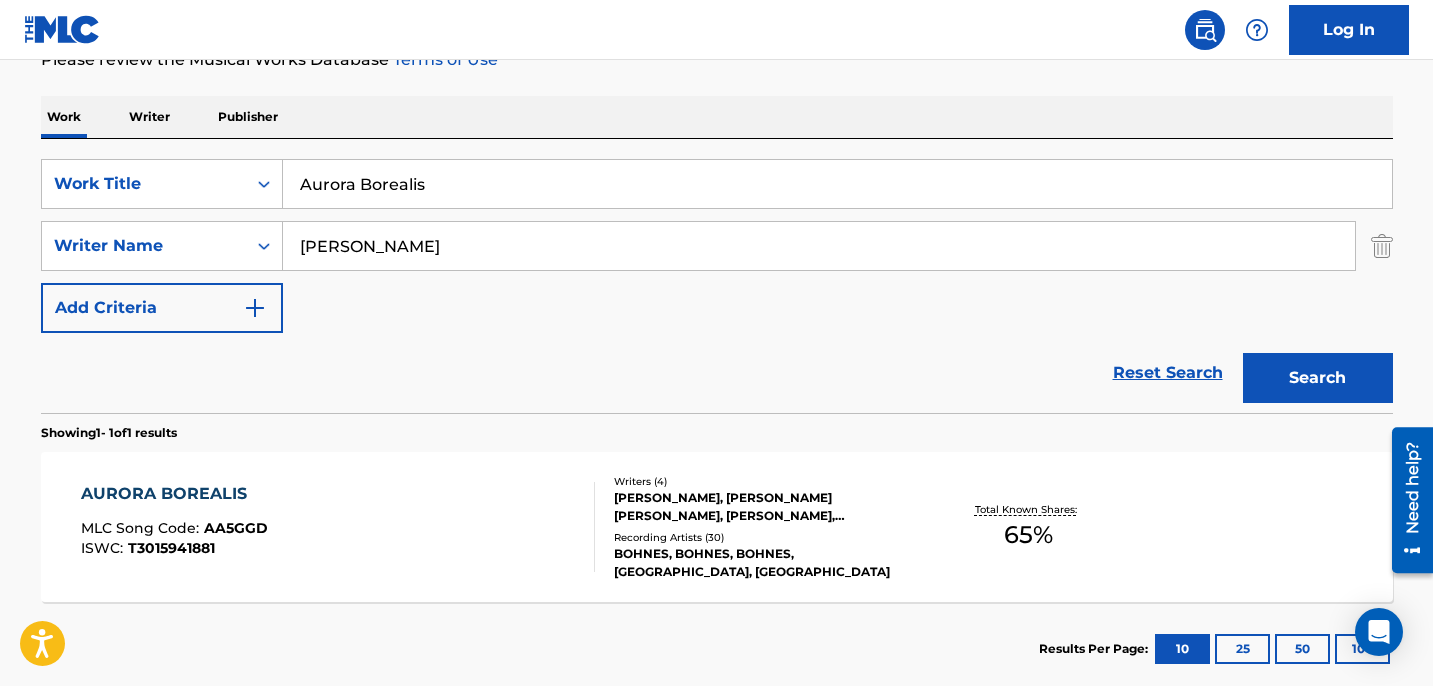 scroll, scrollTop: 285, scrollLeft: 0, axis: vertical 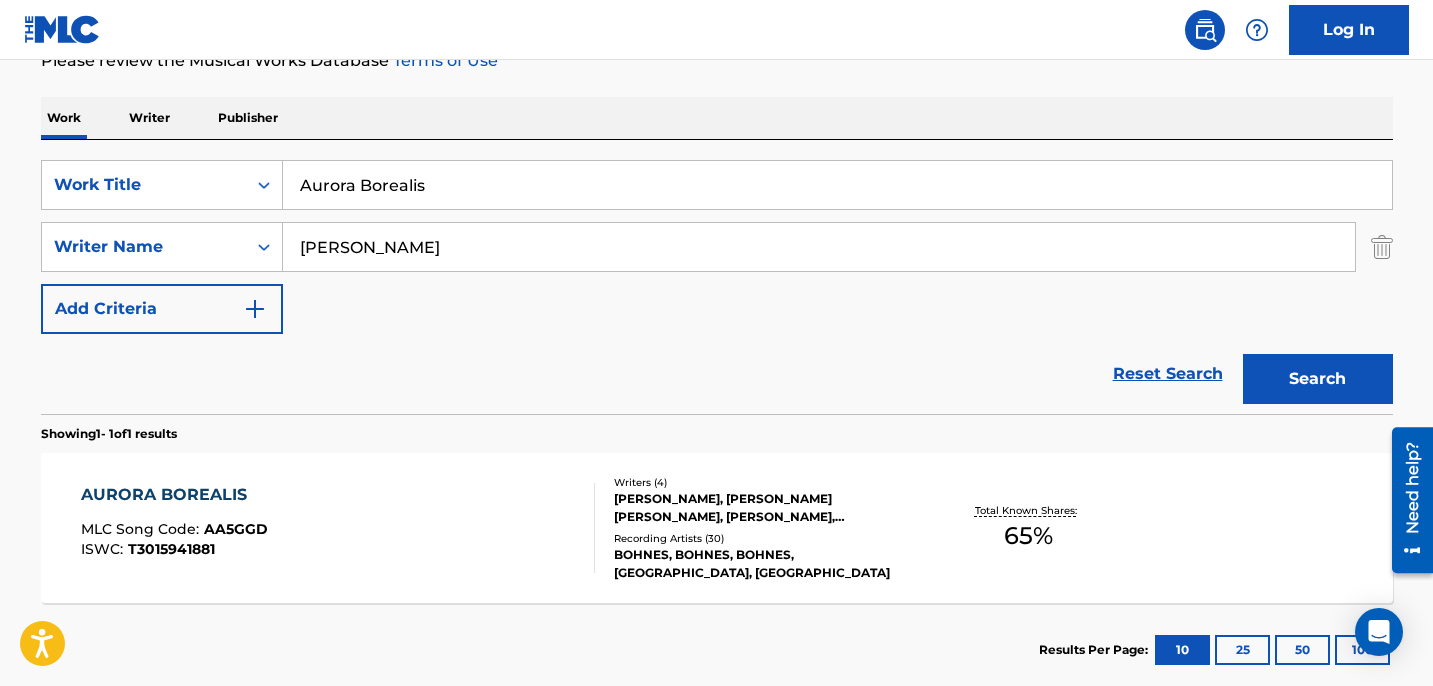 click on "Aurora Borealis" at bounding box center [837, 185] 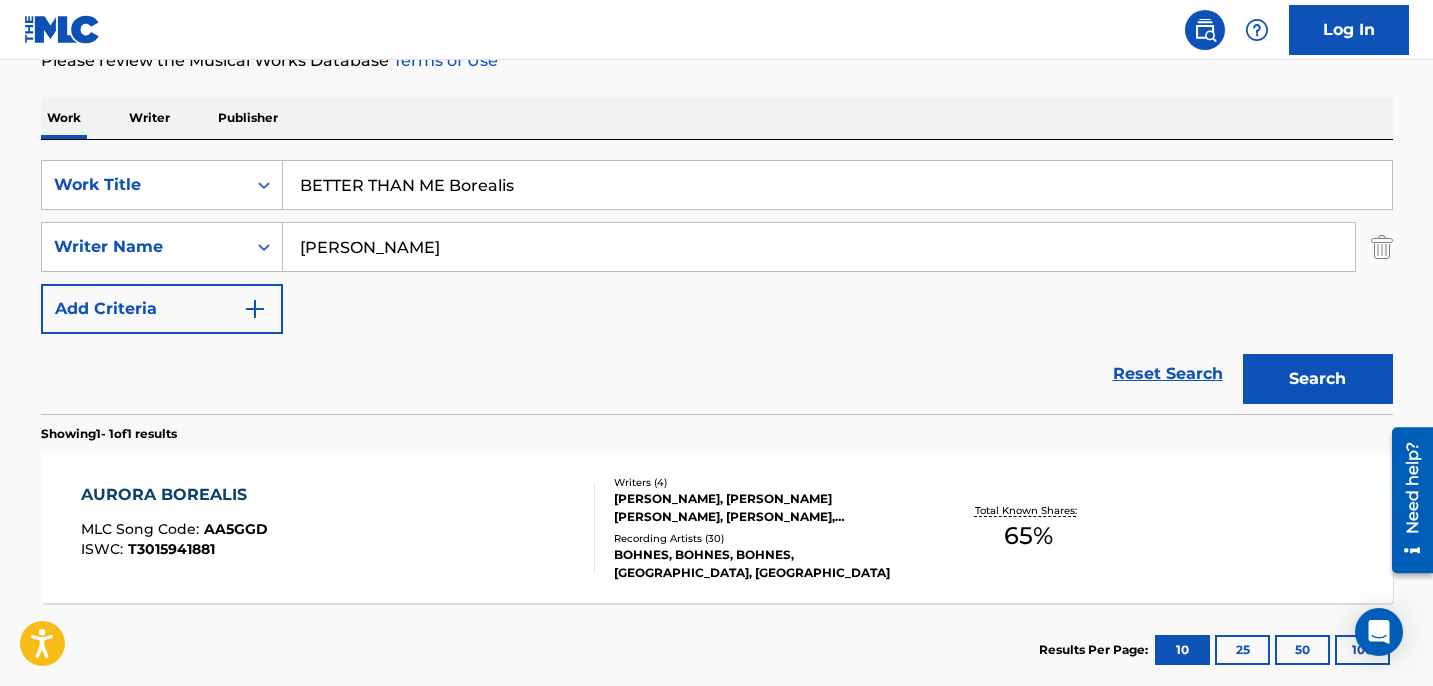 click on "BETTER THAN ME Borealis" at bounding box center [837, 185] 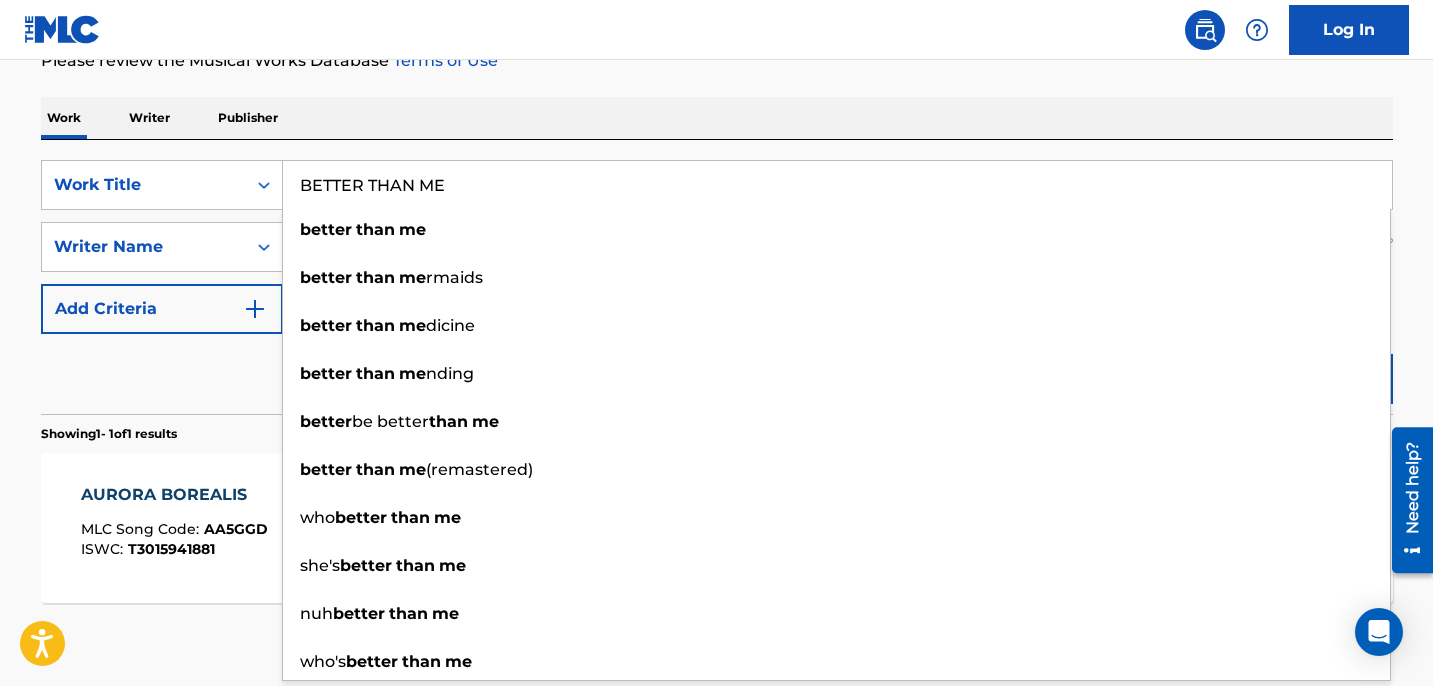 click on "The MLC Public Work Search The accuracy and completeness of The MLC's data is determined solely by our Members. It is not an authoritative source for recording information. Please   click here   for more information about the terms used in the database. Please review the Musical Works Database   Terms of Use Work Writer Publisher SearchWithCriteria1b568741-5b9f-47f5-a676-48af715a9645 Work Title BETTER THAN ME better   than   me better   than   me rmaids better   than   me dicine better   than   me nding better  be better  than   me better   than   me  (remastered) who  better   than   me she's  better   than   me nuh  better   than   me who's  better   than   me SearchWithCriteria38b289db-dbb6-4496-ab63-24320effc759 Writer Name [PERSON_NAME] Add Criteria Reset Search Search Showing  1  -   1  of  1   results   AURORA BOREALIS MLC Song Code : AA5GGD ISWC : T3015941881 Writers ( 4 ) [PERSON_NAME], [PERSON_NAME] [PERSON_NAME], [PERSON_NAME], [PERSON_NAME] Recording Artists ( 30 ) Total Known Shares: 65 % 10 25 50" at bounding box center [717, 261] 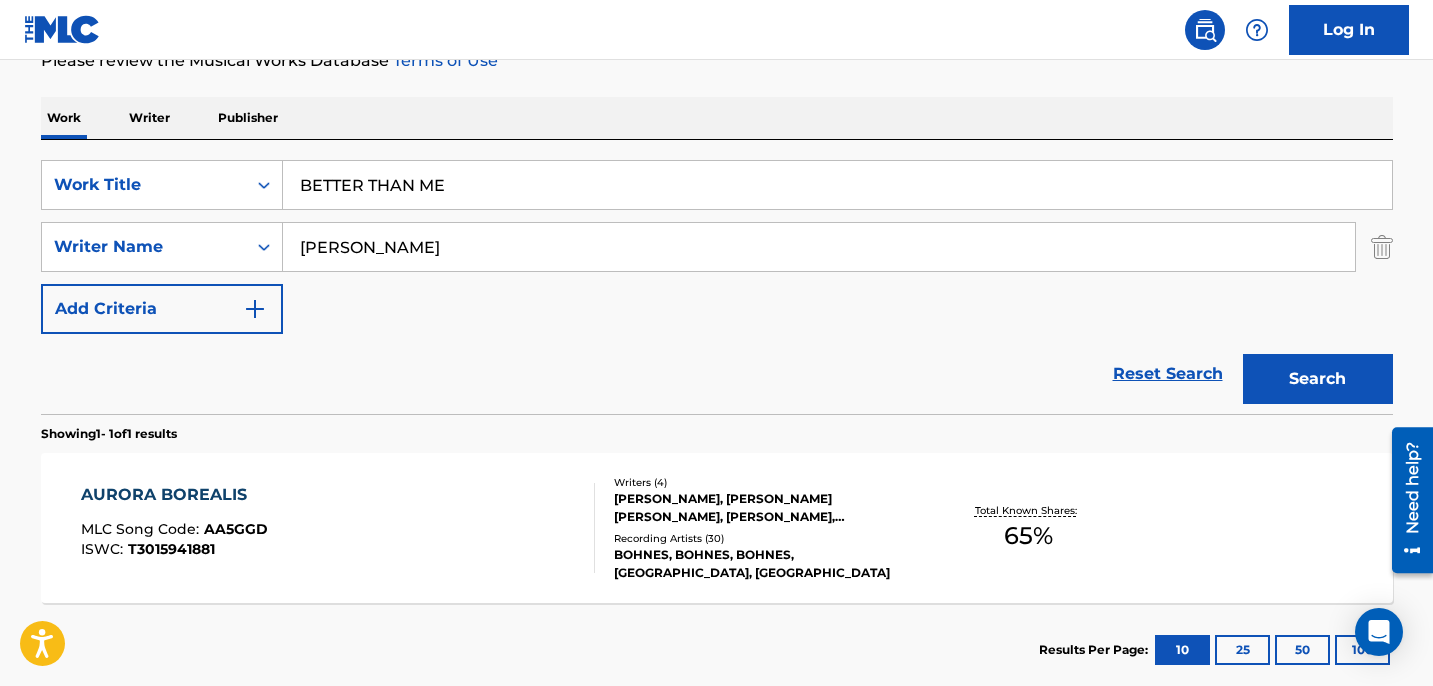 click on "Search" at bounding box center [1318, 379] 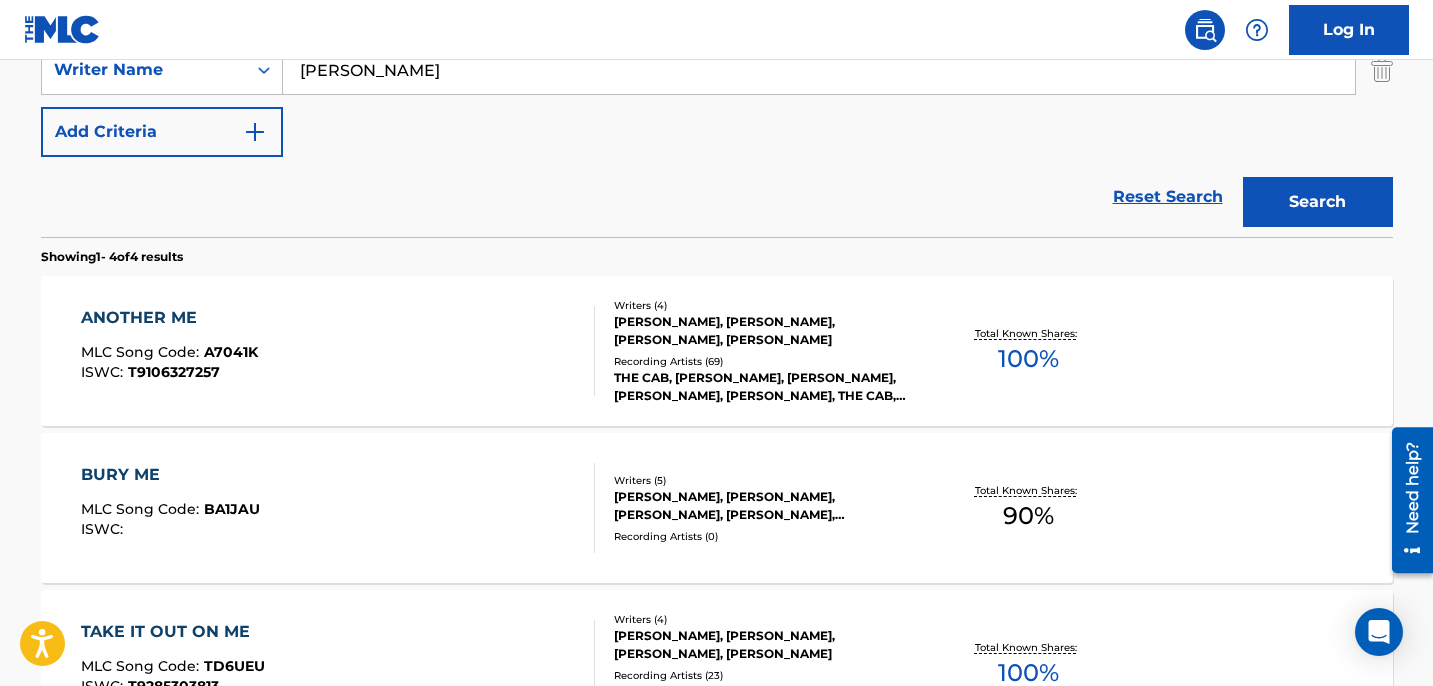 scroll, scrollTop: 0, scrollLeft: 0, axis: both 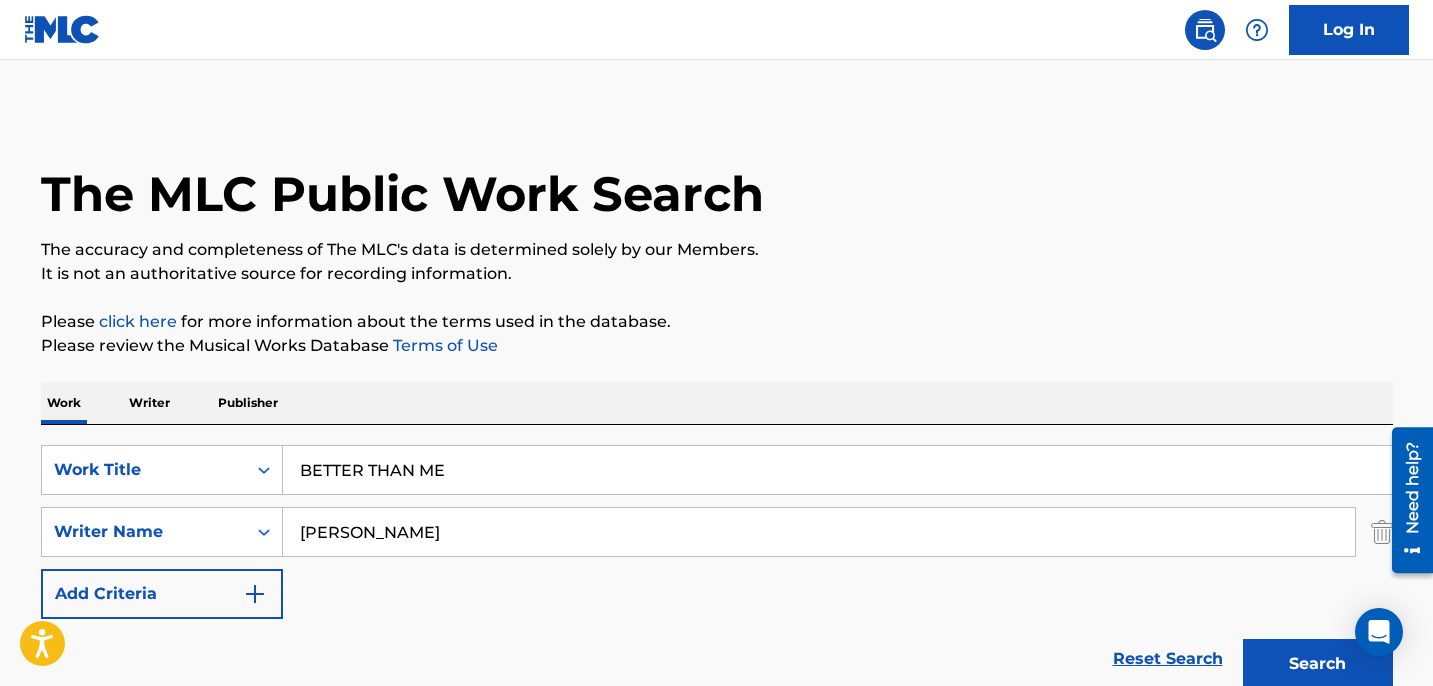 click on "BETTER THAN ME" at bounding box center [837, 470] 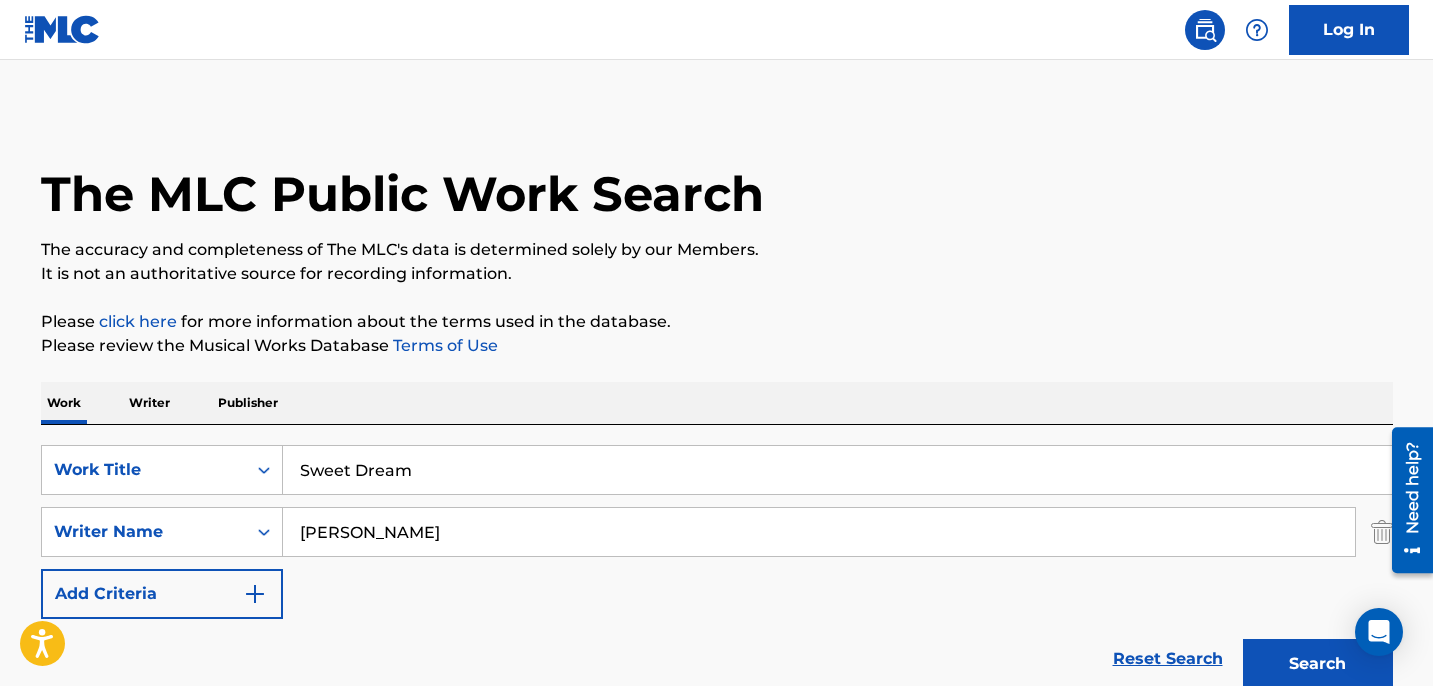 click on "Please review the Musical Works Database   Terms of Use" at bounding box center [717, 346] 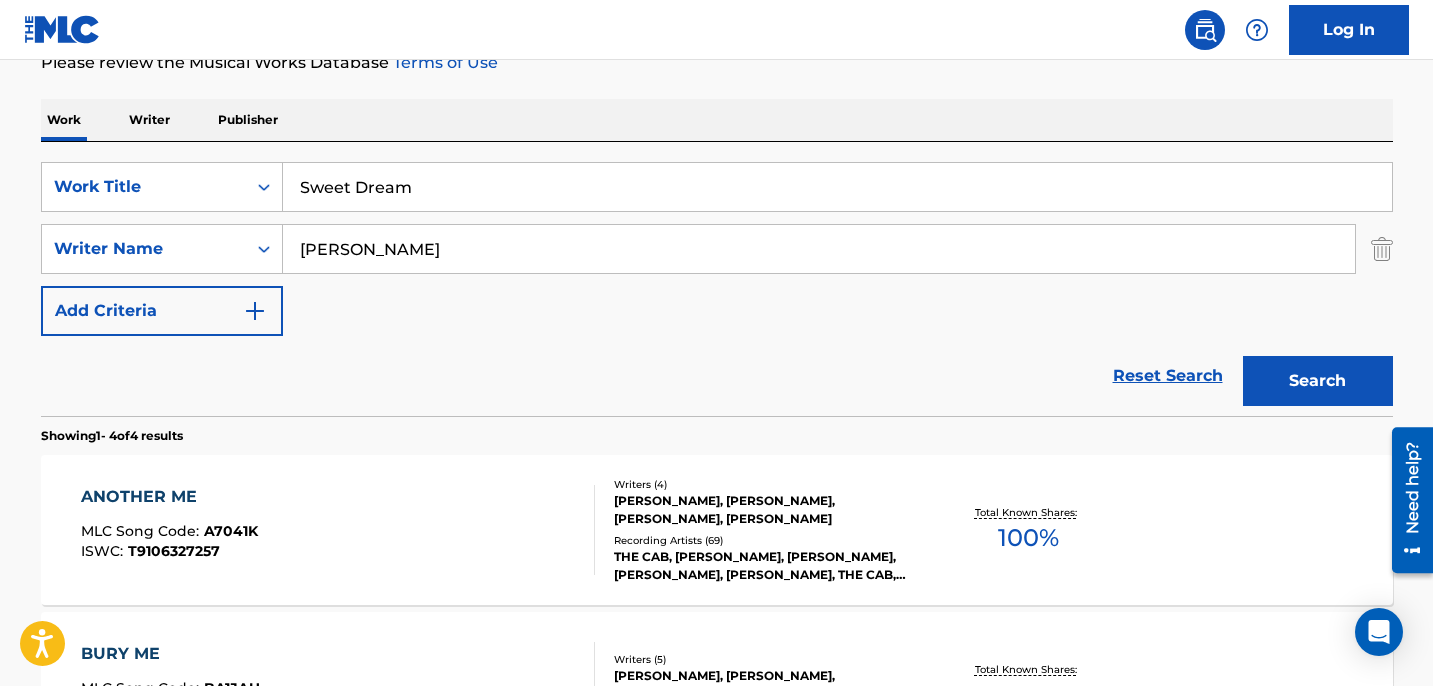 click on "Search" at bounding box center (1318, 381) 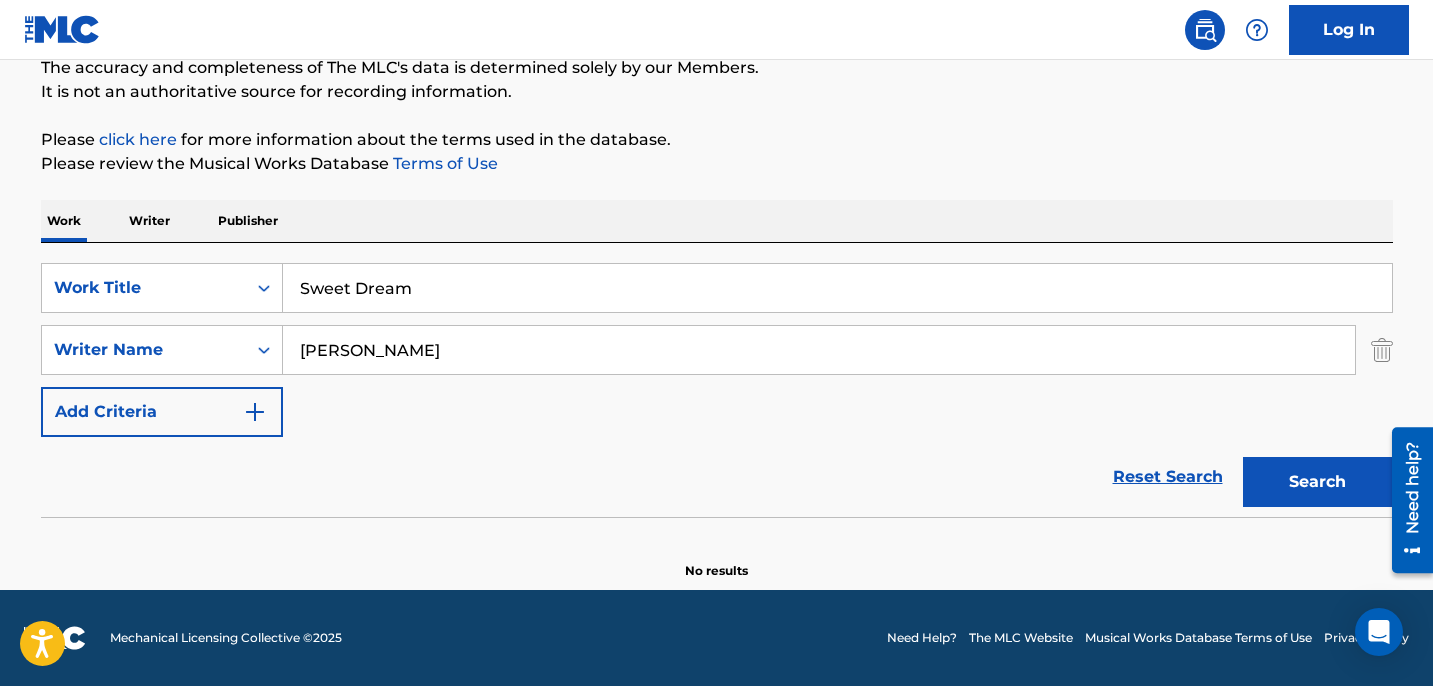 scroll, scrollTop: 182, scrollLeft: 0, axis: vertical 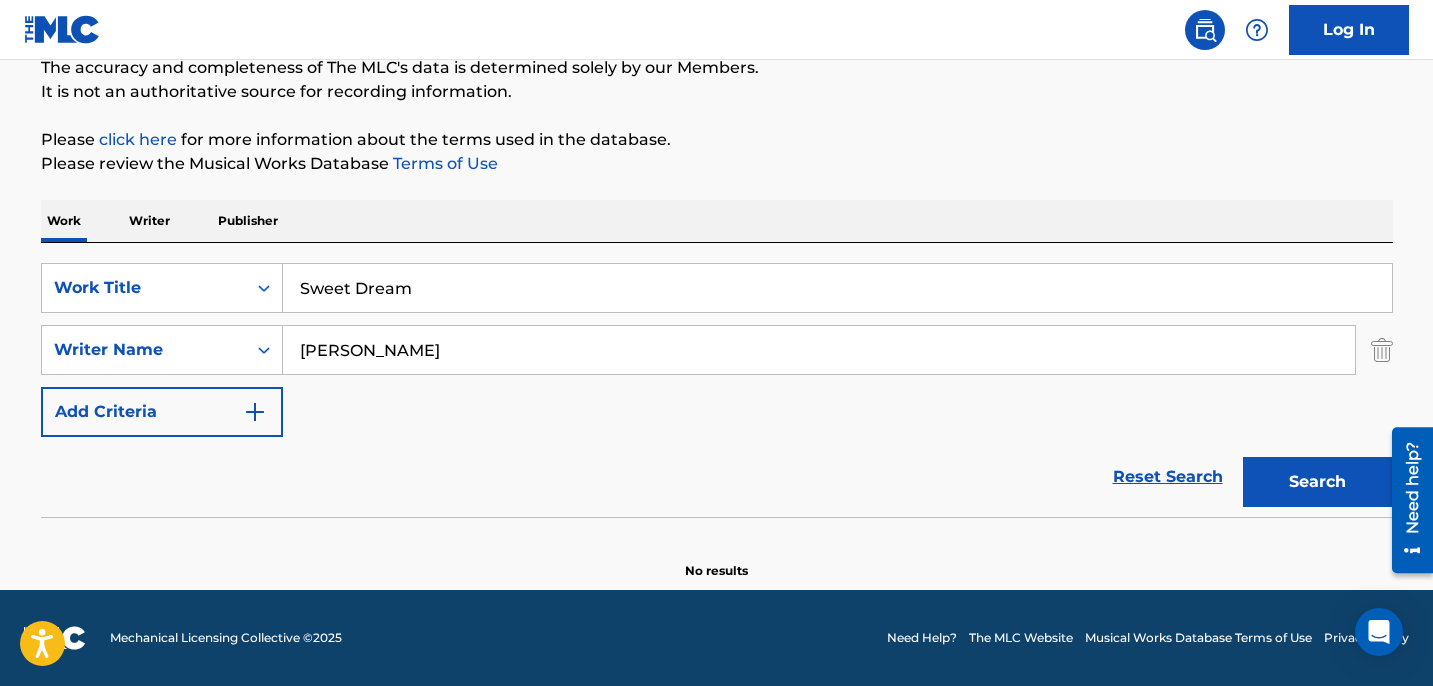 click on "Sweet Dream" at bounding box center (837, 288) 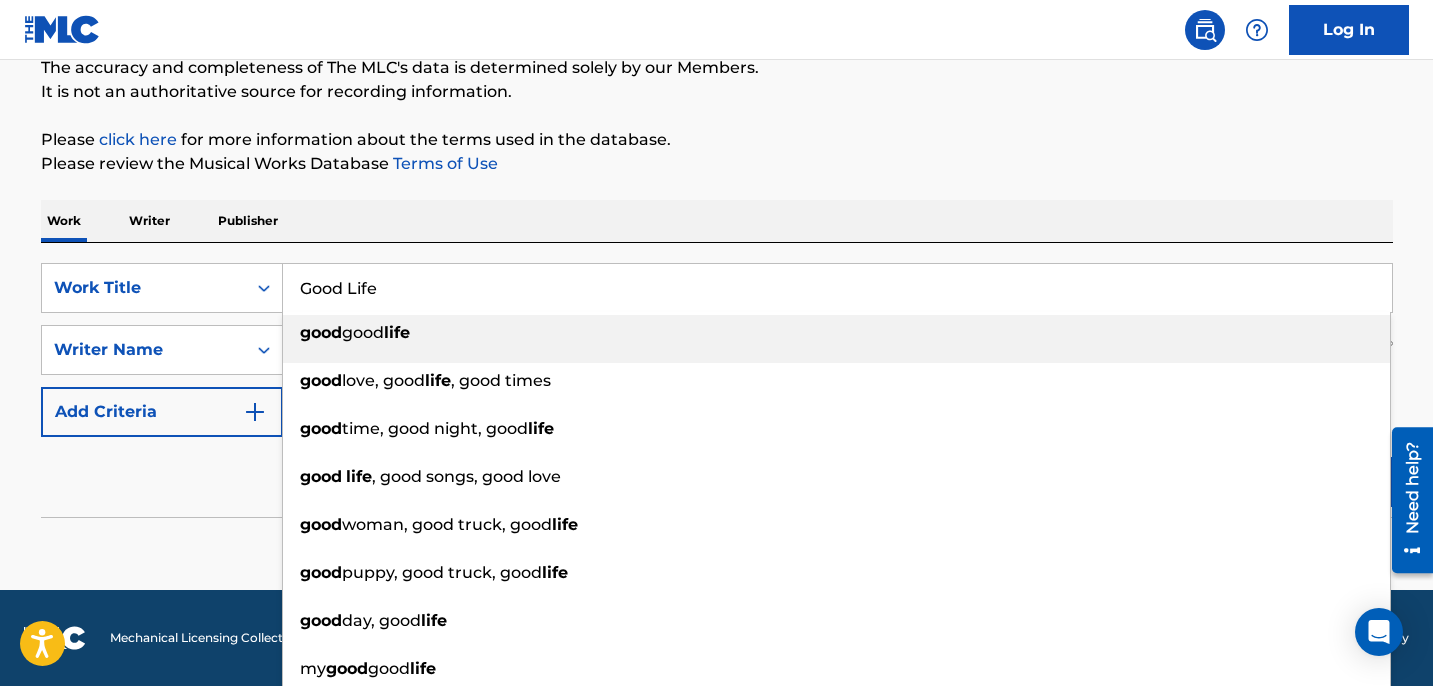 click on "Work Writer Publisher" at bounding box center [717, 221] 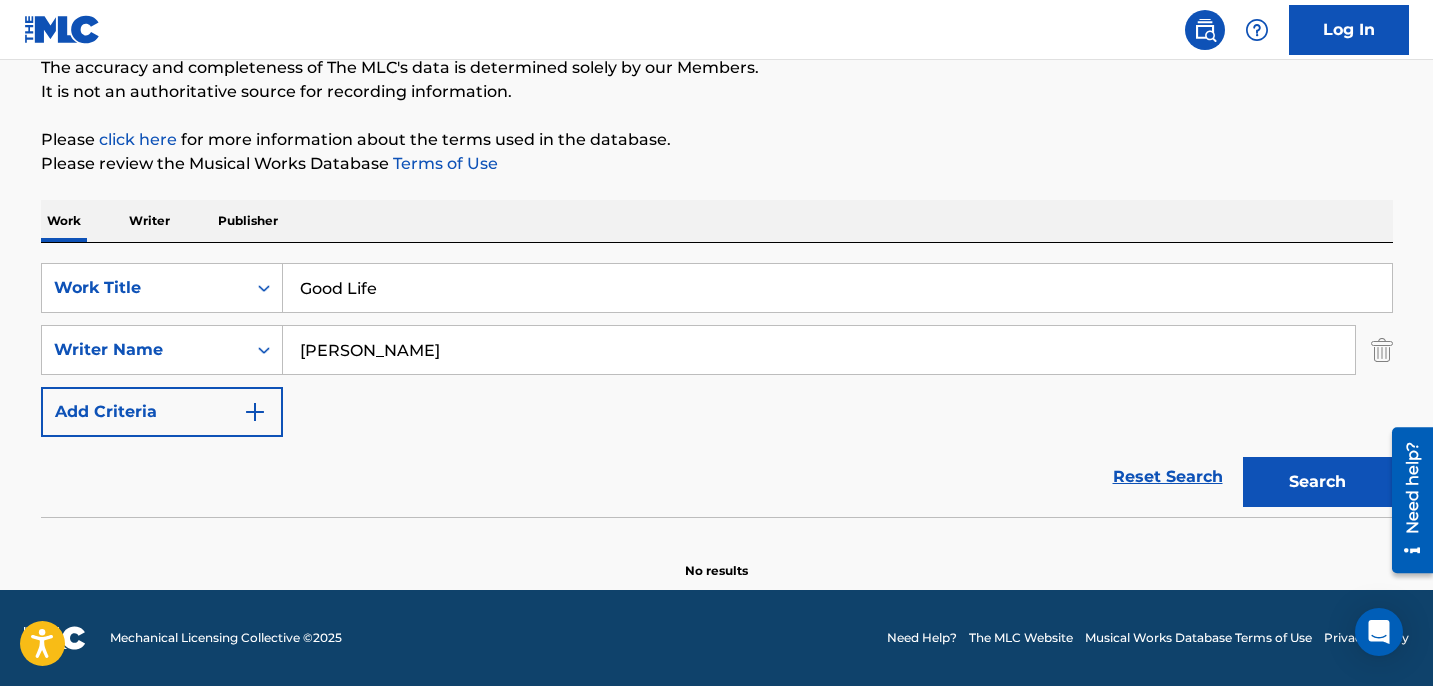 click on "Search" at bounding box center [1318, 482] 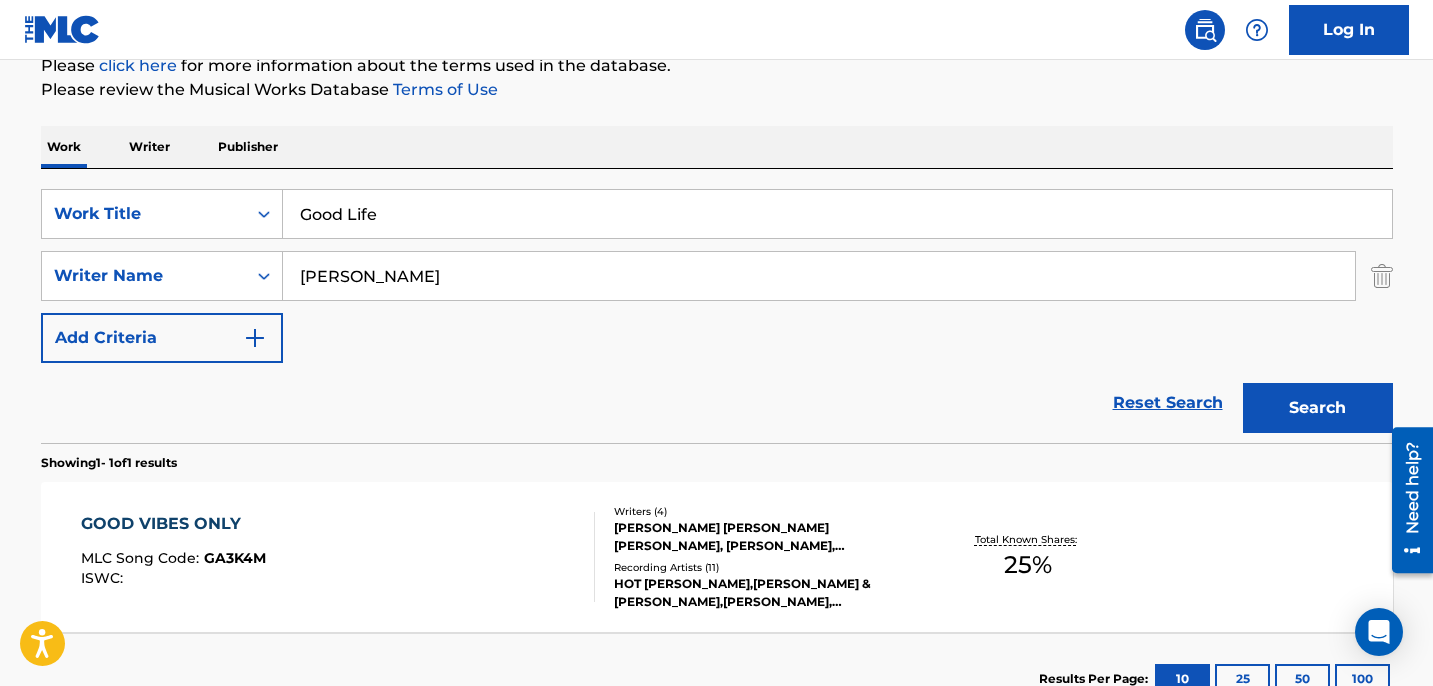 scroll, scrollTop: 157, scrollLeft: 0, axis: vertical 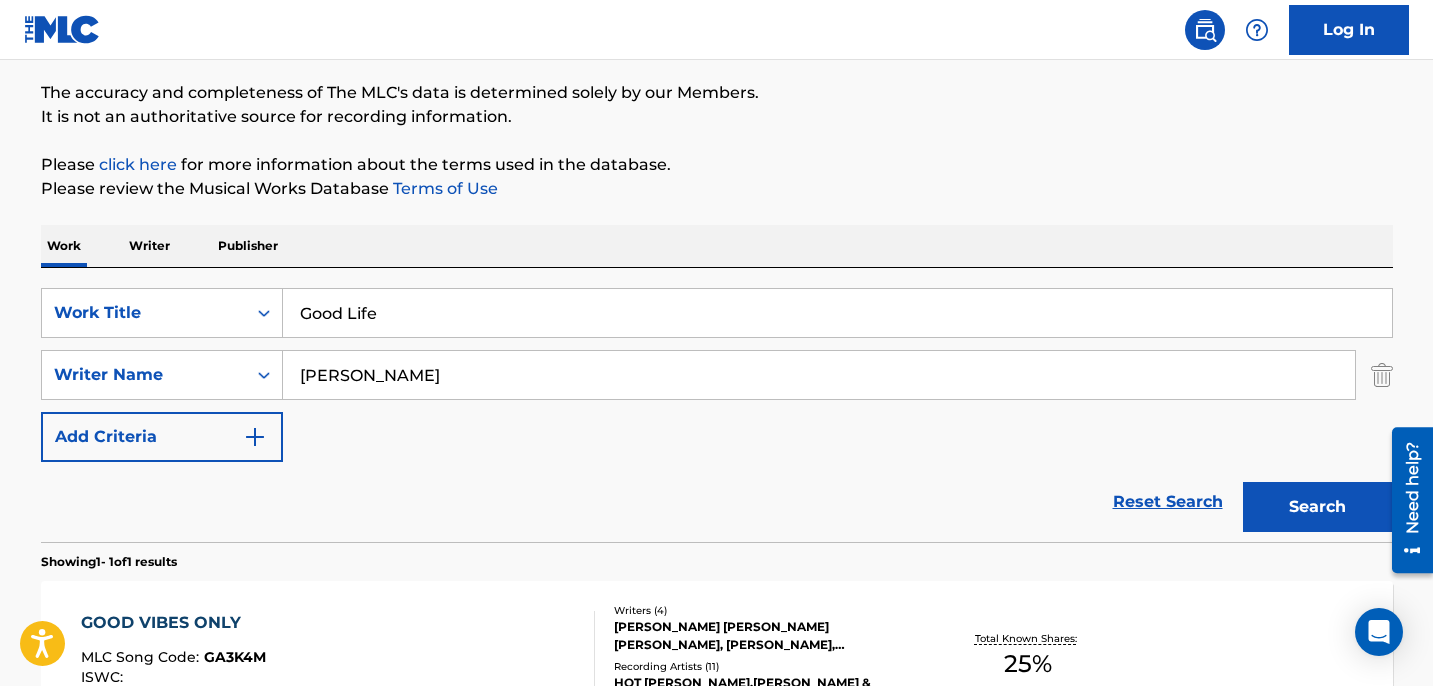 click on "Good Life" at bounding box center (837, 313) 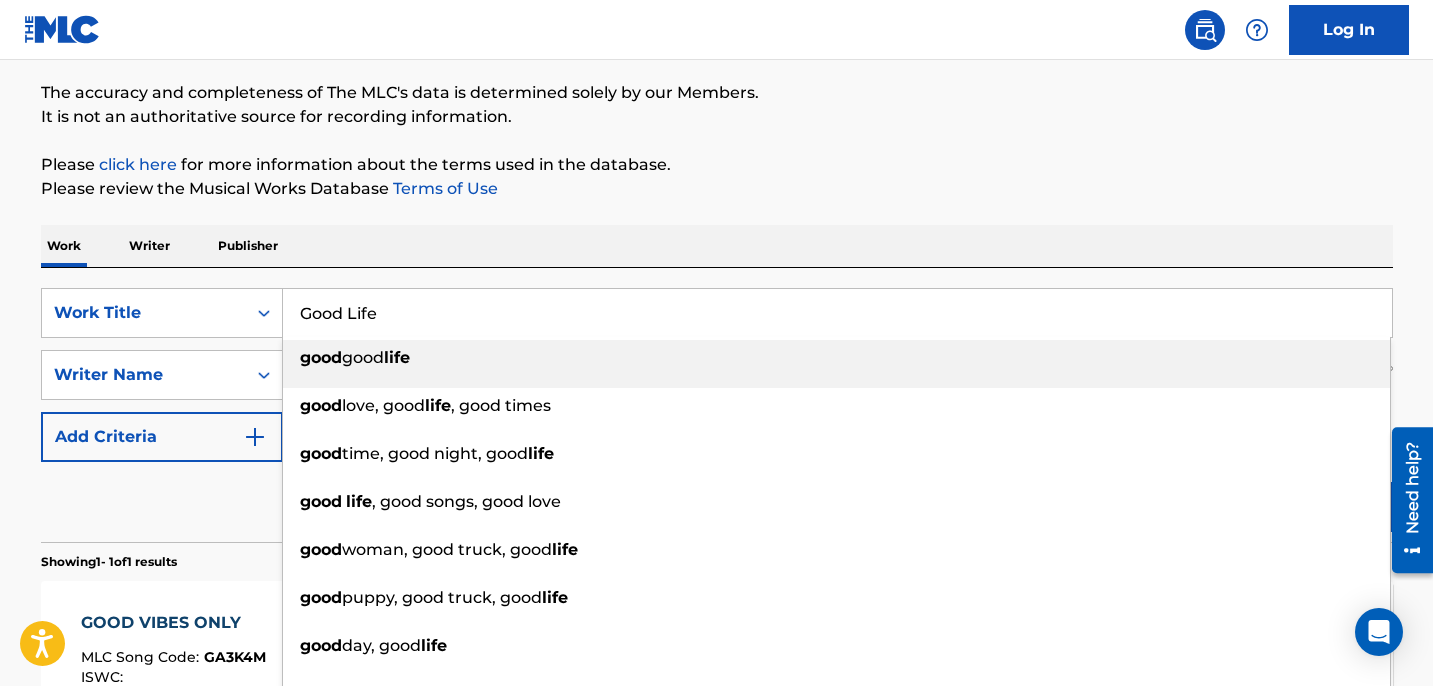paste on "UGLY HABITS" 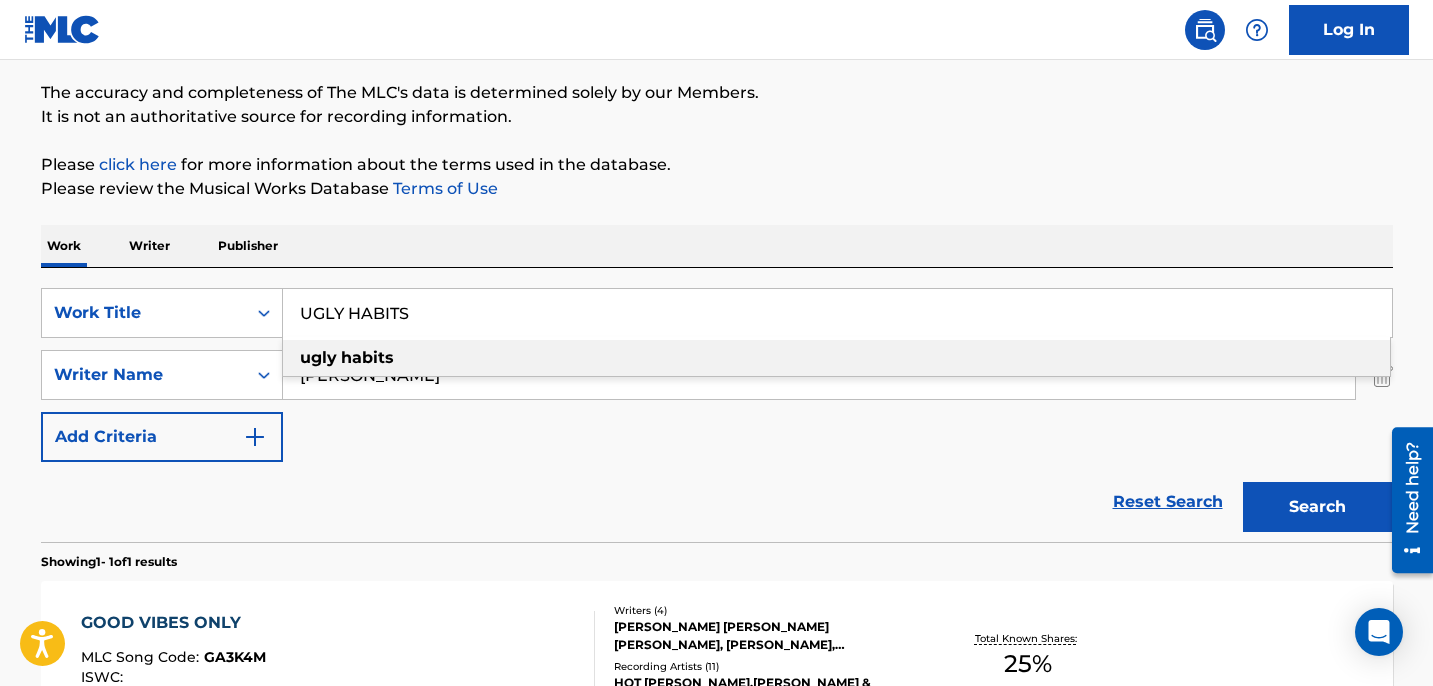 type on "UGLY HABITS" 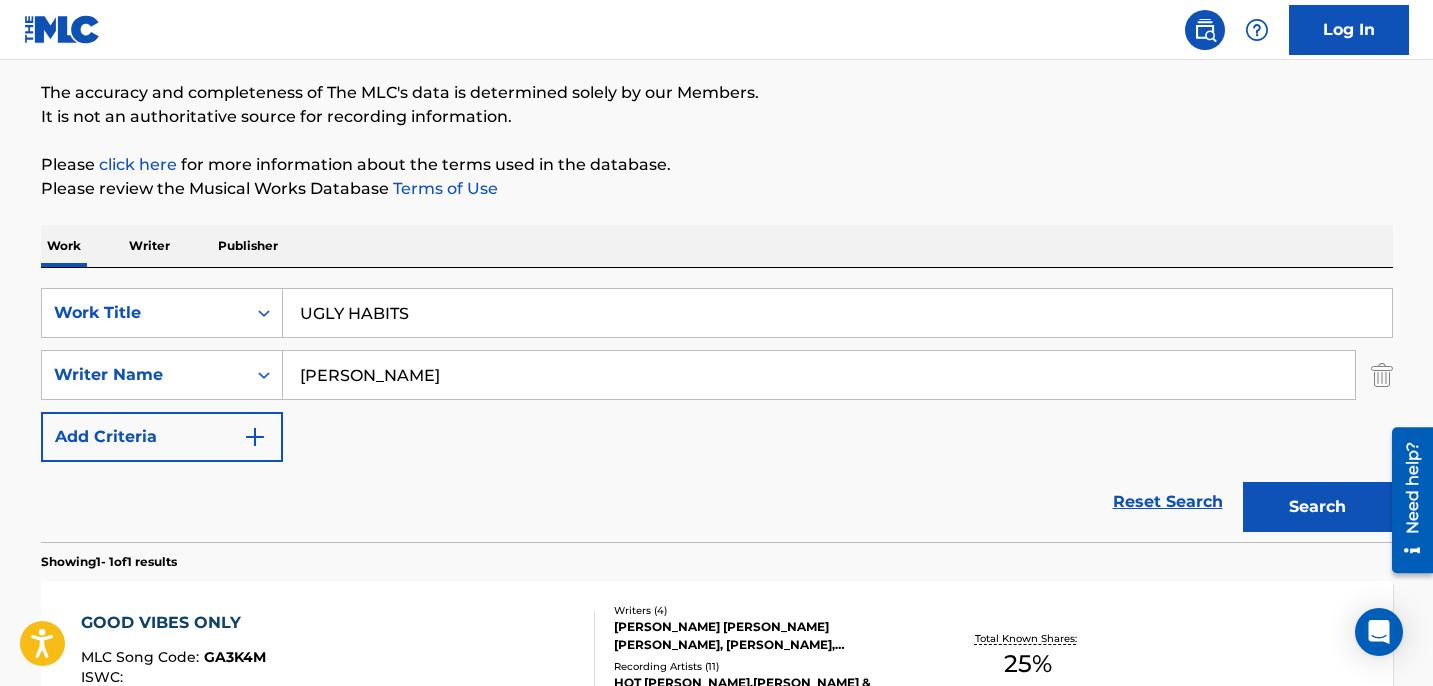 click on "Search" at bounding box center [1318, 507] 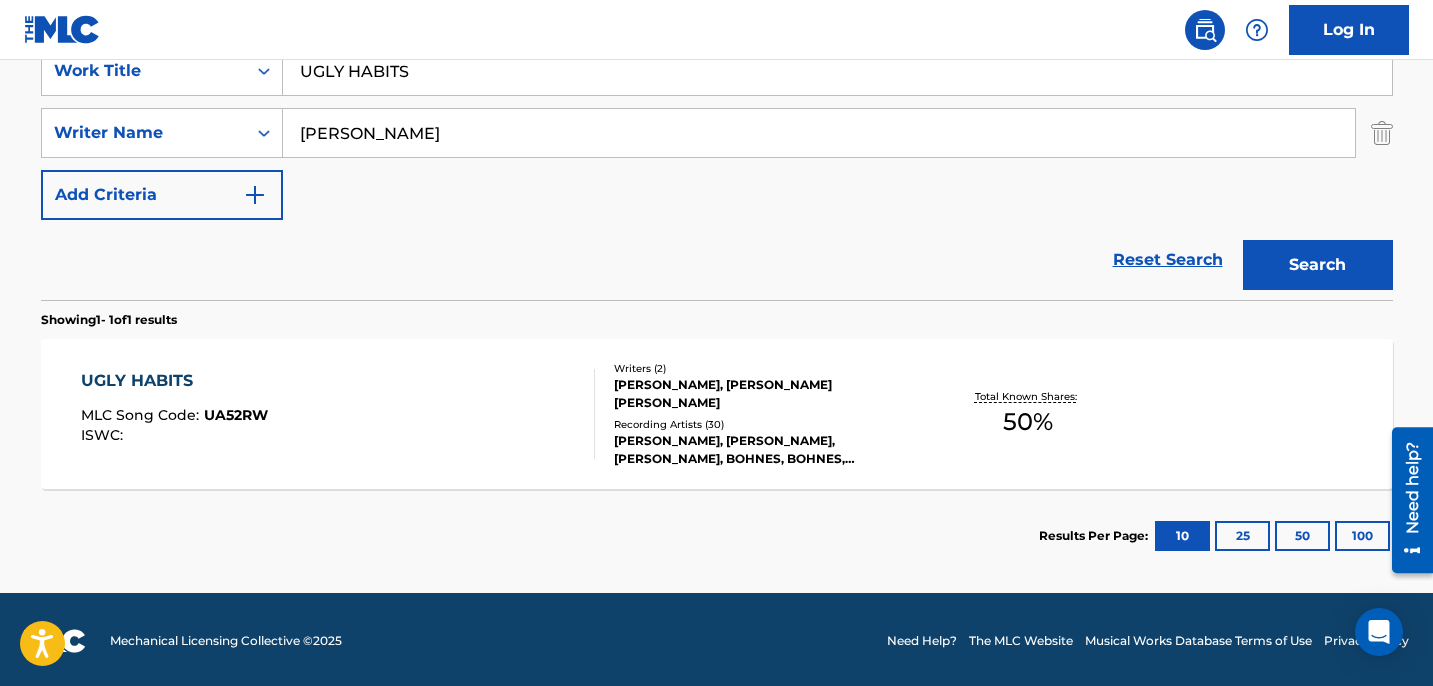 scroll, scrollTop: 402, scrollLeft: 0, axis: vertical 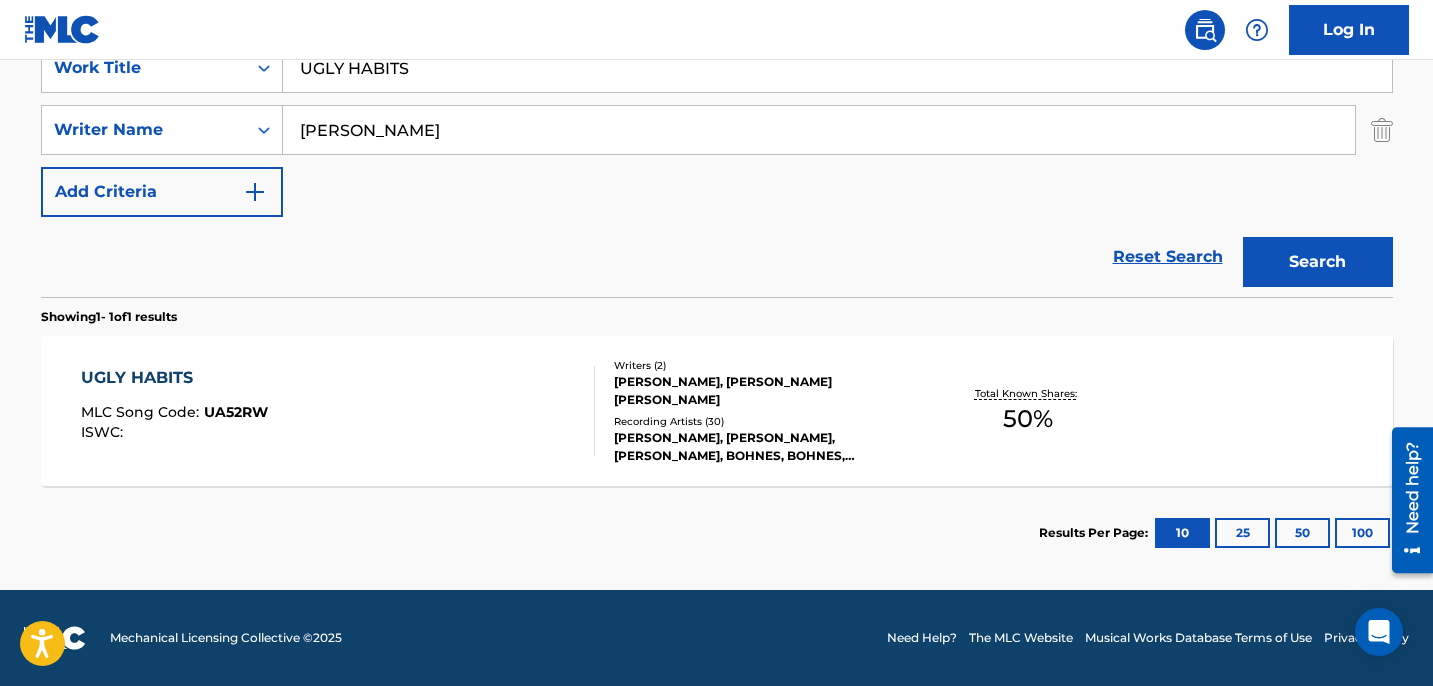 click on "UGLY HABITS MLC Song Code : UA52RW ISWC :" at bounding box center [338, 411] 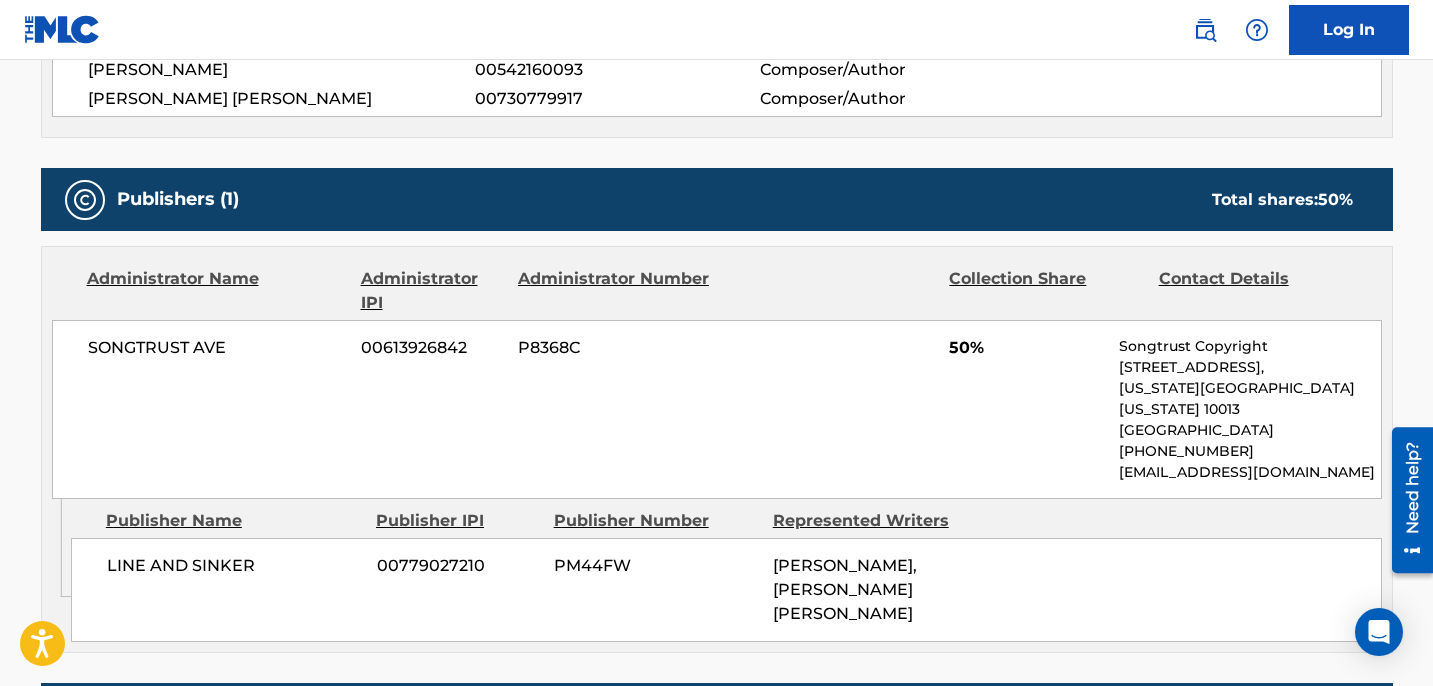 scroll, scrollTop: 0, scrollLeft: 0, axis: both 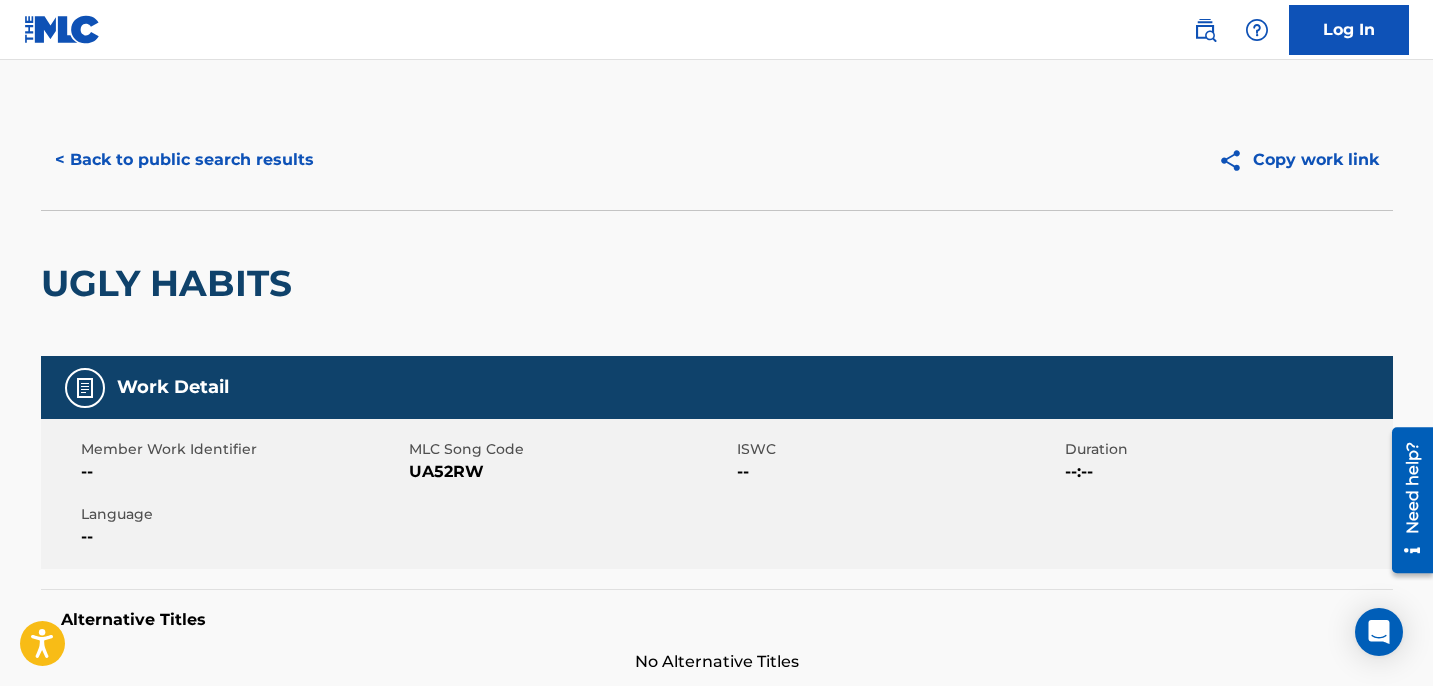 click on "< Back to public search results" at bounding box center (184, 160) 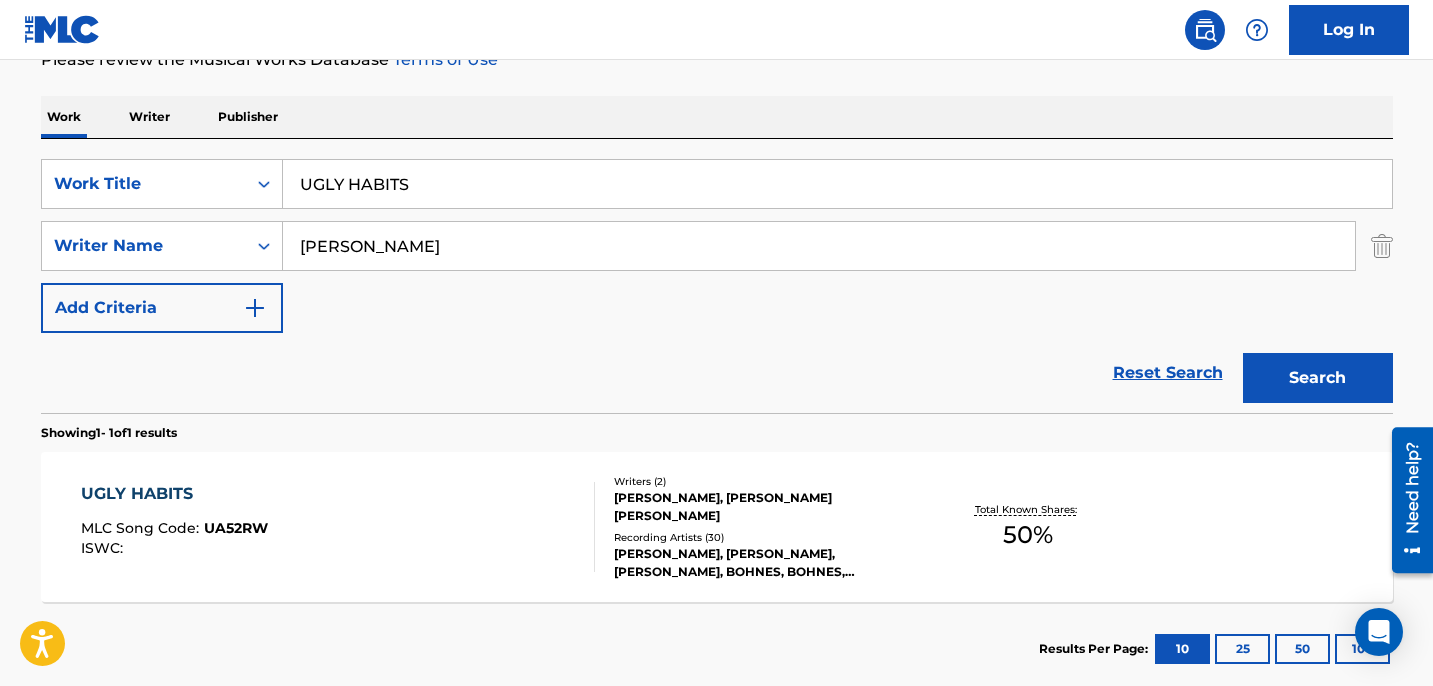 click on "UGLY HABITS" at bounding box center (837, 184) 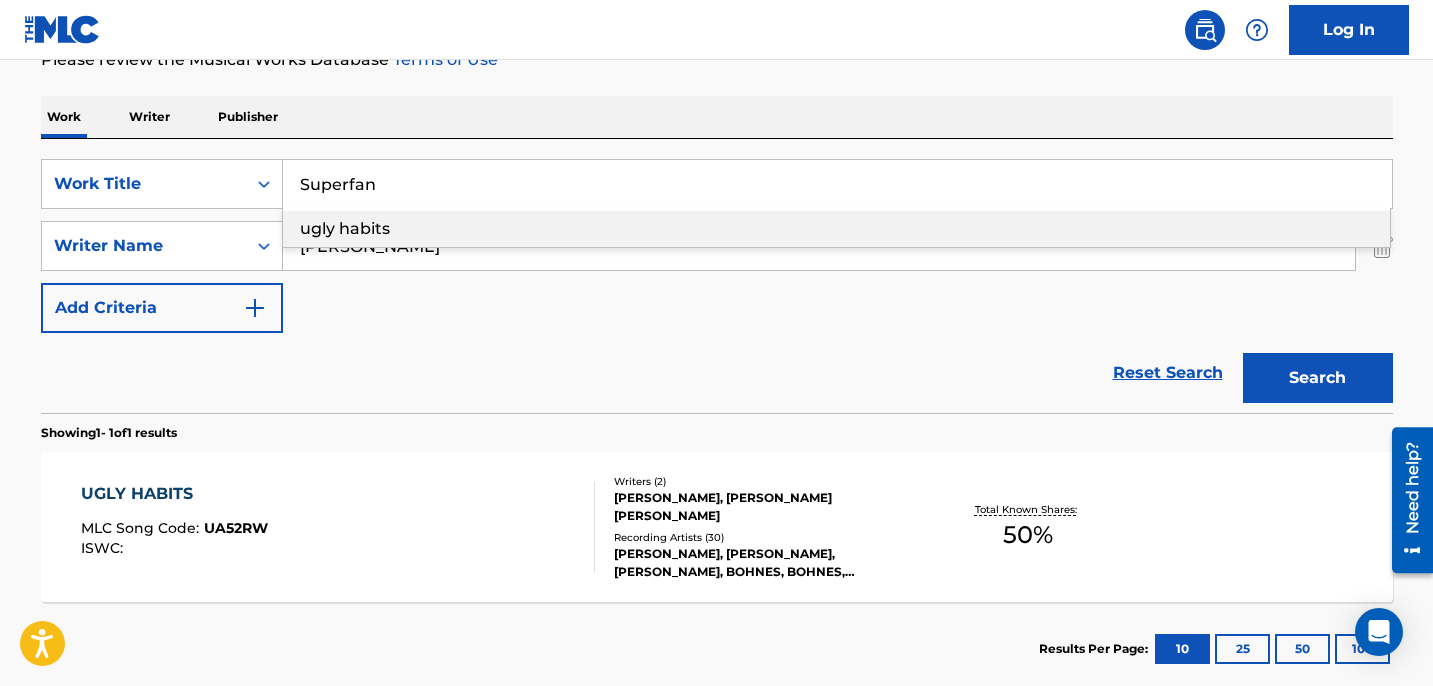 click on "Work Writer Publisher" at bounding box center (717, 117) 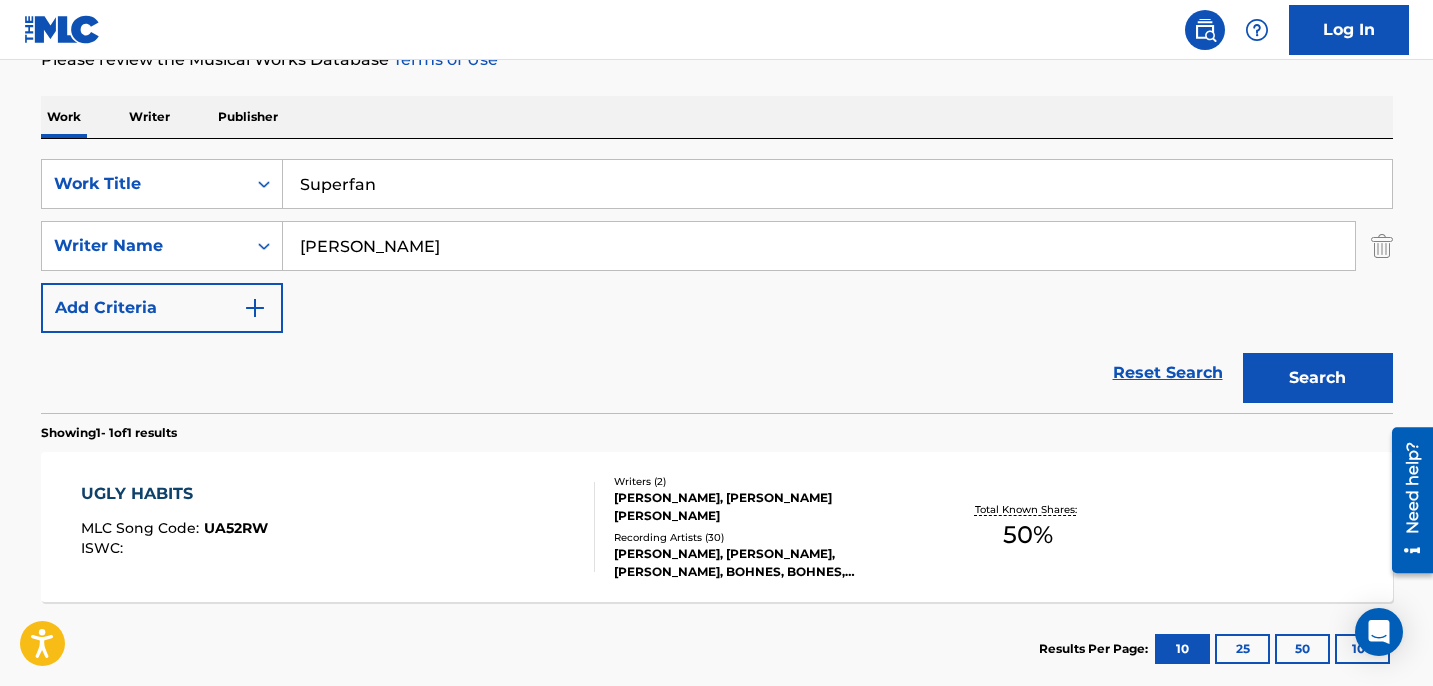 click on "Search" at bounding box center [1318, 378] 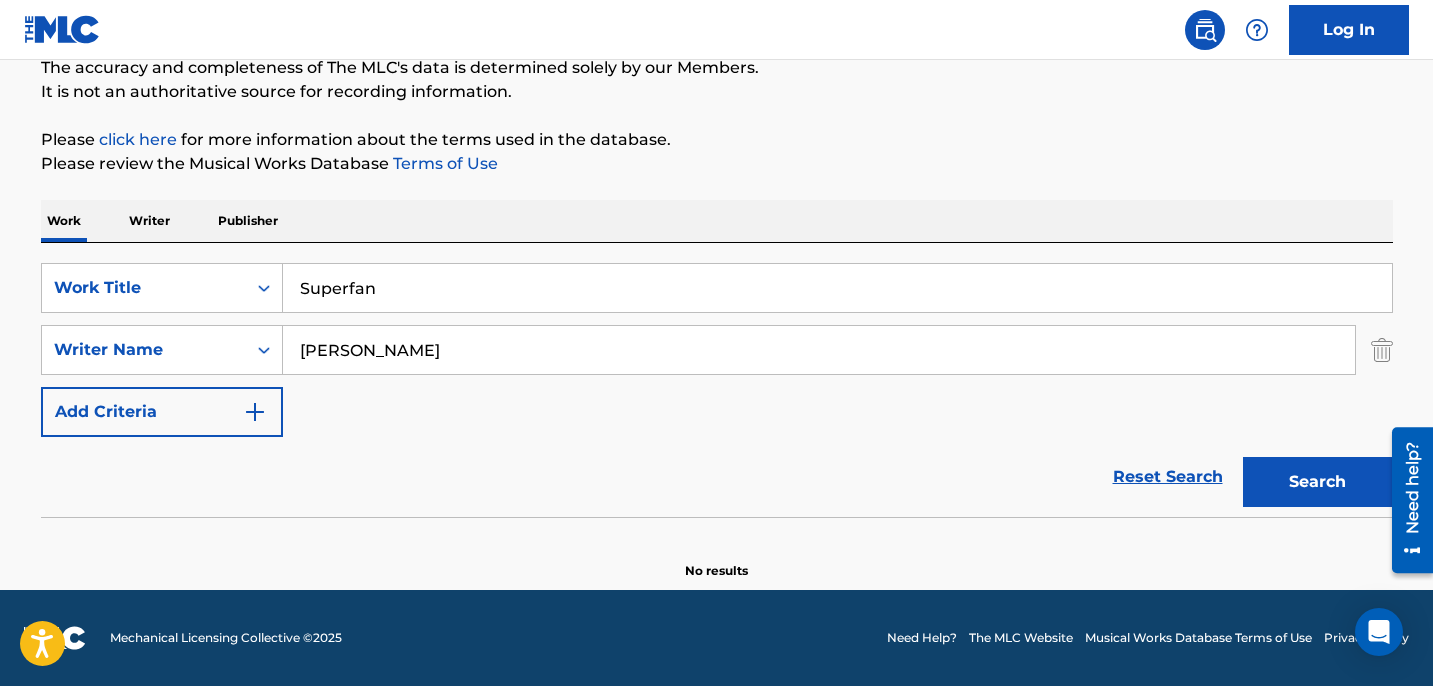 scroll, scrollTop: 182, scrollLeft: 0, axis: vertical 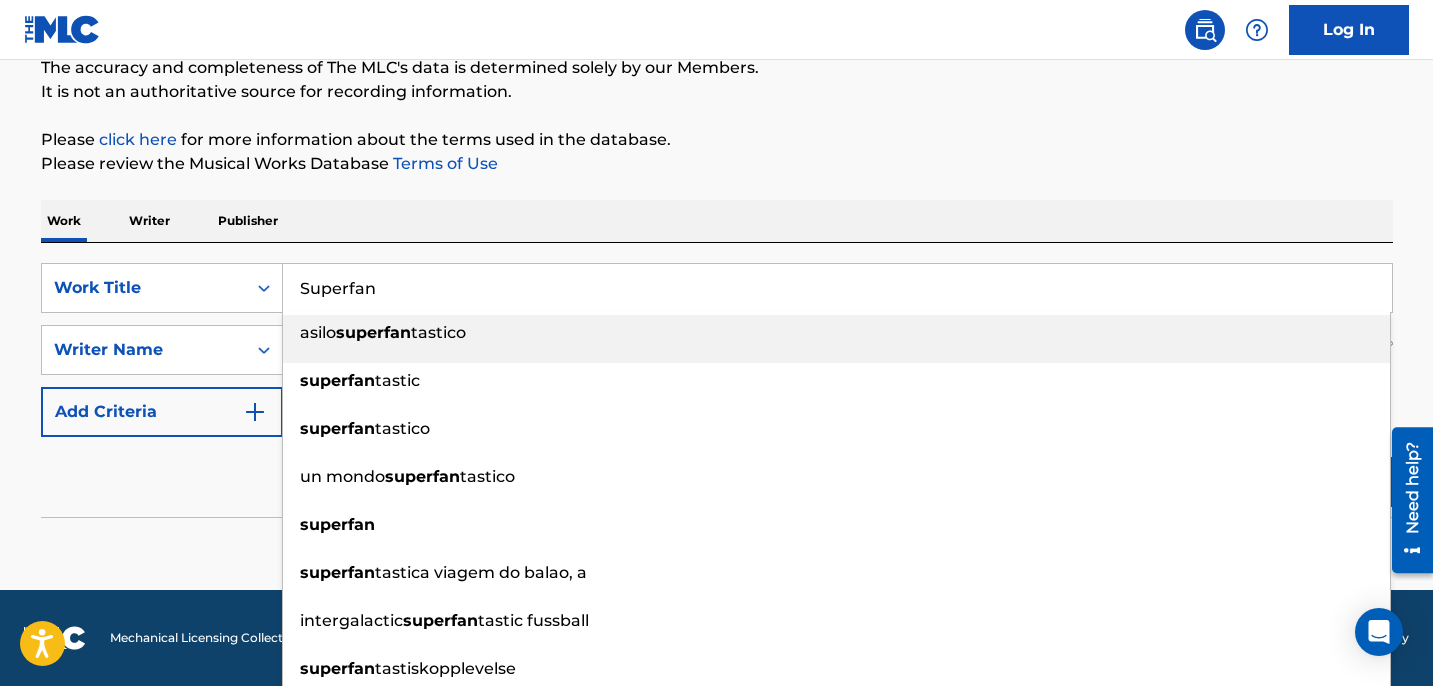 click on "Superfan" at bounding box center [837, 288] 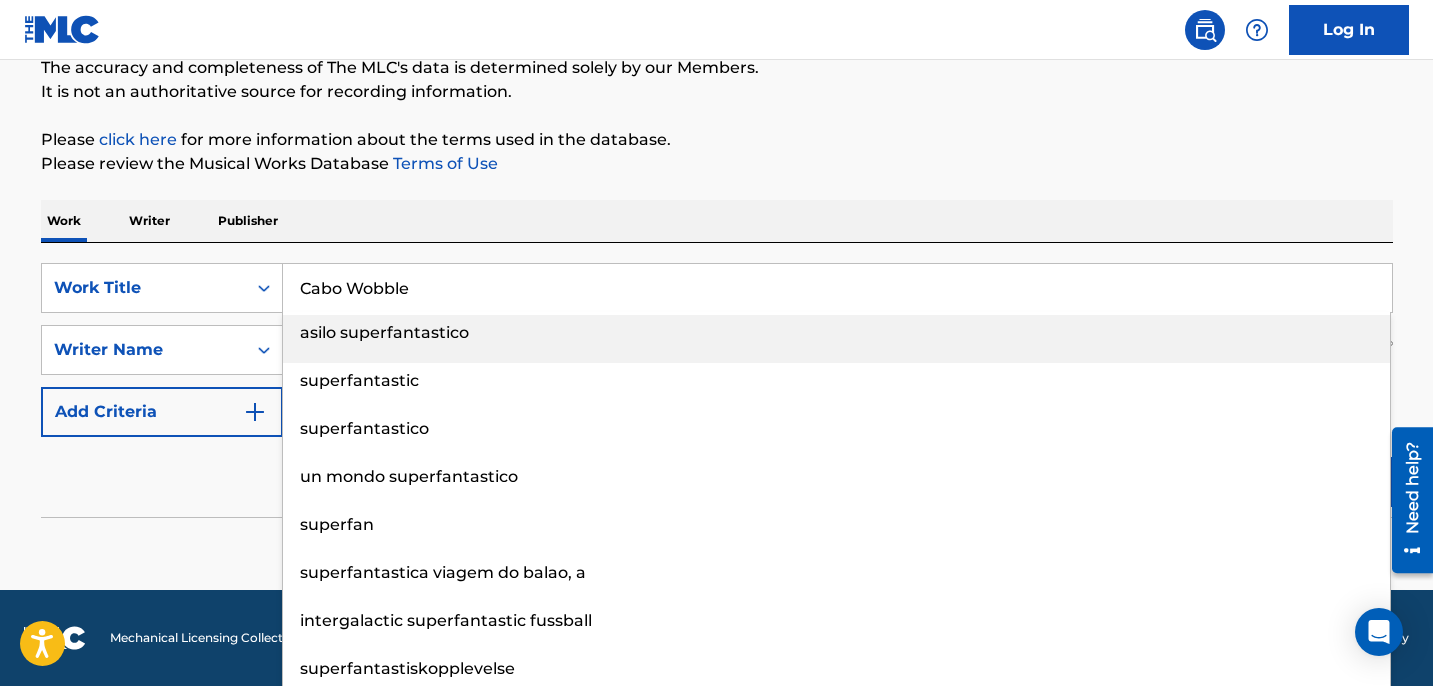 type on "Cabo Wobble" 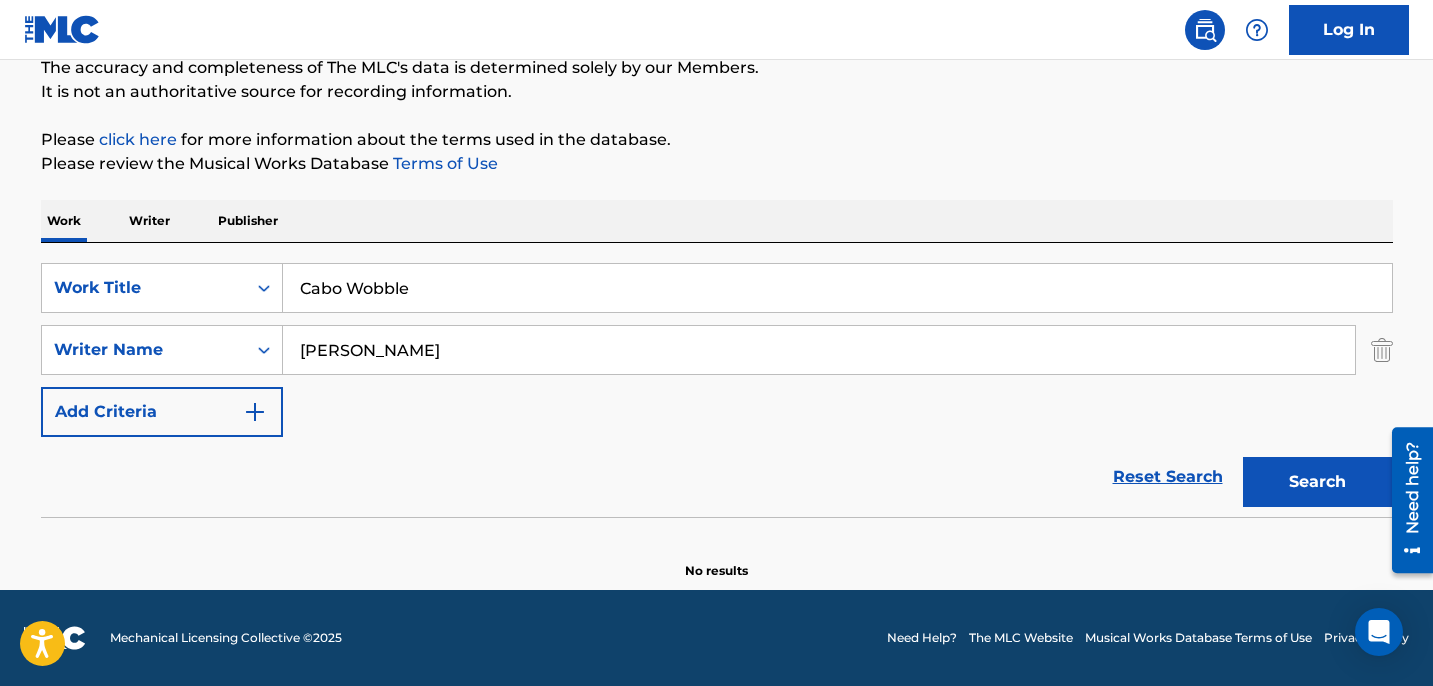 click on "Search" at bounding box center (1318, 482) 